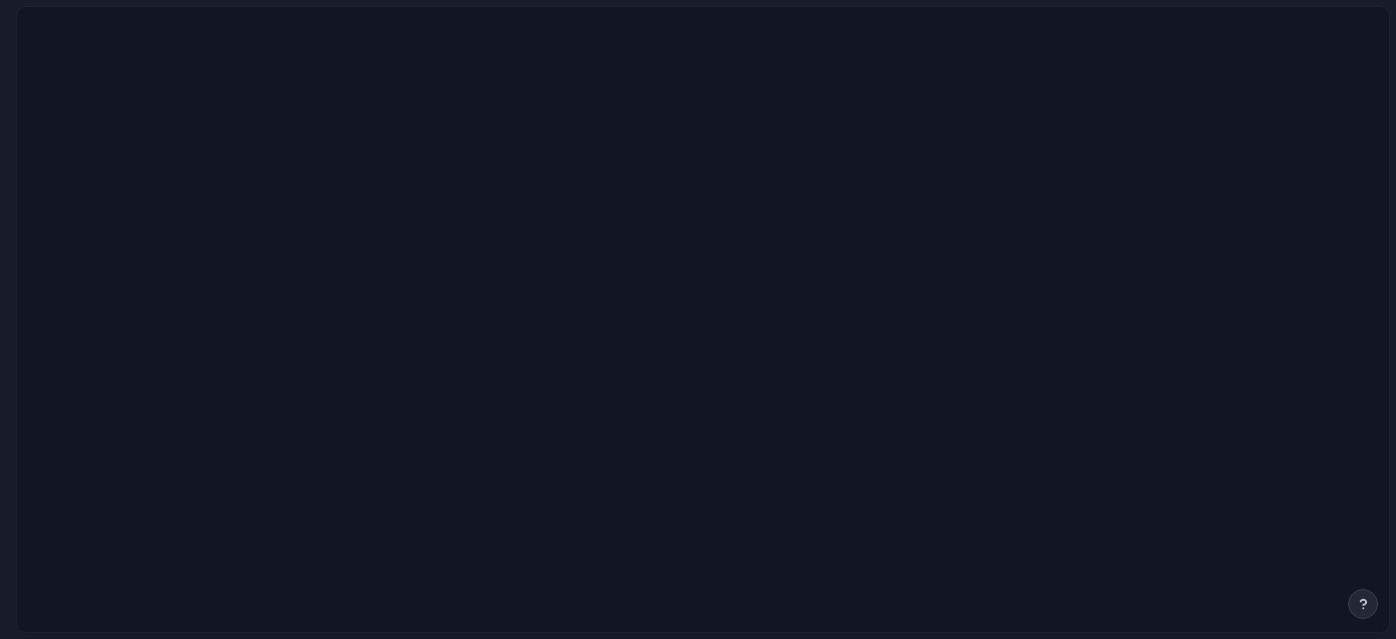 scroll, scrollTop: 0, scrollLeft: 0, axis: both 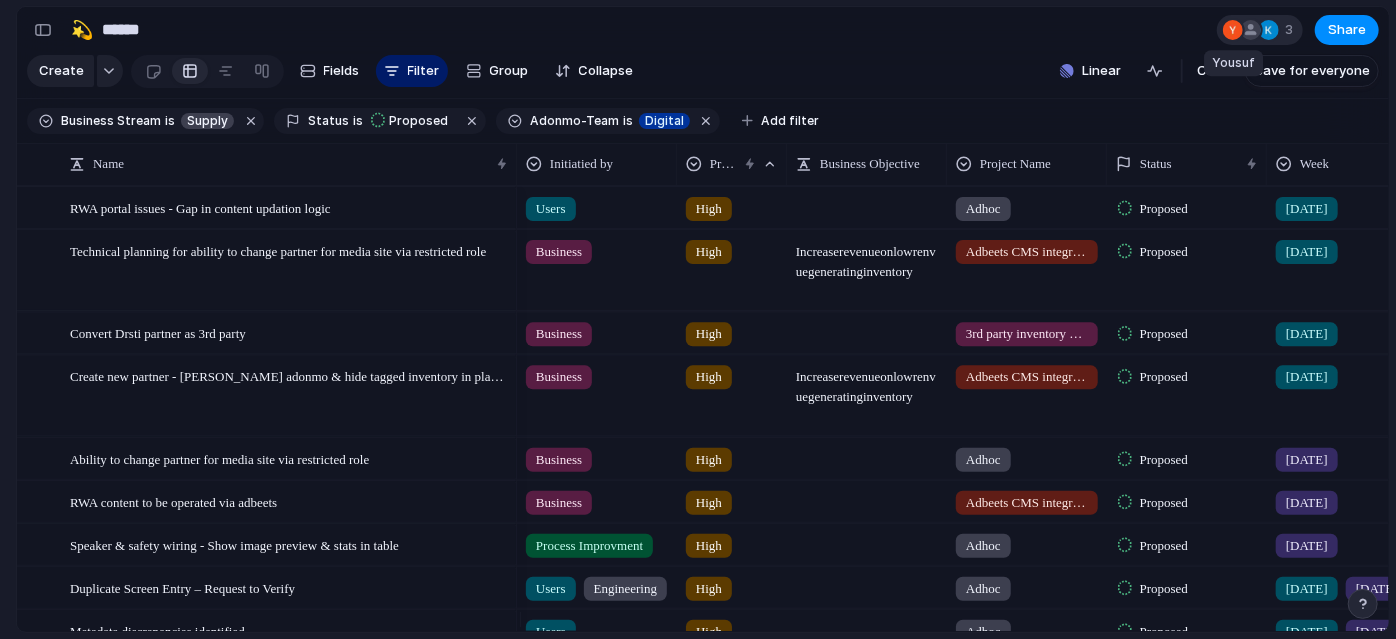 click at bounding box center [1233, 30] 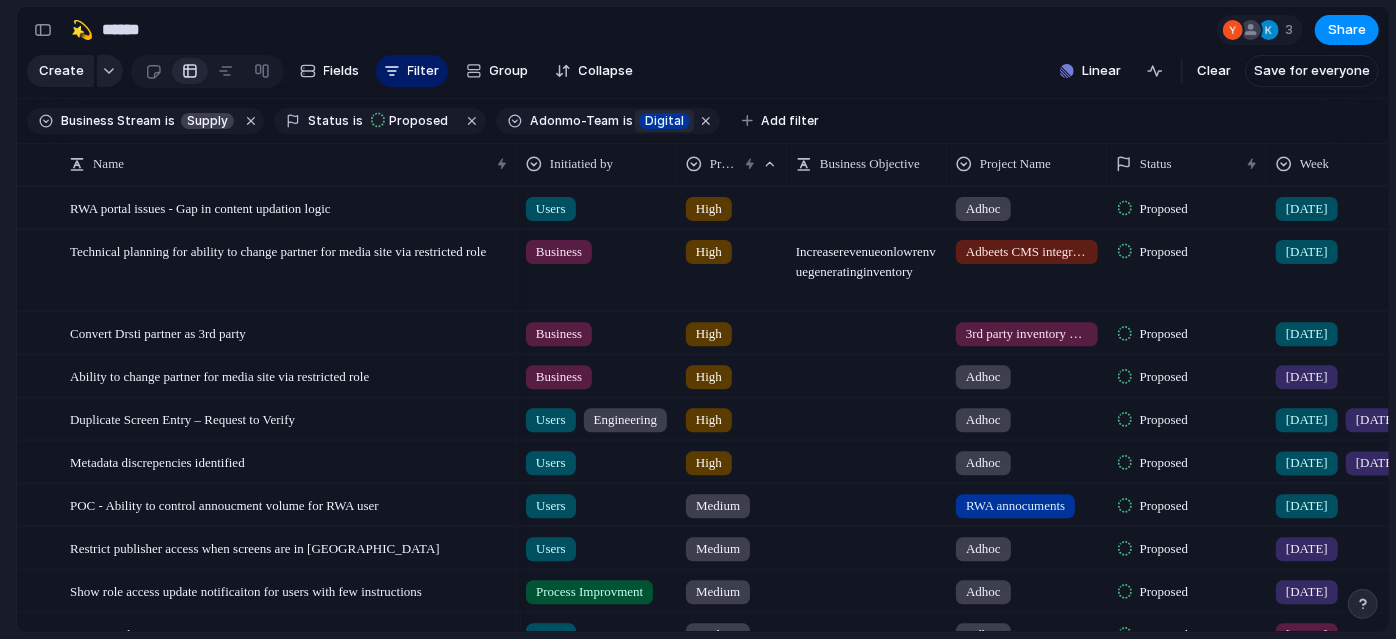 click on "Digital" at bounding box center (664, 121) 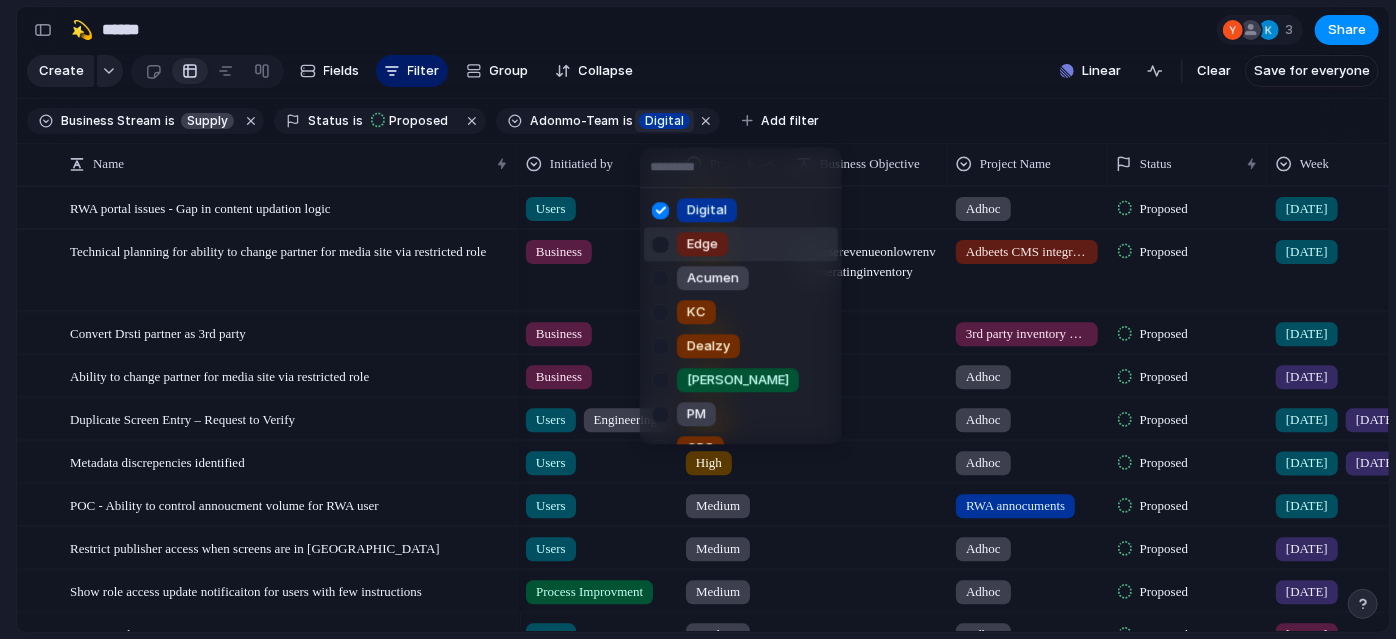 click at bounding box center (660, 244) 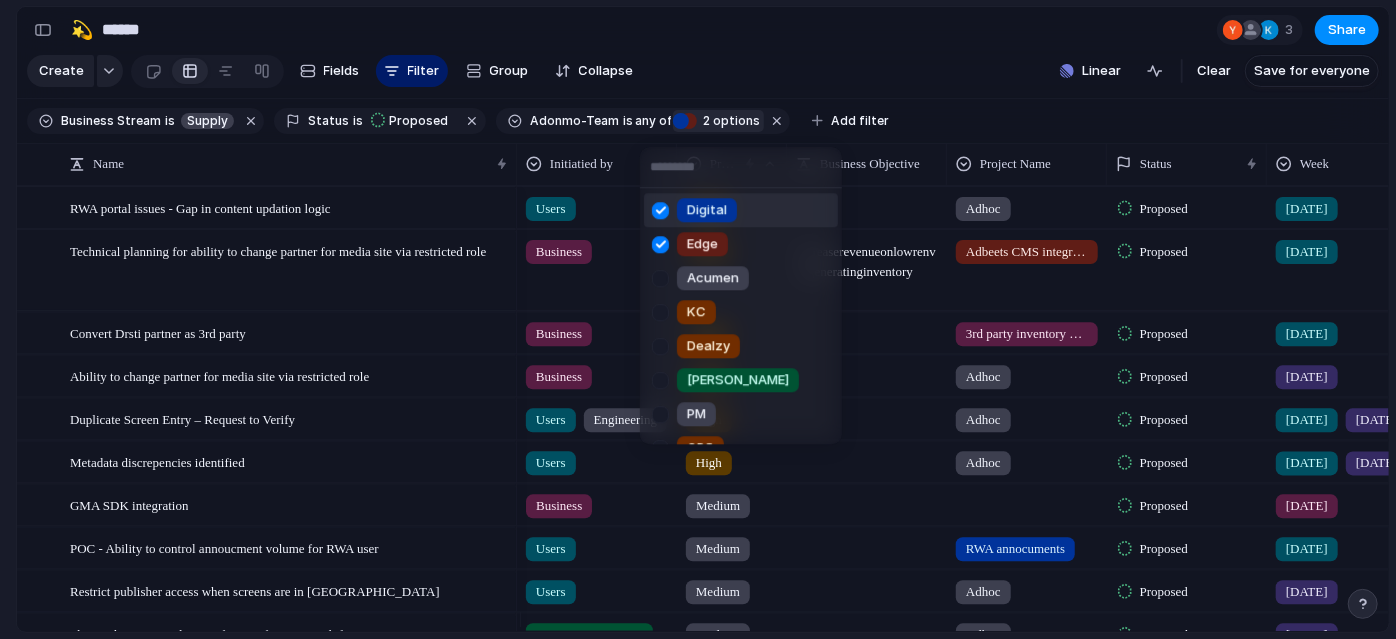 click at bounding box center [660, 210] 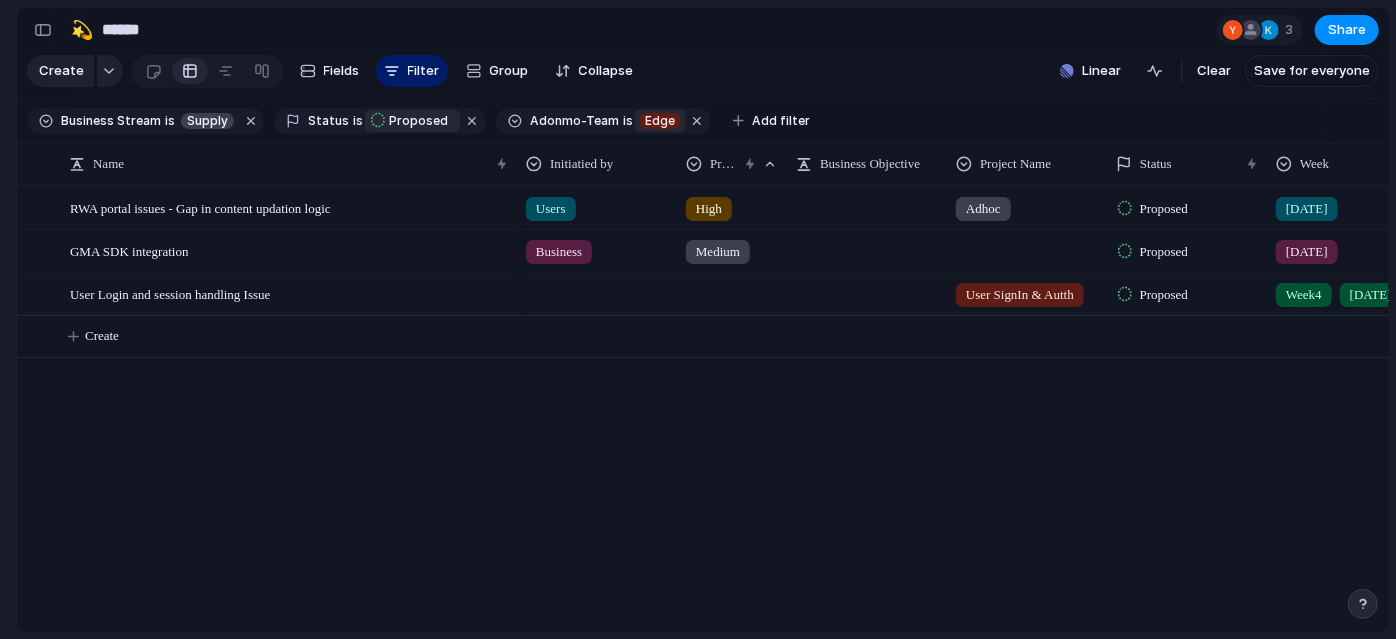 click on "Proposed" at bounding box center [418, 121] 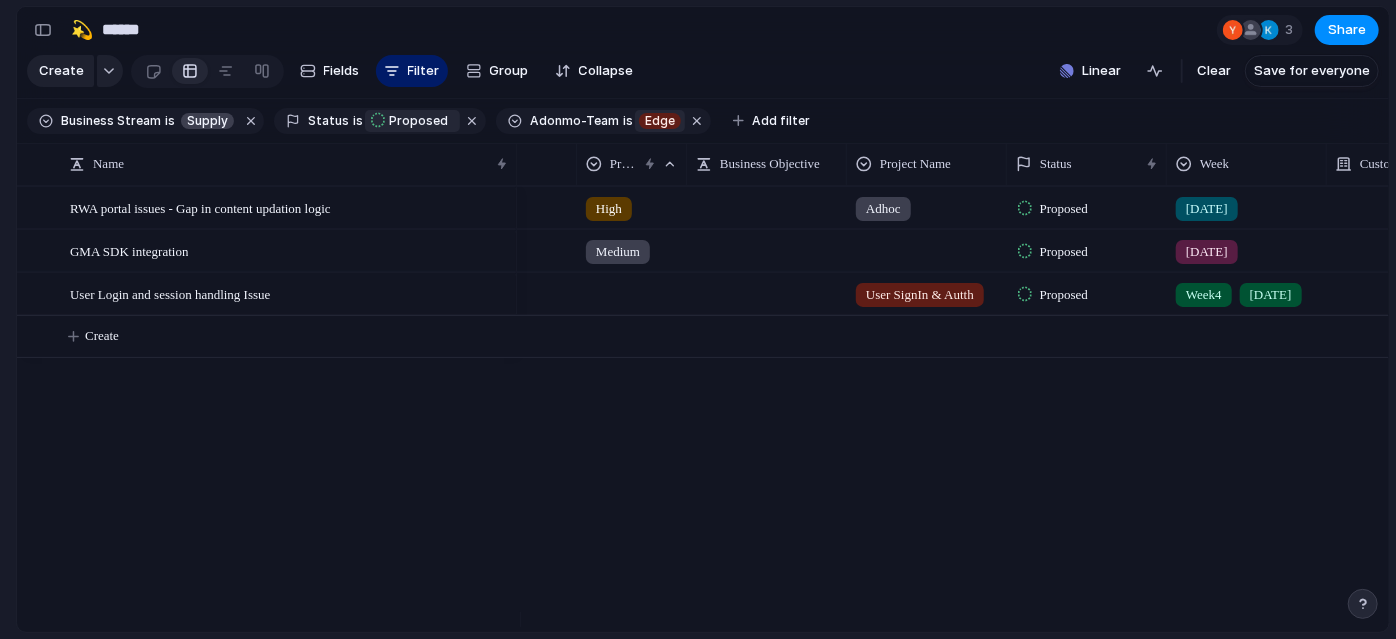 scroll, scrollTop: 0, scrollLeft: 271, axis: horizontal 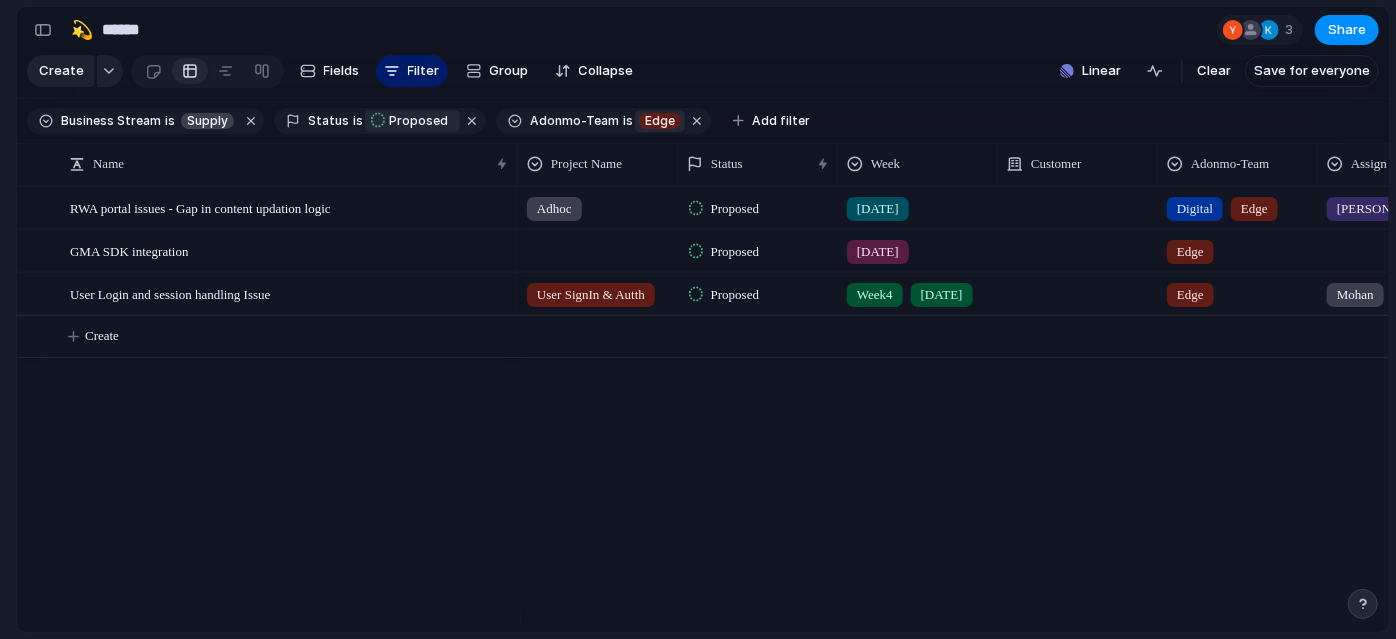 click on "Proposed" at bounding box center [418, 121] 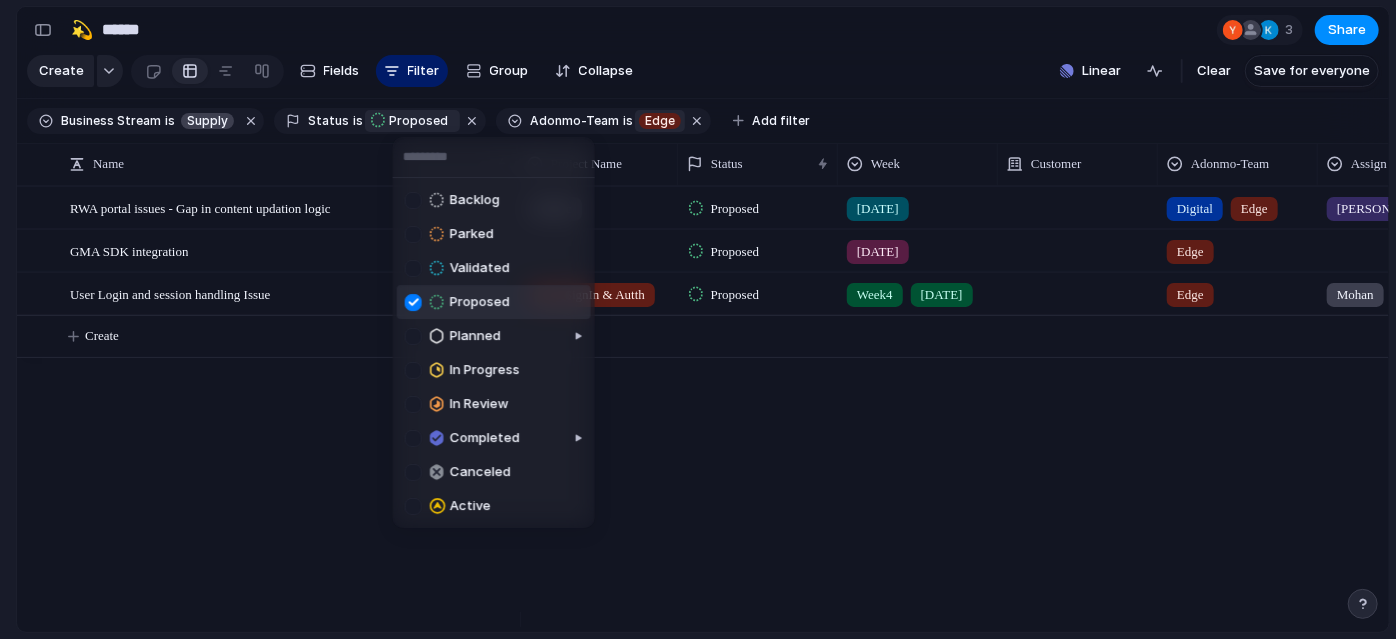 click at bounding box center (413, 302) 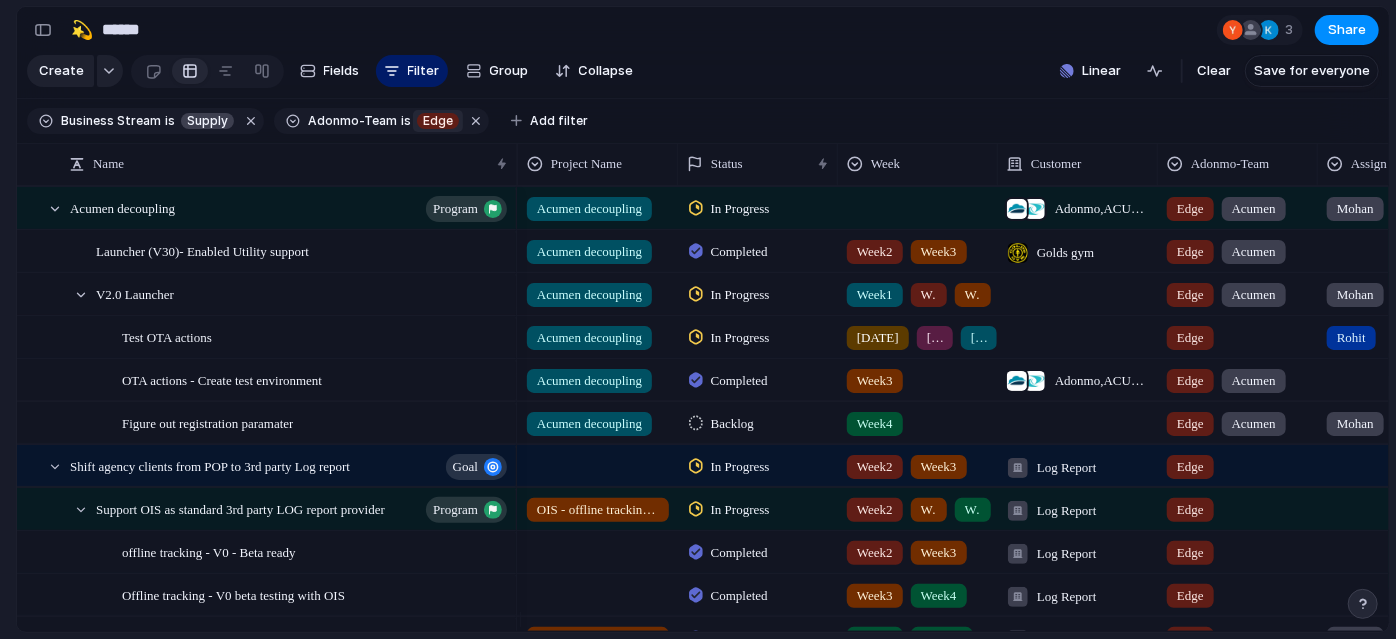 click on "Edge" at bounding box center (438, 121) 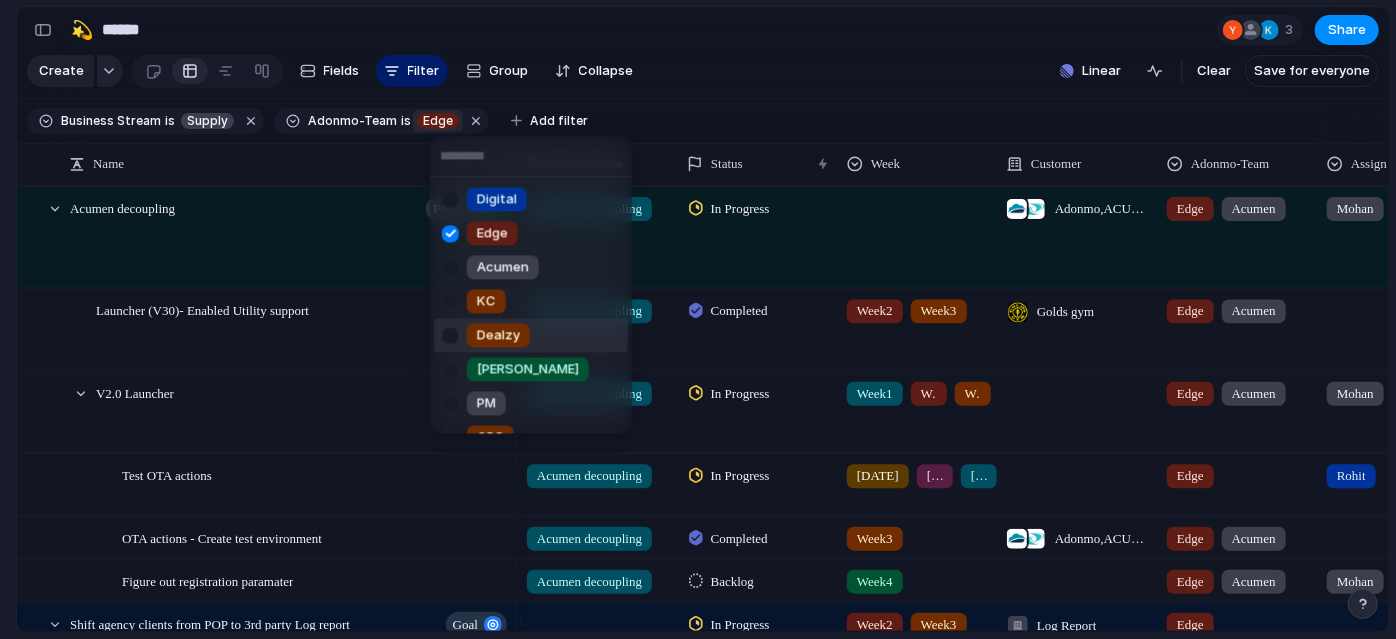scroll, scrollTop: 58, scrollLeft: 0, axis: vertical 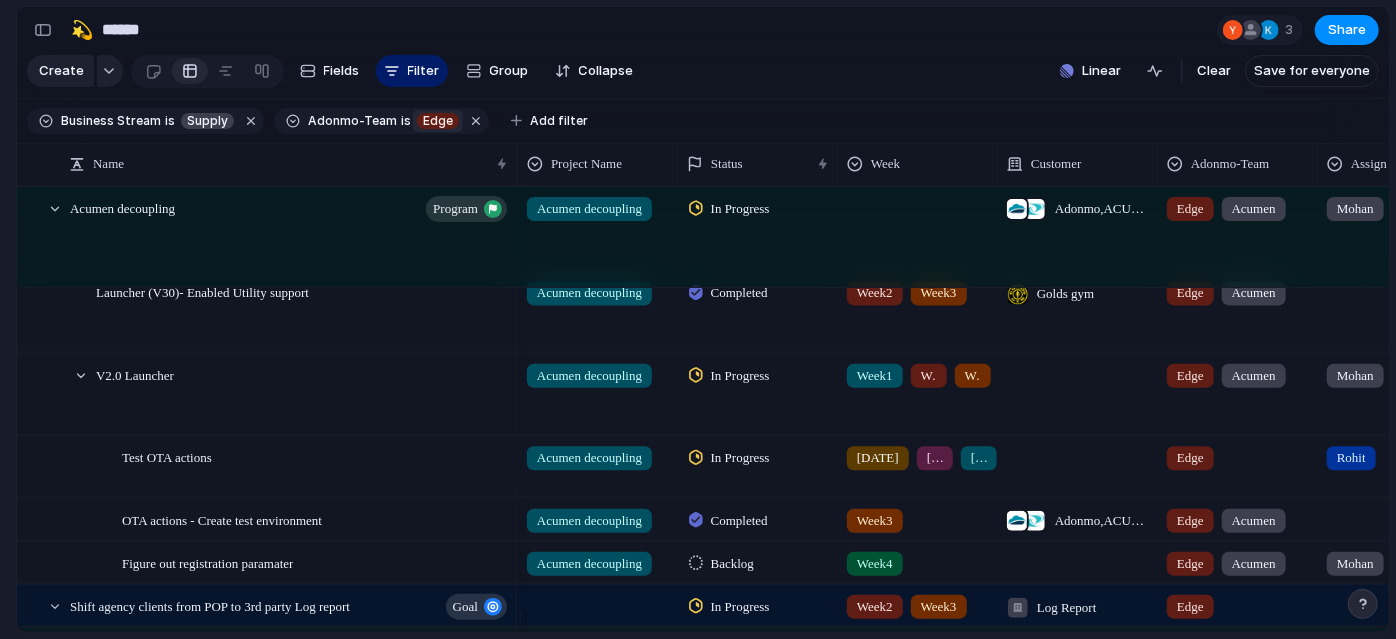 click on "In Progress" at bounding box center [740, 458] 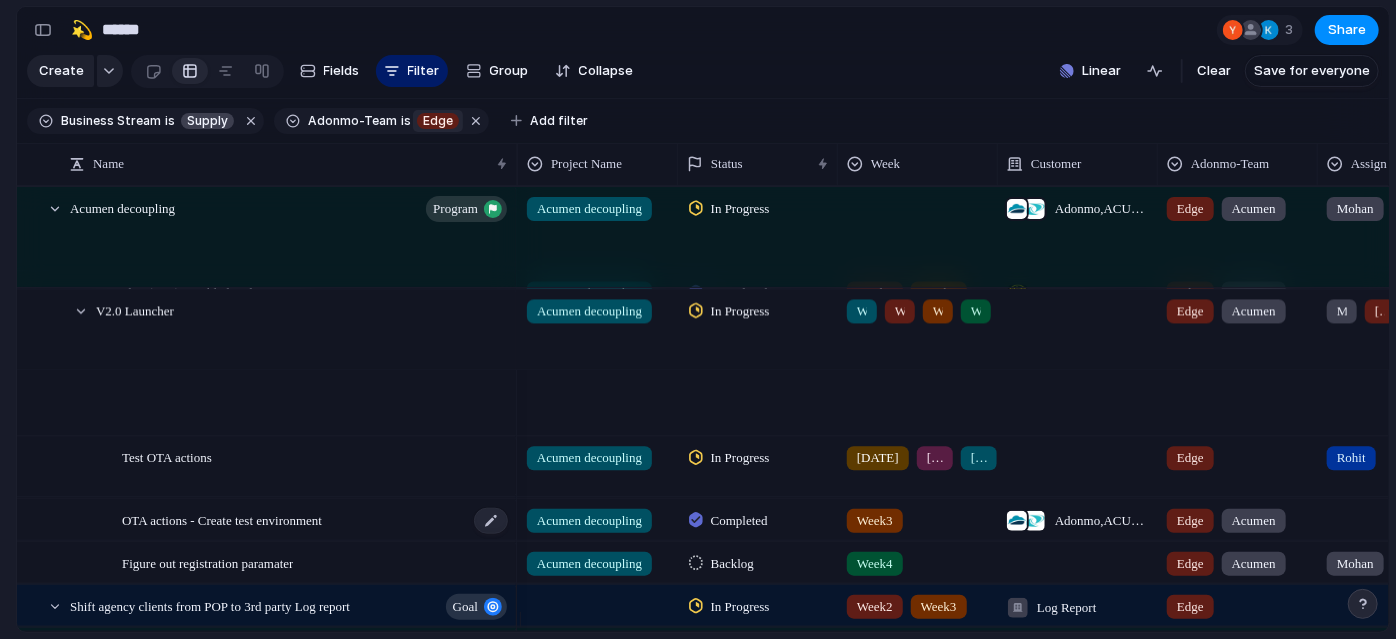 scroll, scrollTop: 138, scrollLeft: 0, axis: vertical 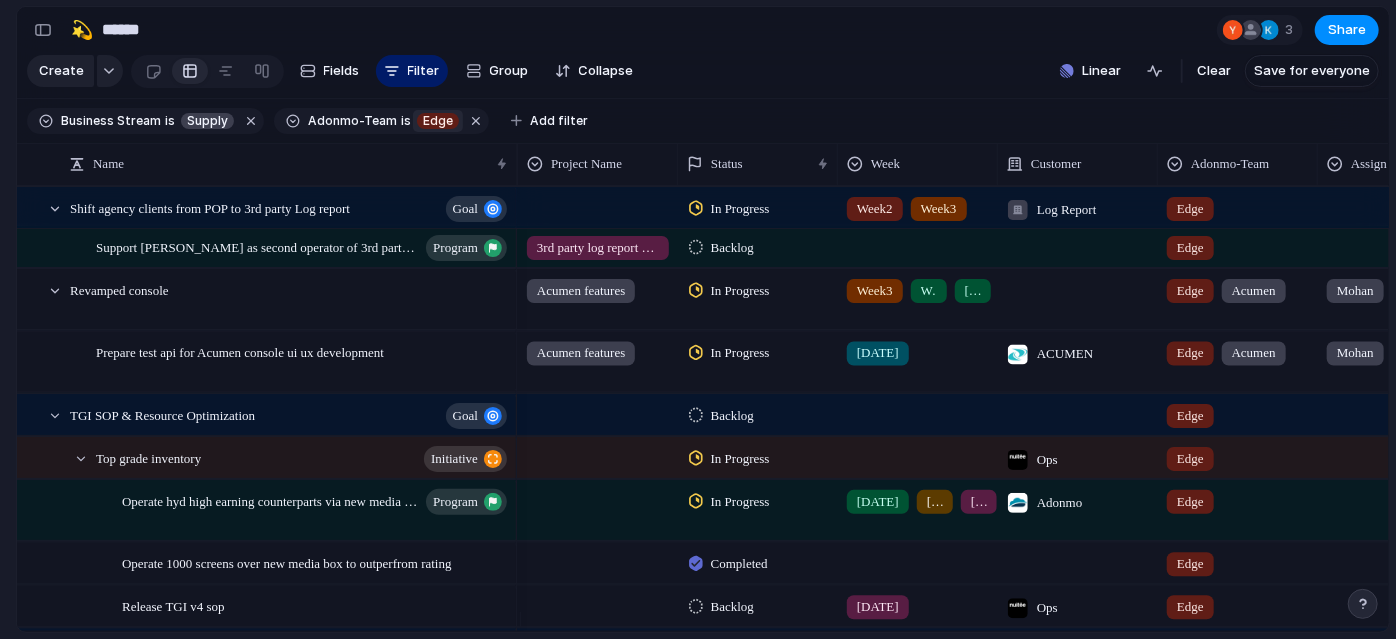 click on "[DATE]" at bounding box center (918, 348) 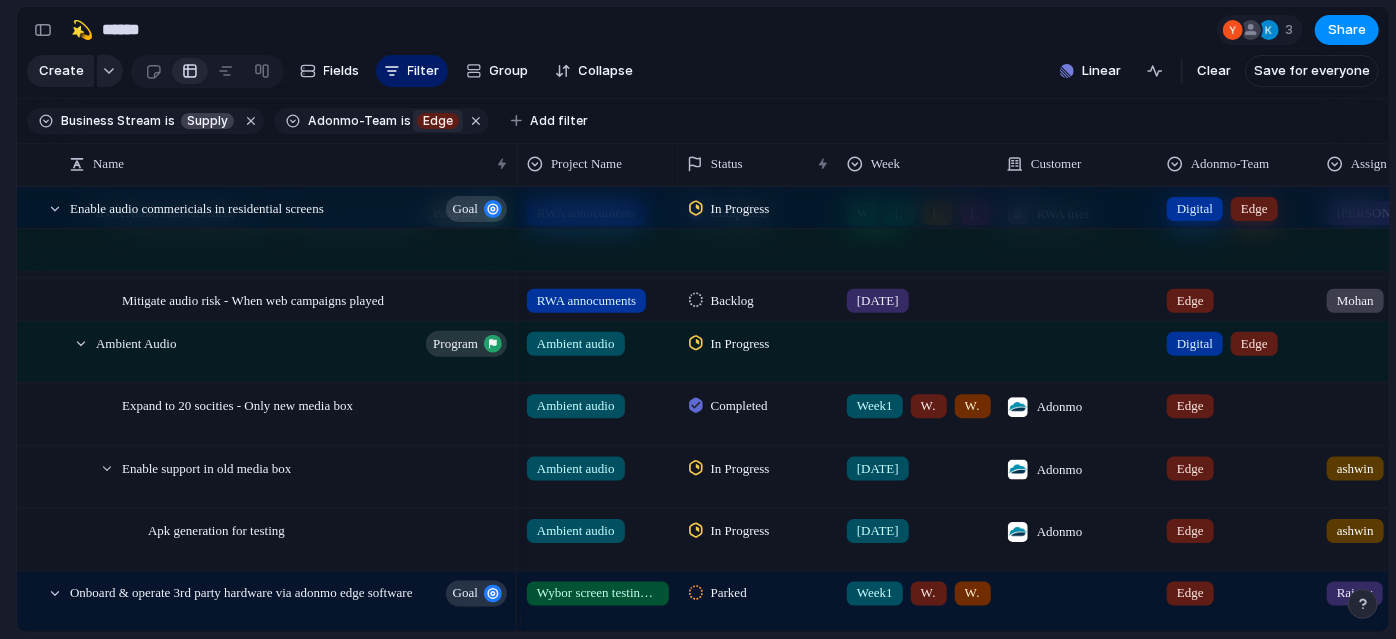 scroll, scrollTop: 1912, scrollLeft: 0, axis: vertical 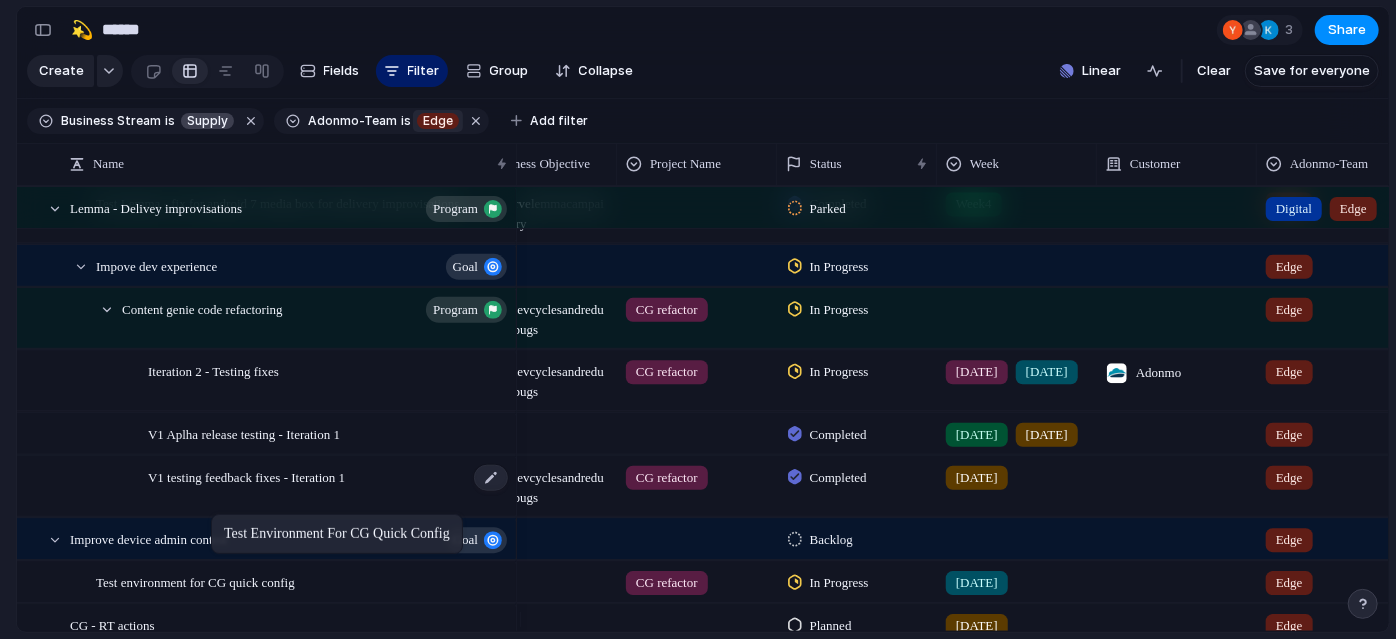 drag, startPoint x: 178, startPoint y: 559, endPoint x: 220, endPoint y: 518, distance: 58.694122 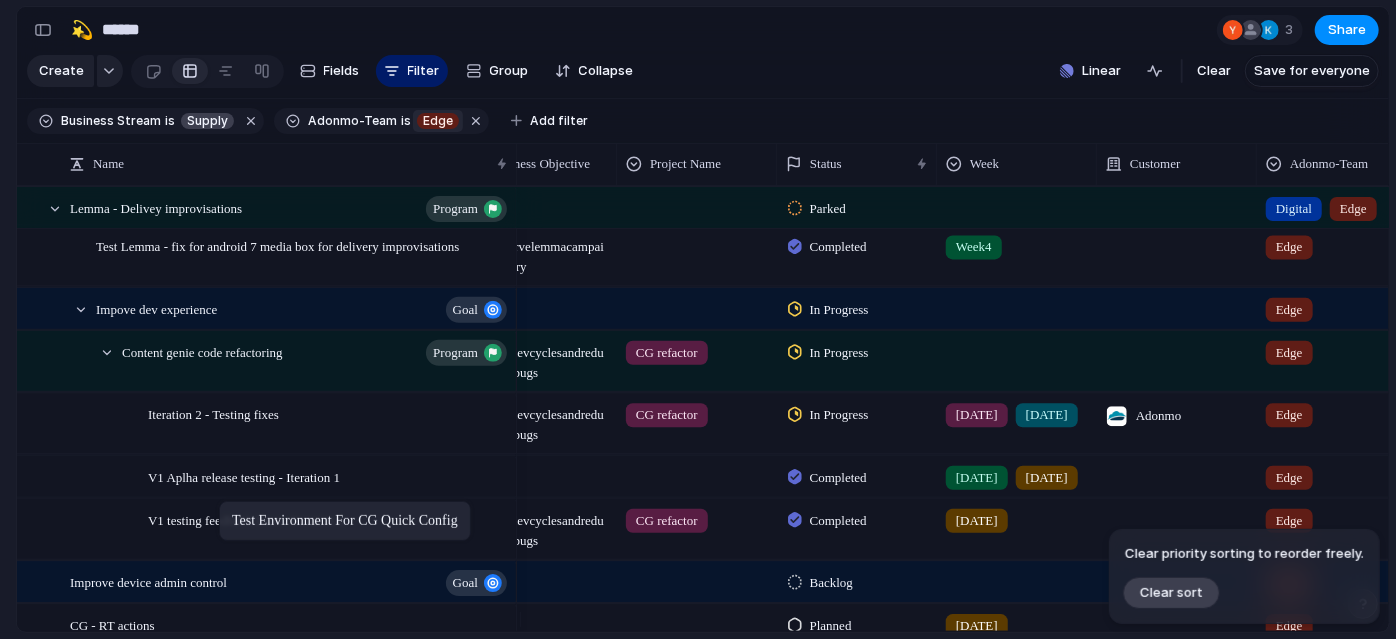 drag, startPoint x: 179, startPoint y: 554, endPoint x: 229, endPoint y: 505, distance: 70.00714 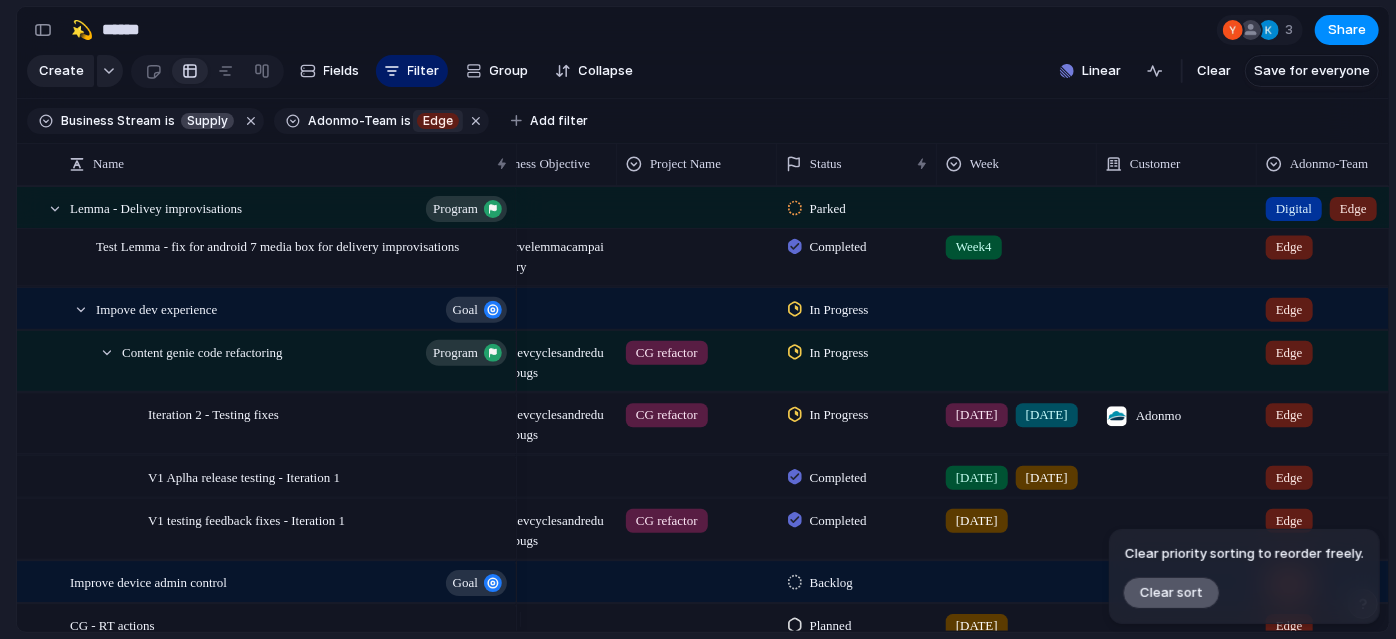 click on "Clear sort" at bounding box center (1171, 592) 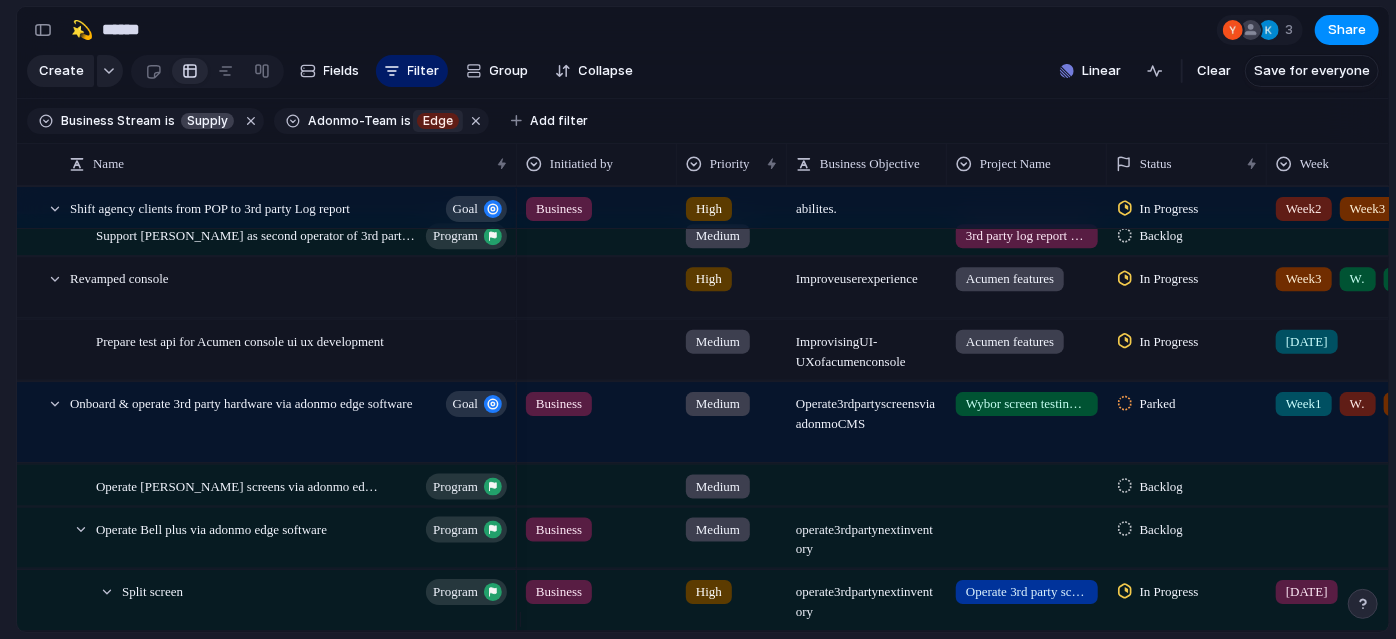type 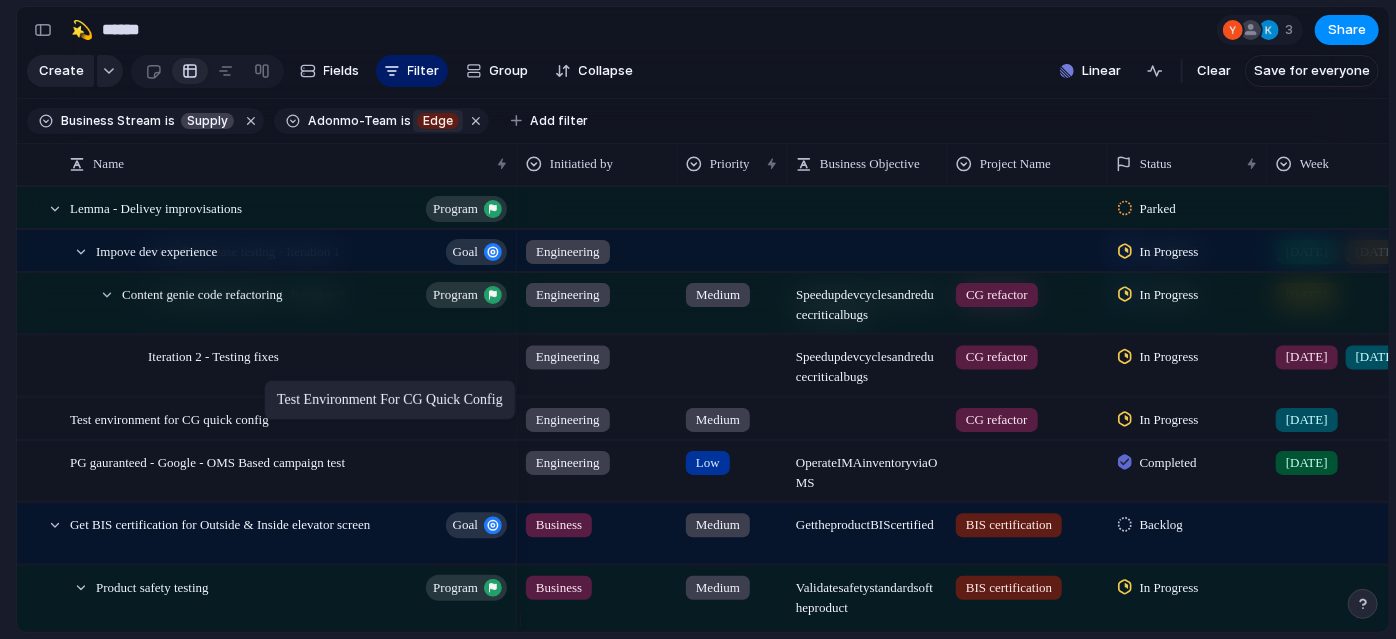 drag, startPoint x: 248, startPoint y: 442, endPoint x: 274, endPoint y: 384, distance: 63.560993 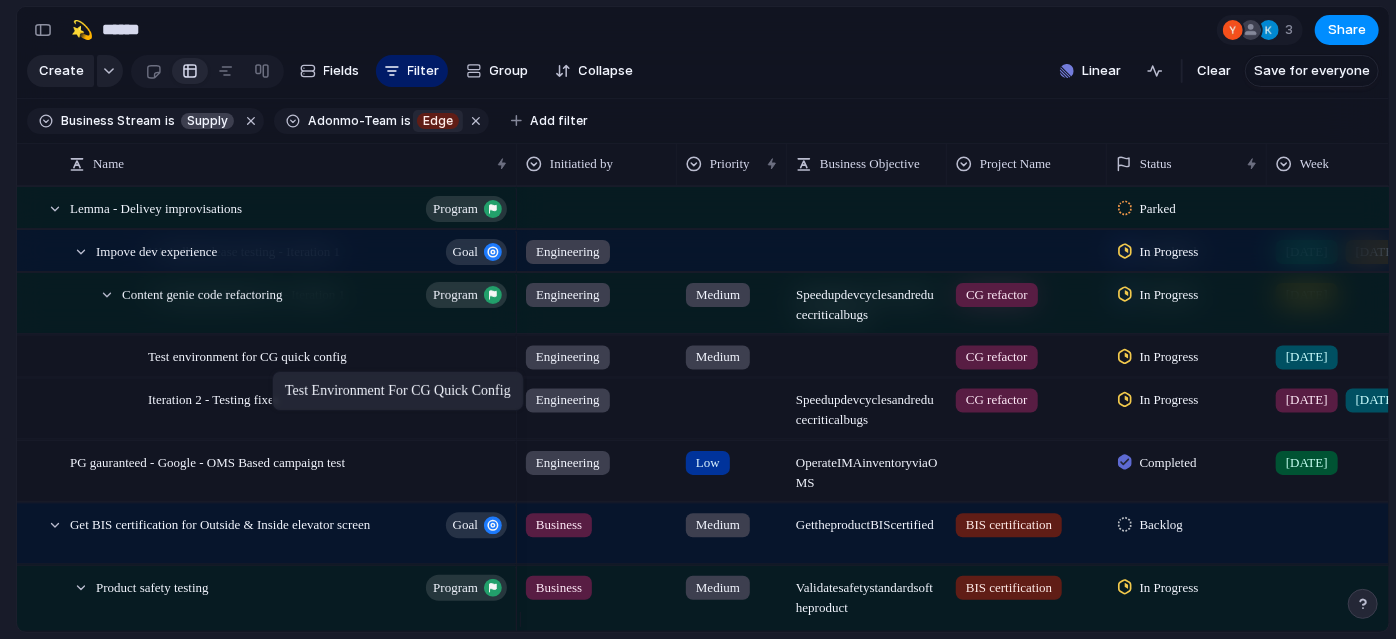 drag, startPoint x: 104, startPoint y: 434, endPoint x: 282, endPoint y: 375, distance: 187.52333 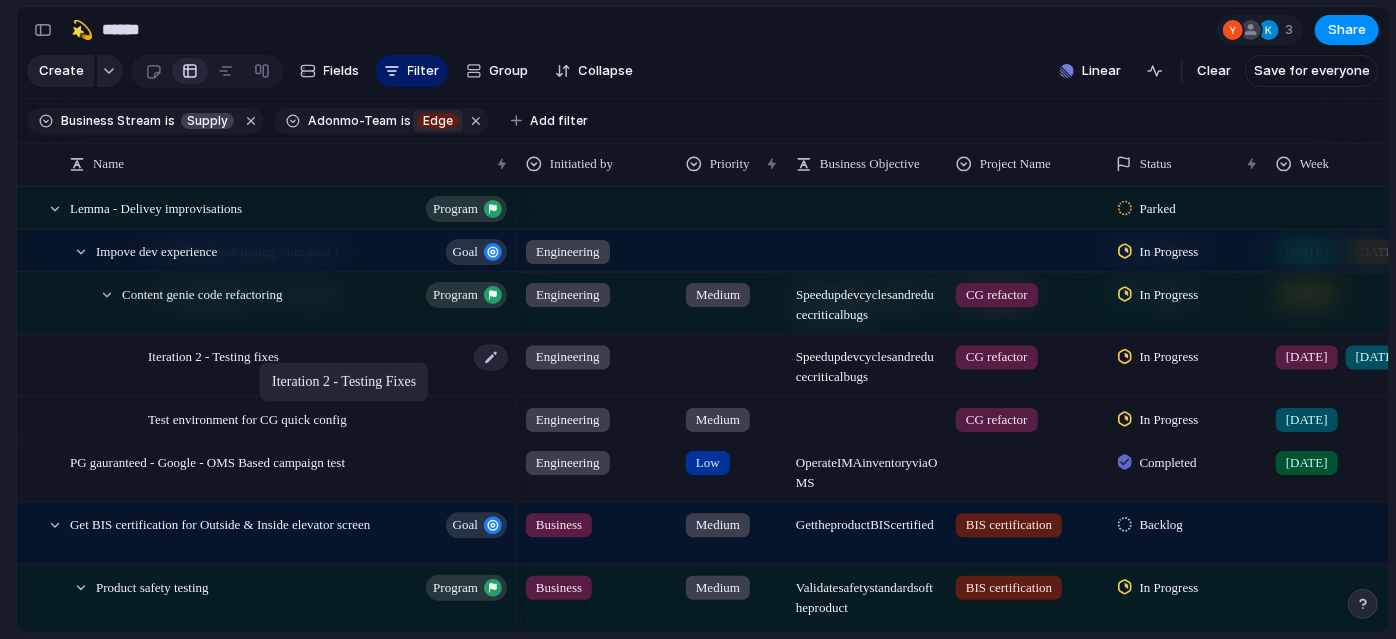 drag, startPoint x: 262, startPoint y: 415, endPoint x: 269, endPoint y: 367, distance: 48.507732 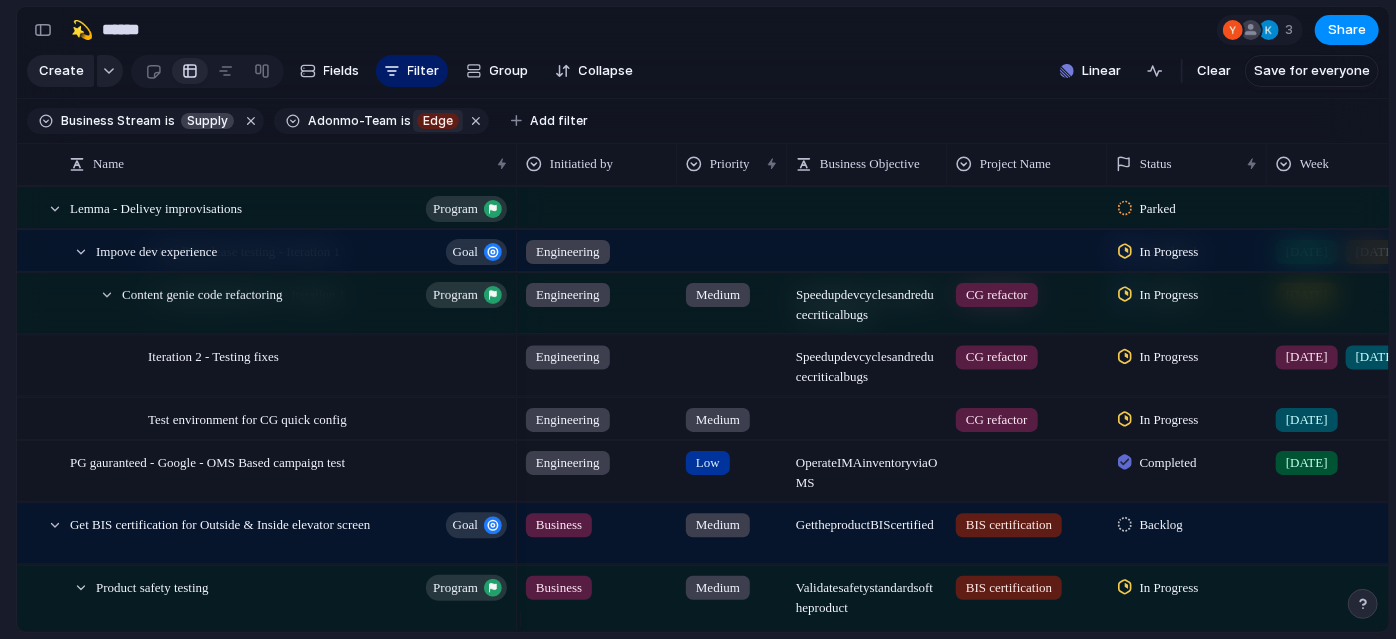 scroll, scrollTop: 3032, scrollLeft: 0, axis: vertical 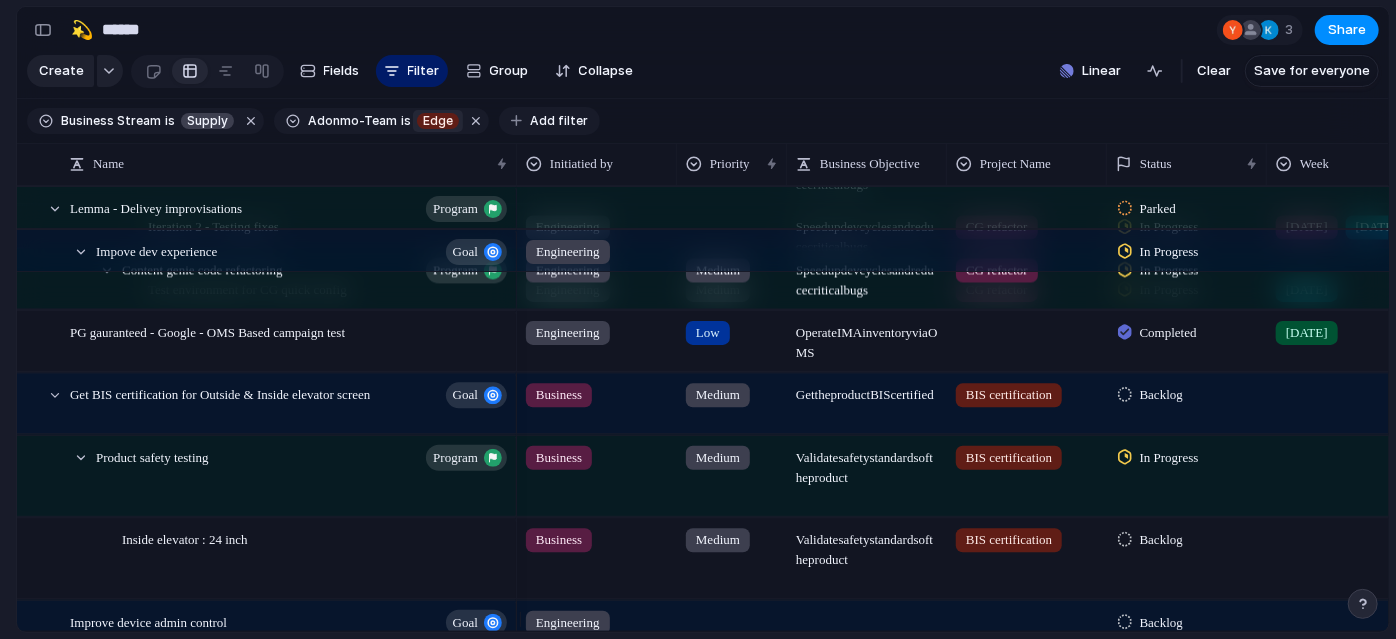 click on "Add filter" at bounding box center (559, 121) 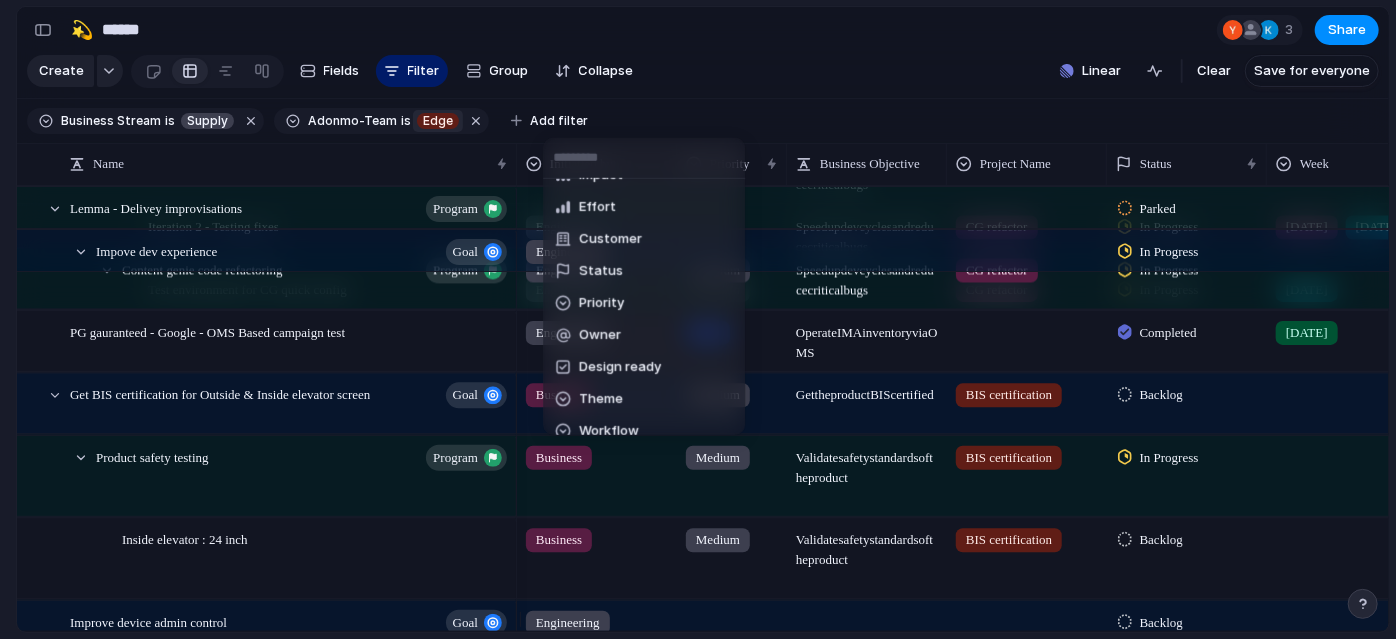 scroll, scrollTop: 218, scrollLeft: 0, axis: vertical 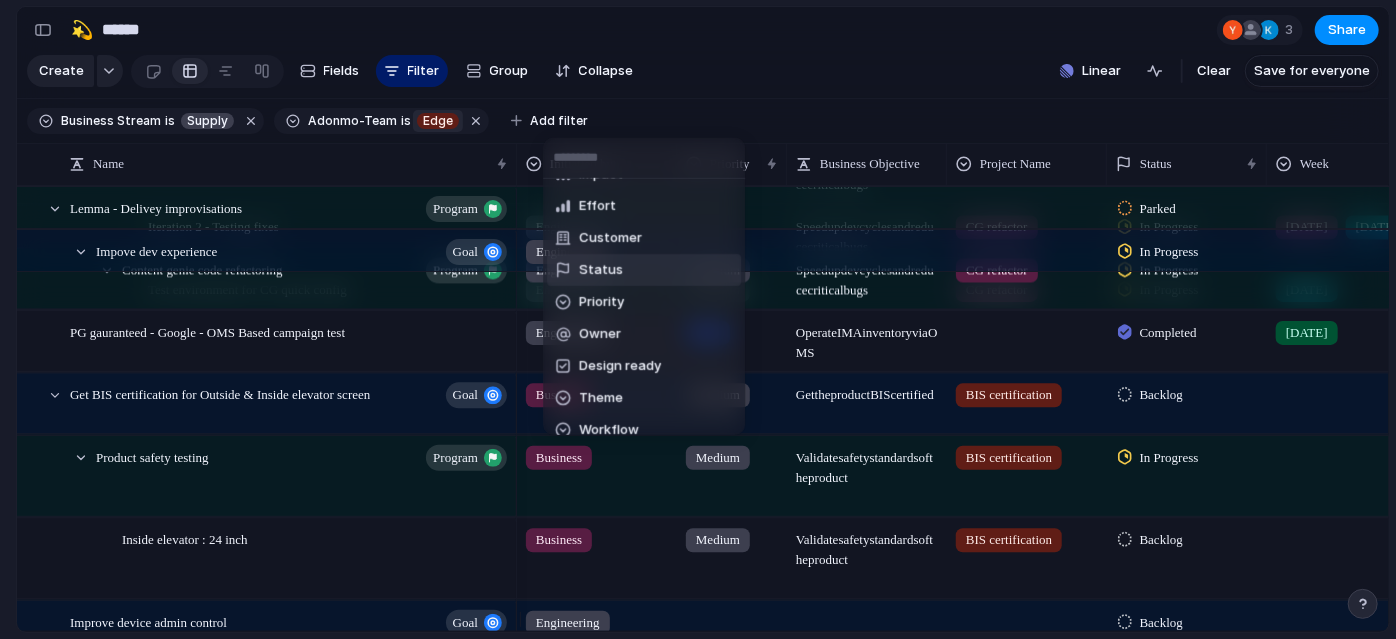 click on "Status" at bounding box center (644, 270) 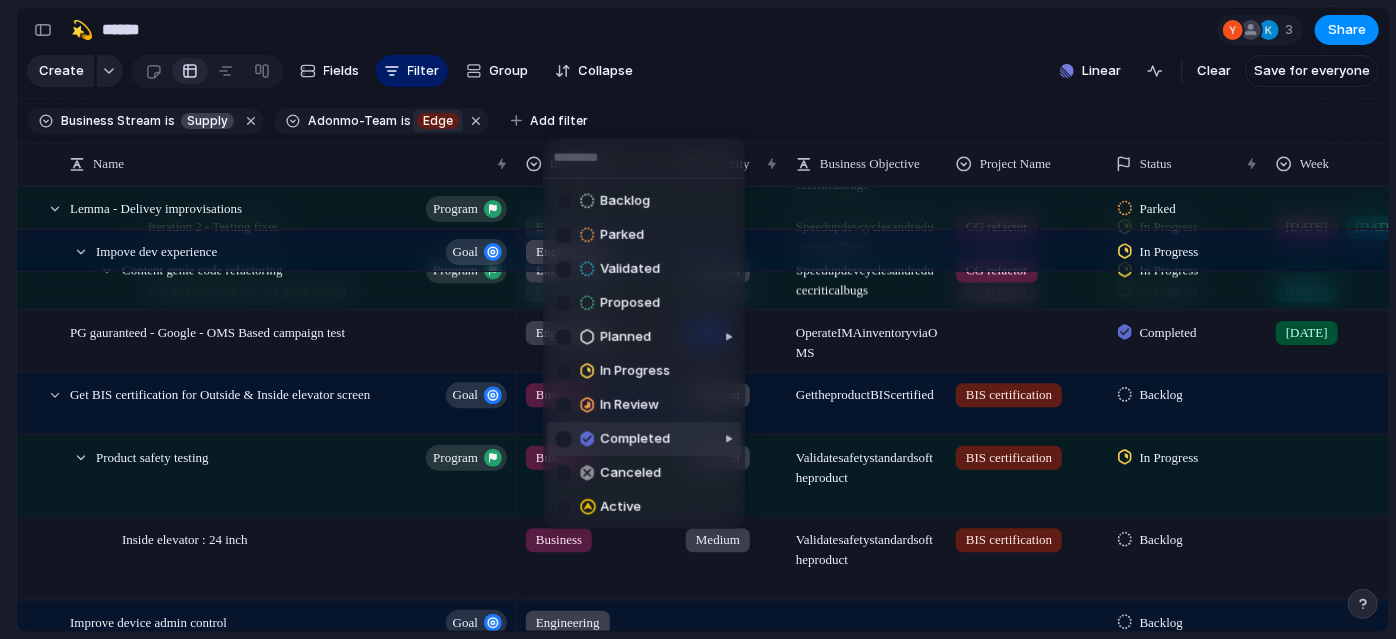 click at bounding box center [563, 438] 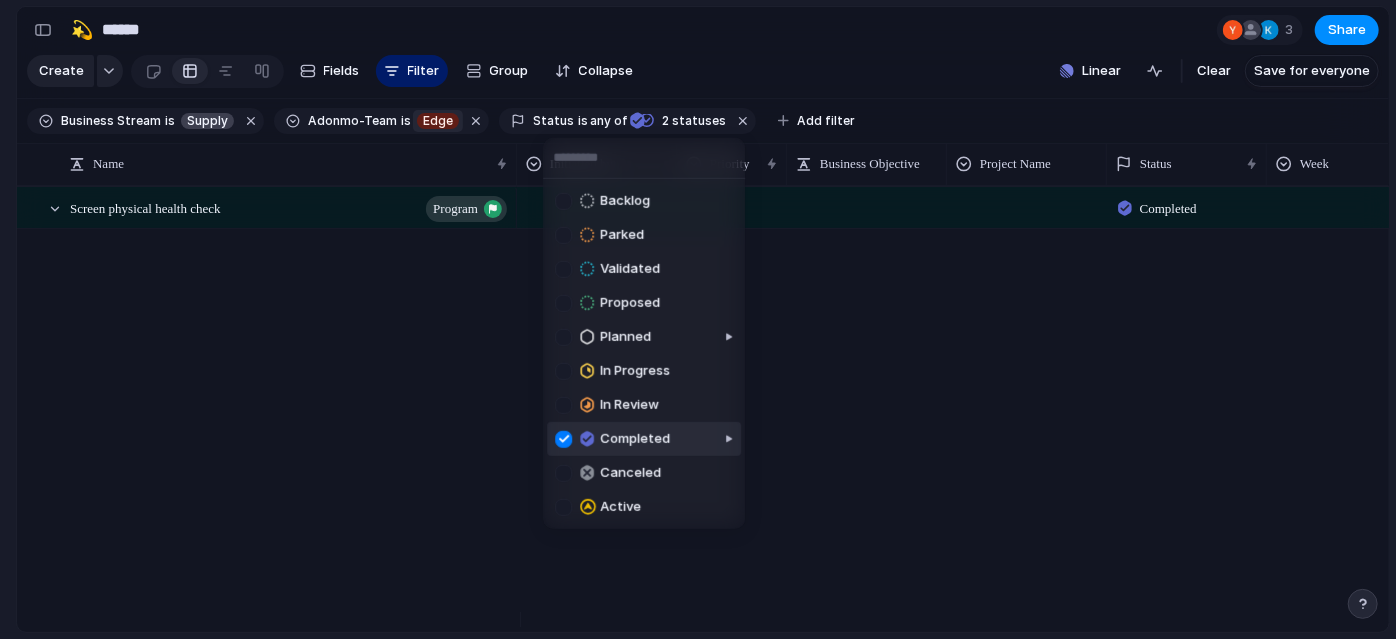 scroll, scrollTop: 922, scrollLeft: 0, axis: vertical 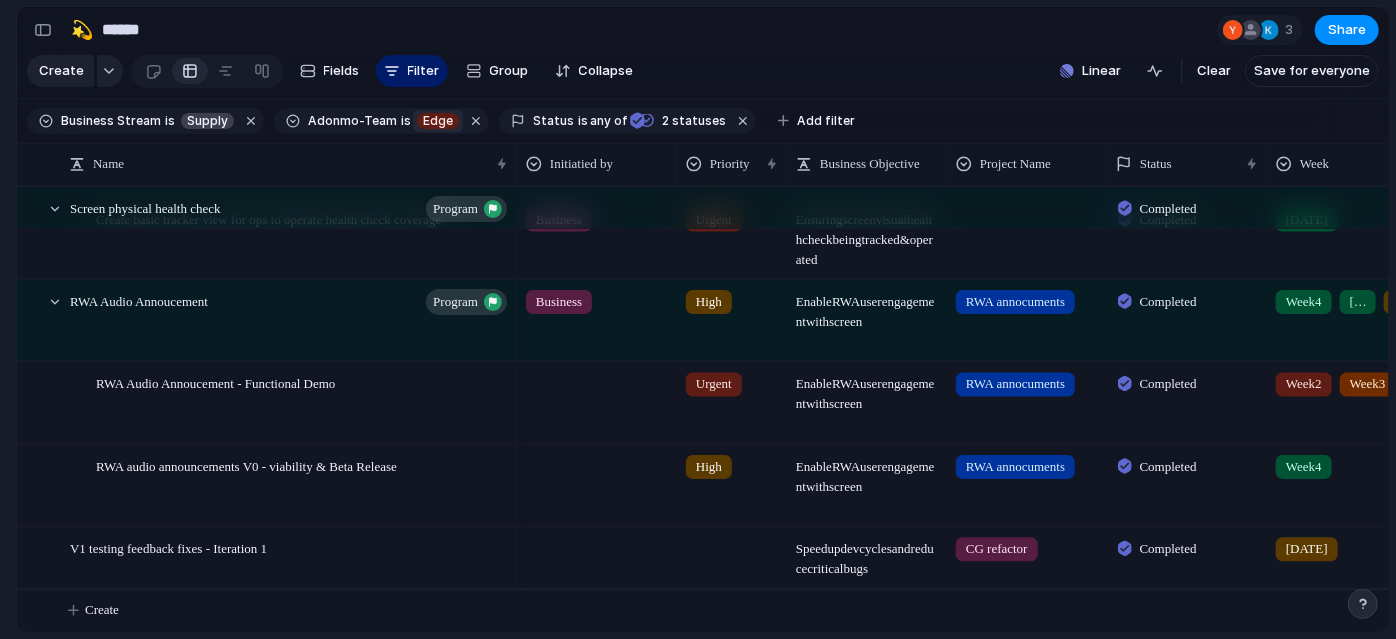 click on "🛠️ Sprint Plan Projects 🍎 June- Digital Plan 🧊 July Test 🤖 Week2 🍎 July- Supply / Edge Plan 📒 New view 💫 Supply
To pick up a draggable item, press the space bar.
While dragging, use the arrow keys to move the item.
Press space again to drop the item in its new position, or press escape to cancel.
Create view" at bounding box center (110, 312) 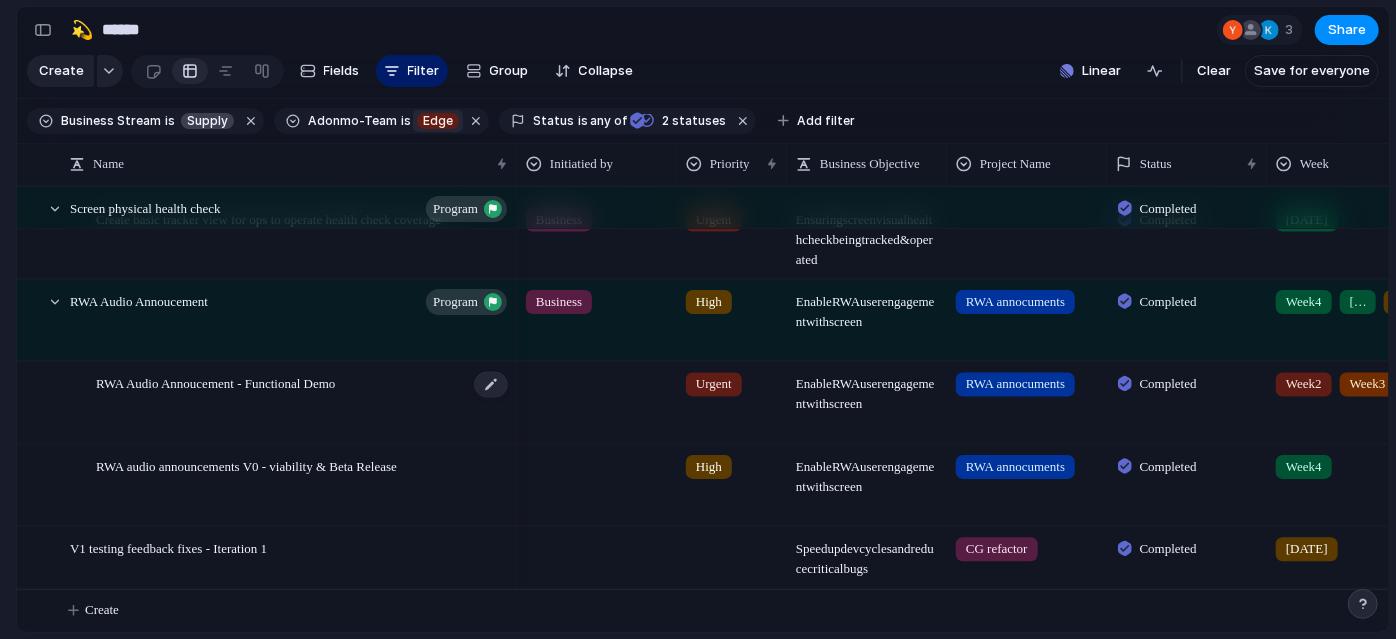 scroll, scrollTop: 728, scrollLeft: 0, axis: vertical 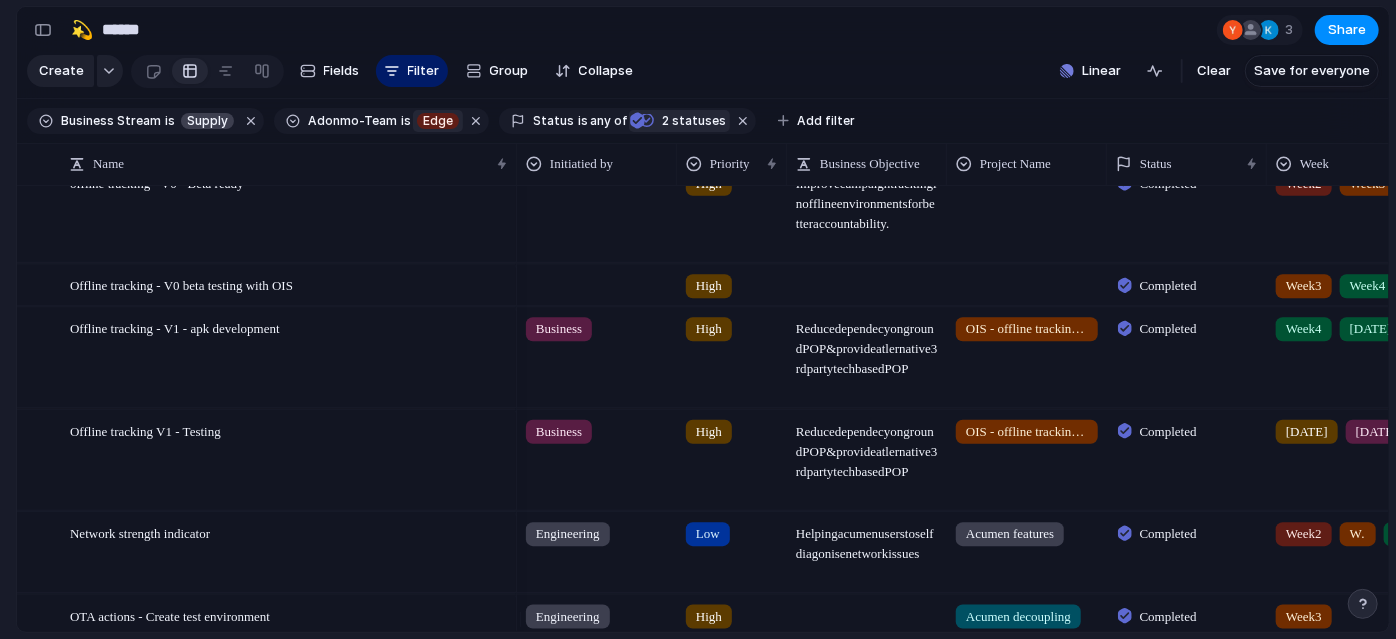 click on "2   statuses" at bounding box center [691, 121] 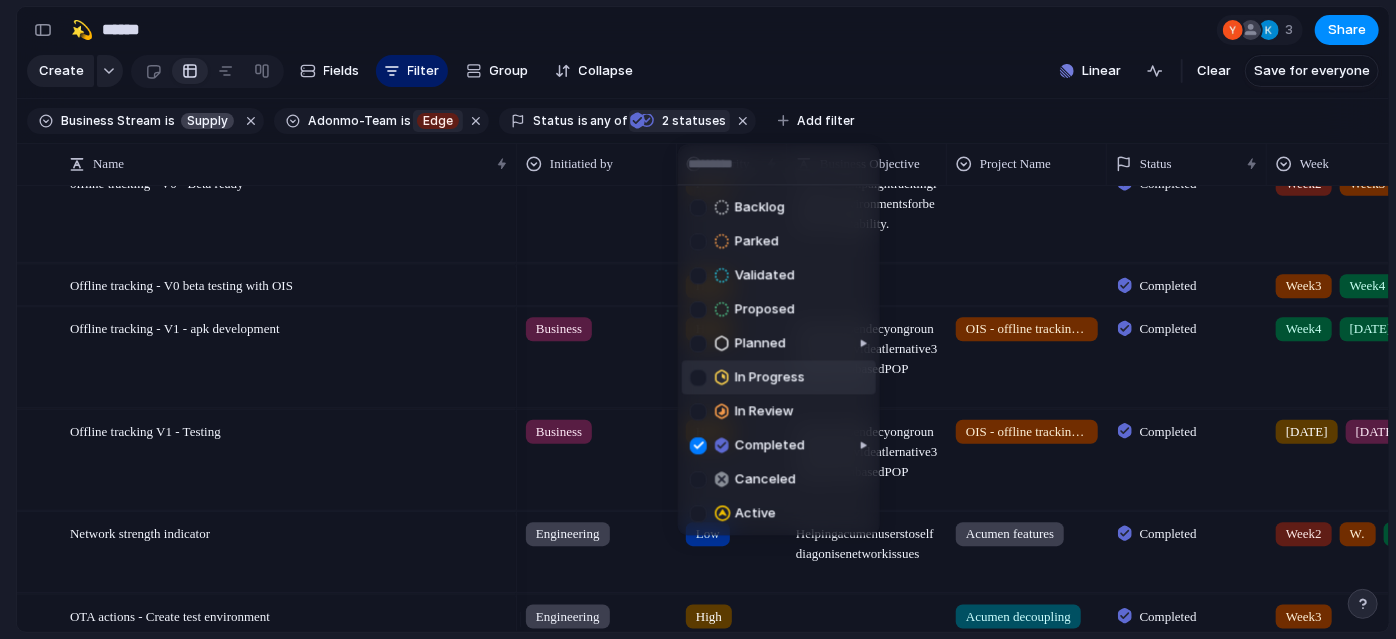 click at bounding box center (698, 377) 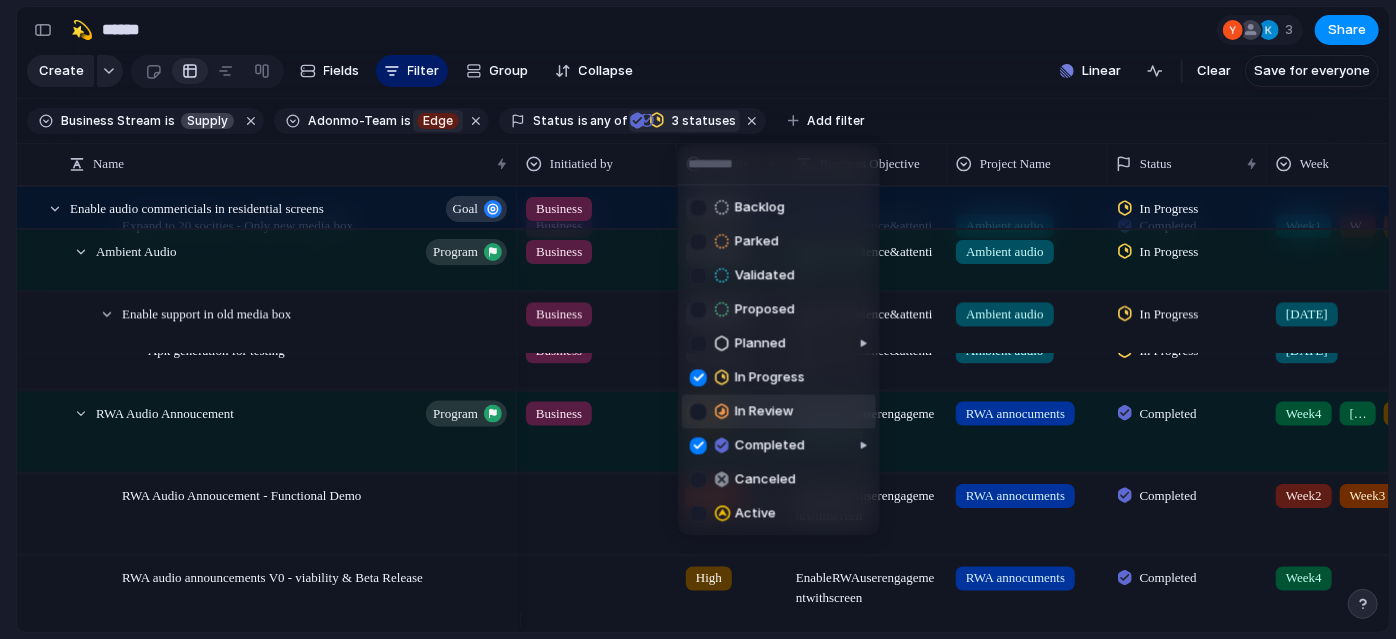 click at bounding box center [698, 411] 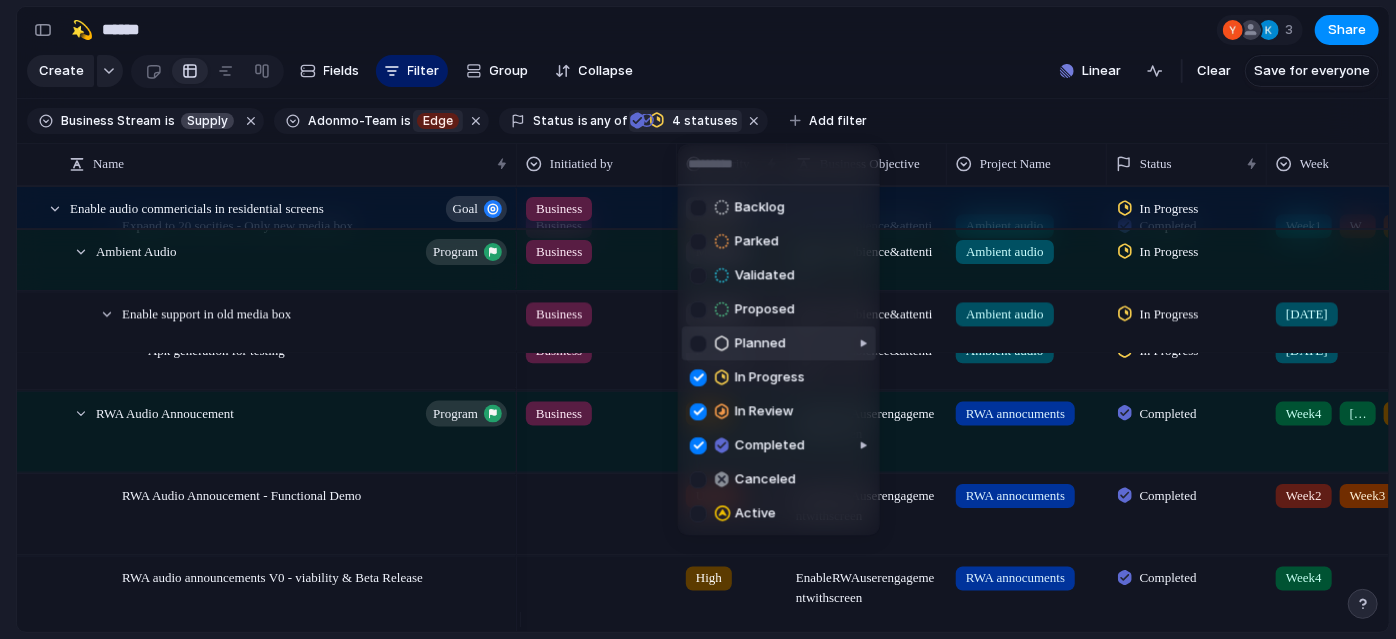 click at bounding box center (698, 343) 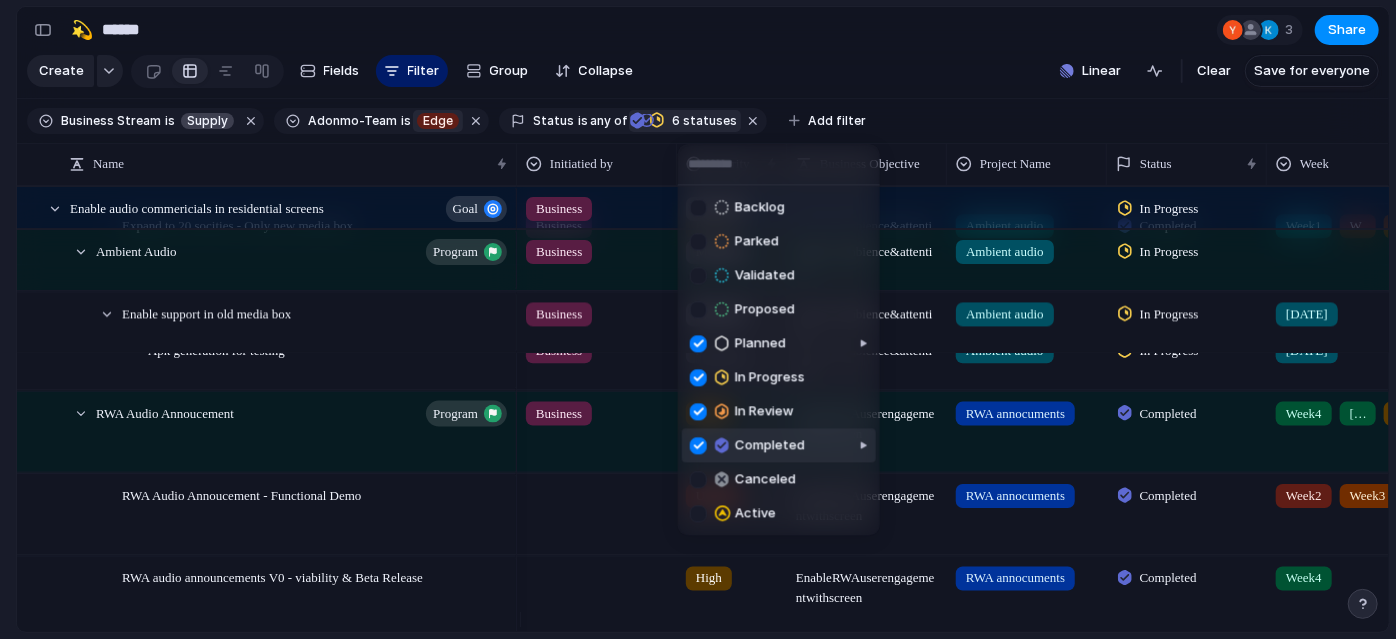 click at bounding box center [698, 445] 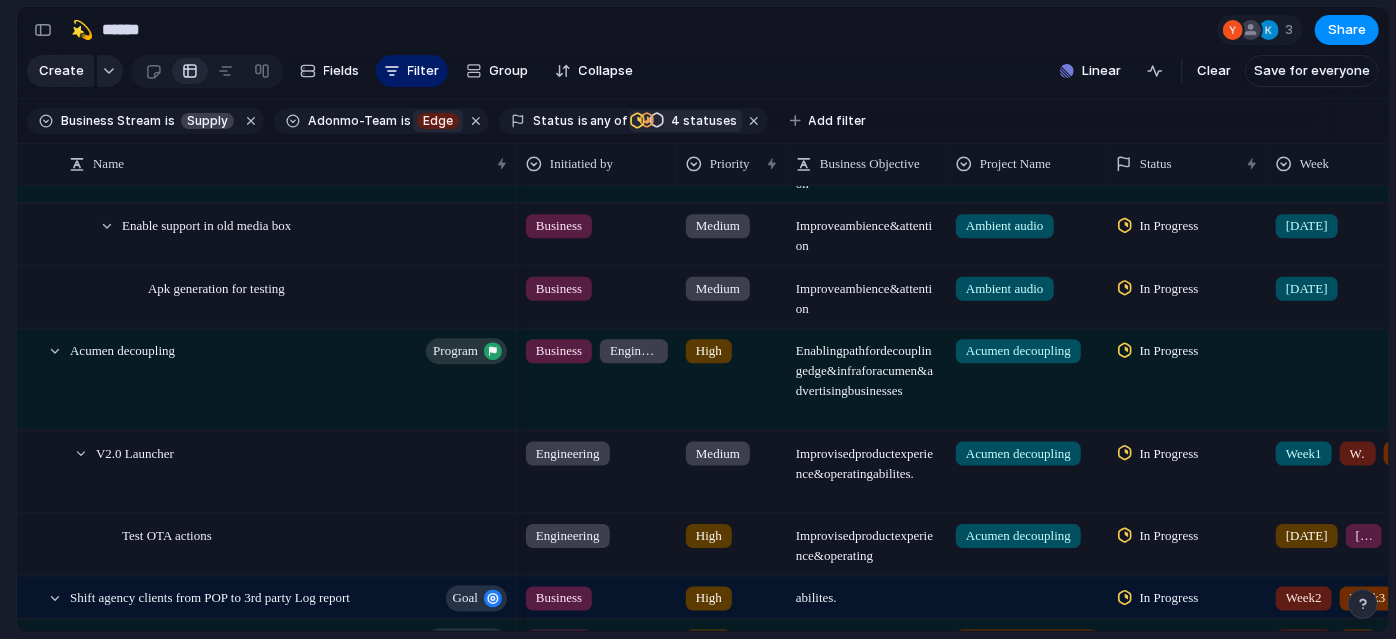 scroll, scrollTop: 0, scrollLeft: 0, axis: both 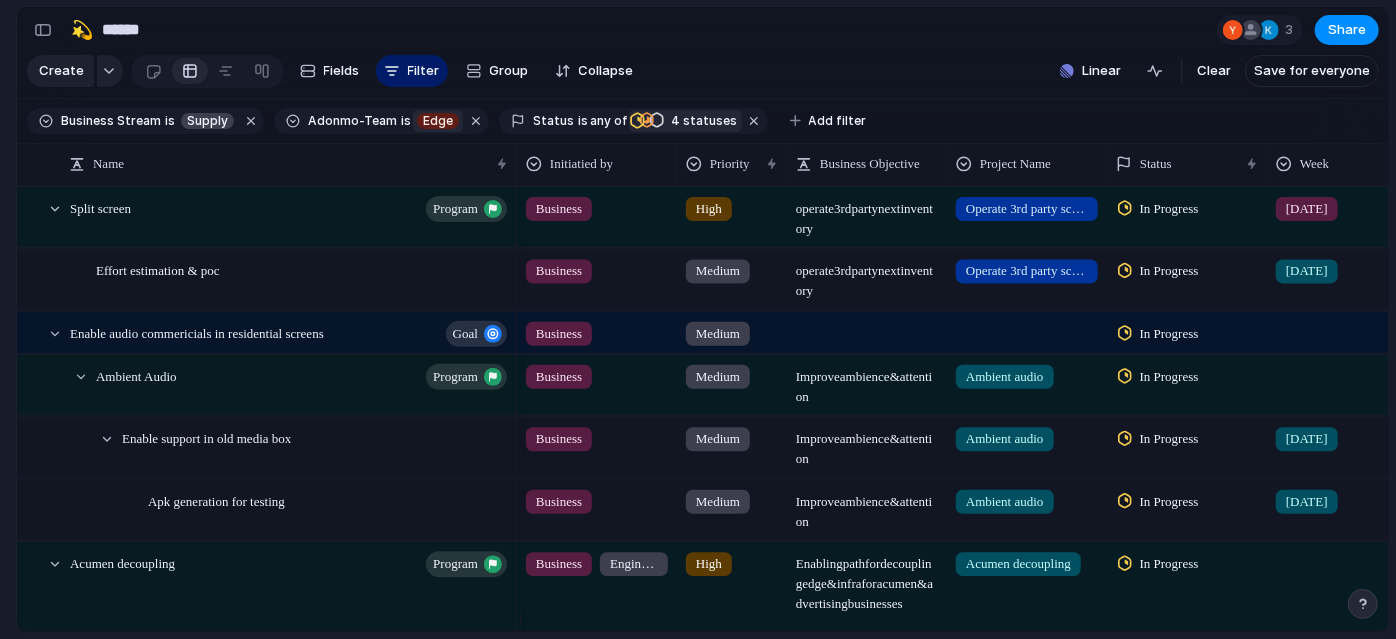 click on "In Progress In Review Planned Planned 4   statuses" at bounding box center (683, 121) 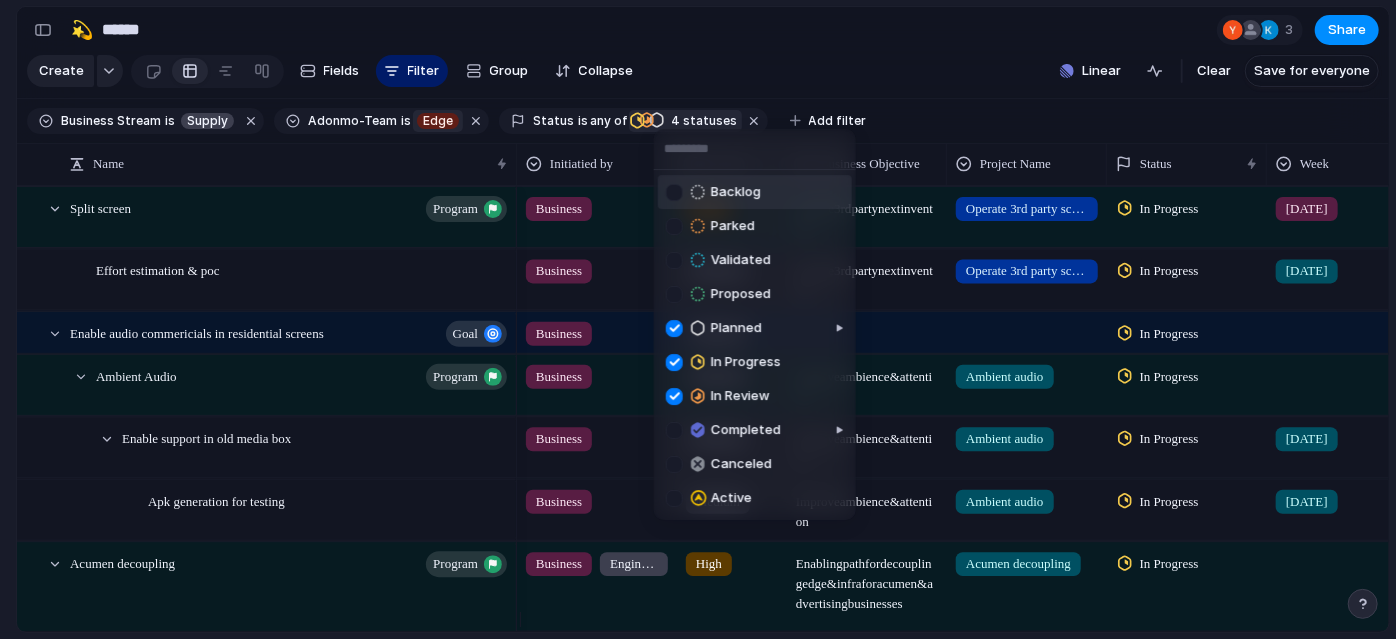click at bounding box center [674, 192] 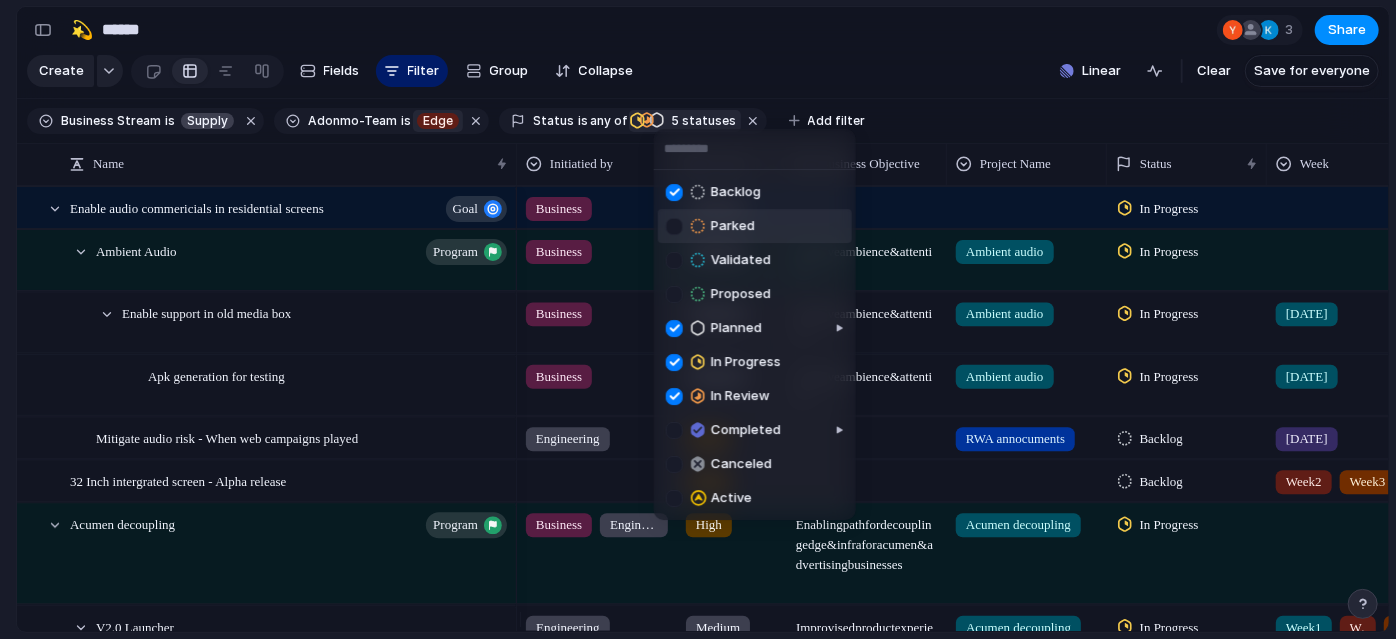 click at bounding box center (674, 226) 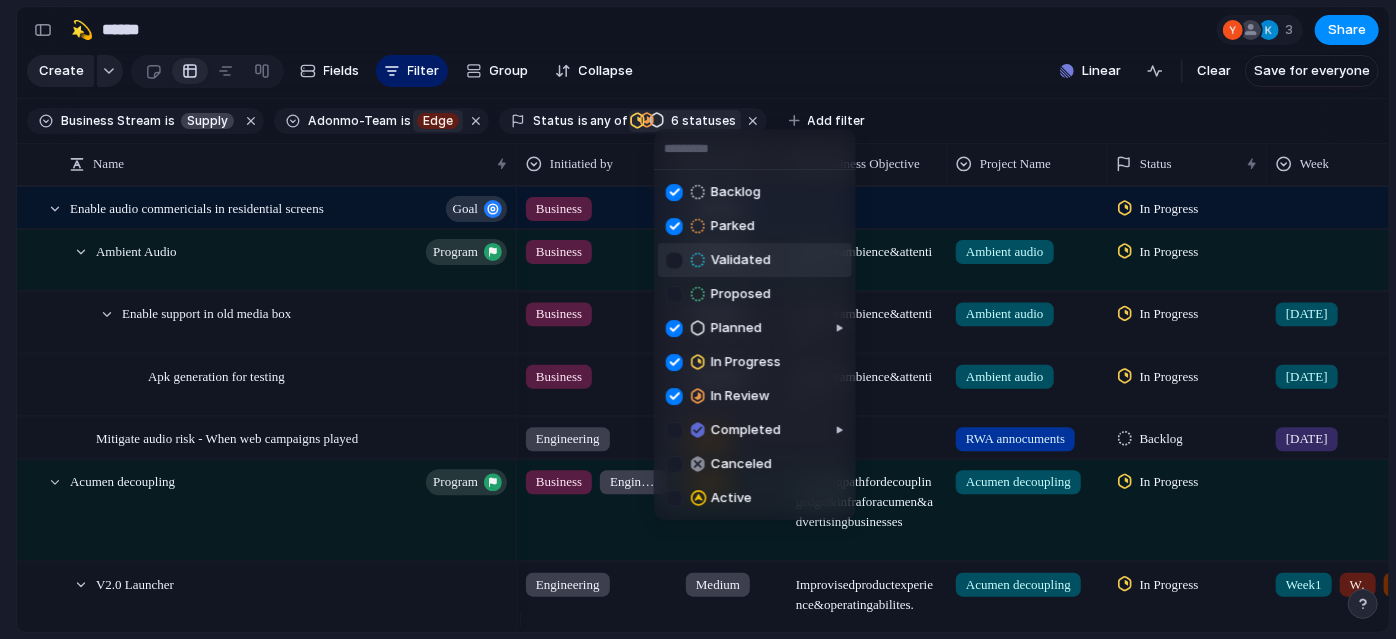 click at bounding box center [674, 260] 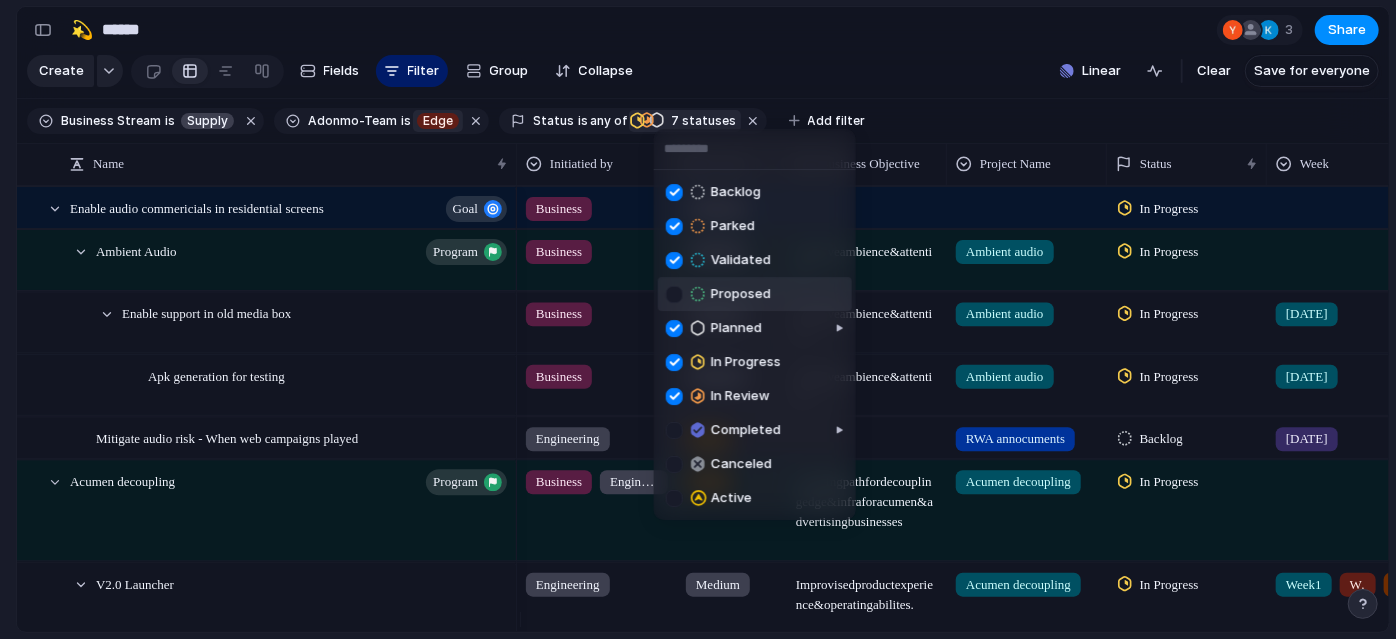 click at bounding box center (674, 294) 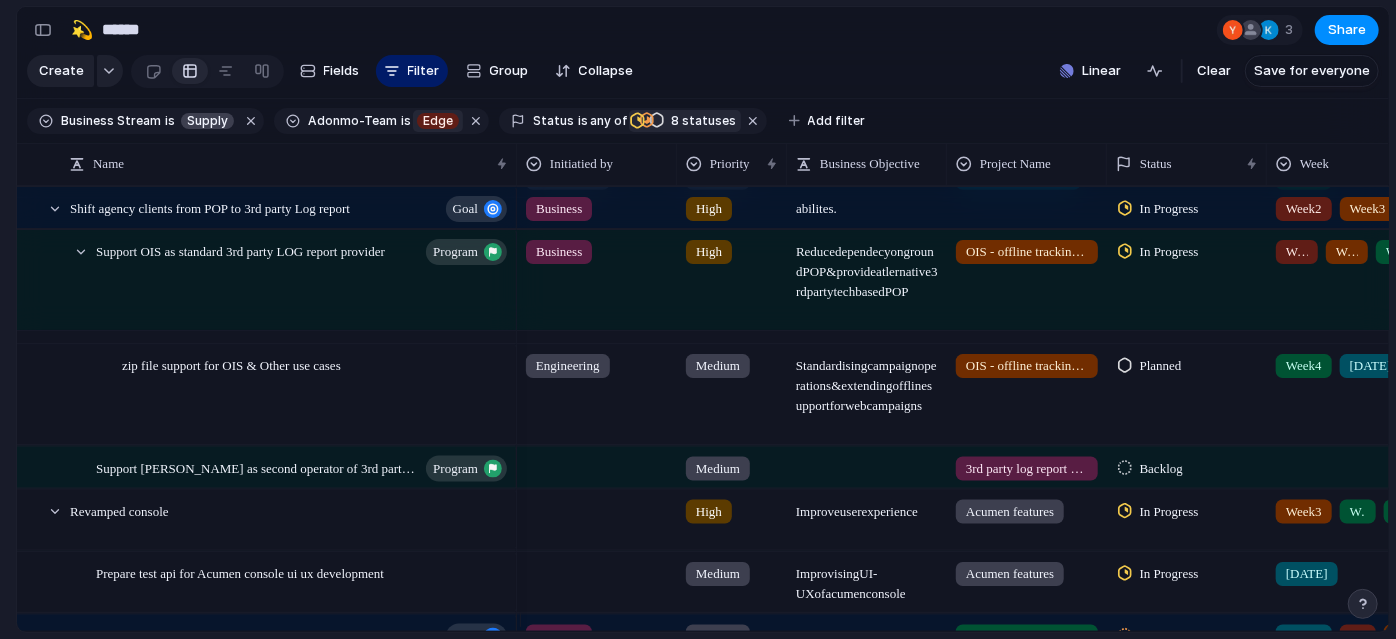 scroll, scrollTop: 653, scrollLeft: 0, axis: vertical 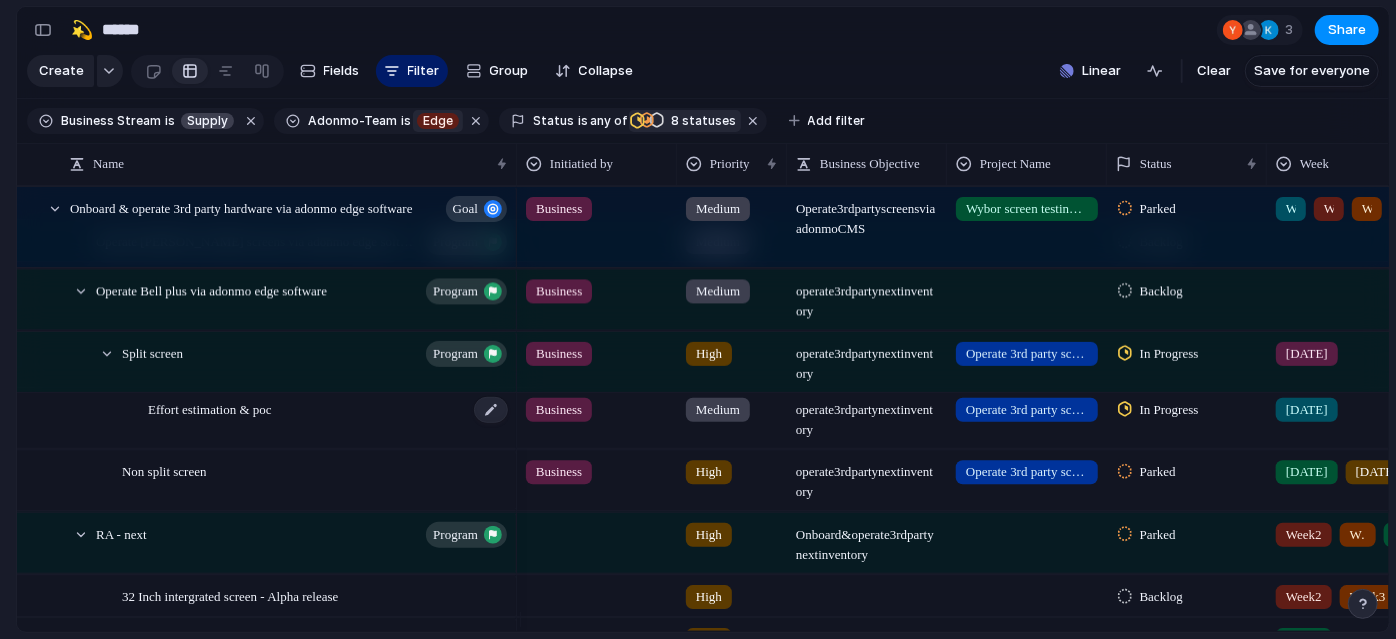 click on "Effort estimation & poc" at bounding box center [210, 407] 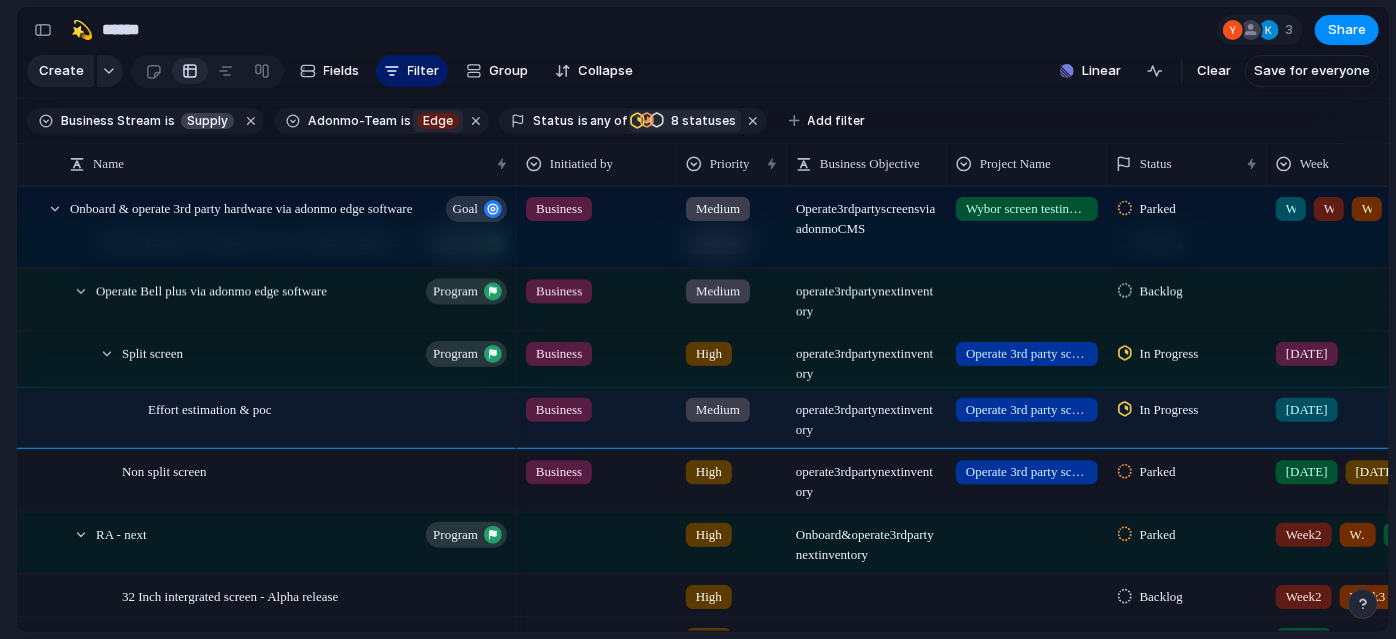 click on "Keep using Index You're approaching the free limit of 300 work items Upgrade plan" at bounding box center [8, 535] 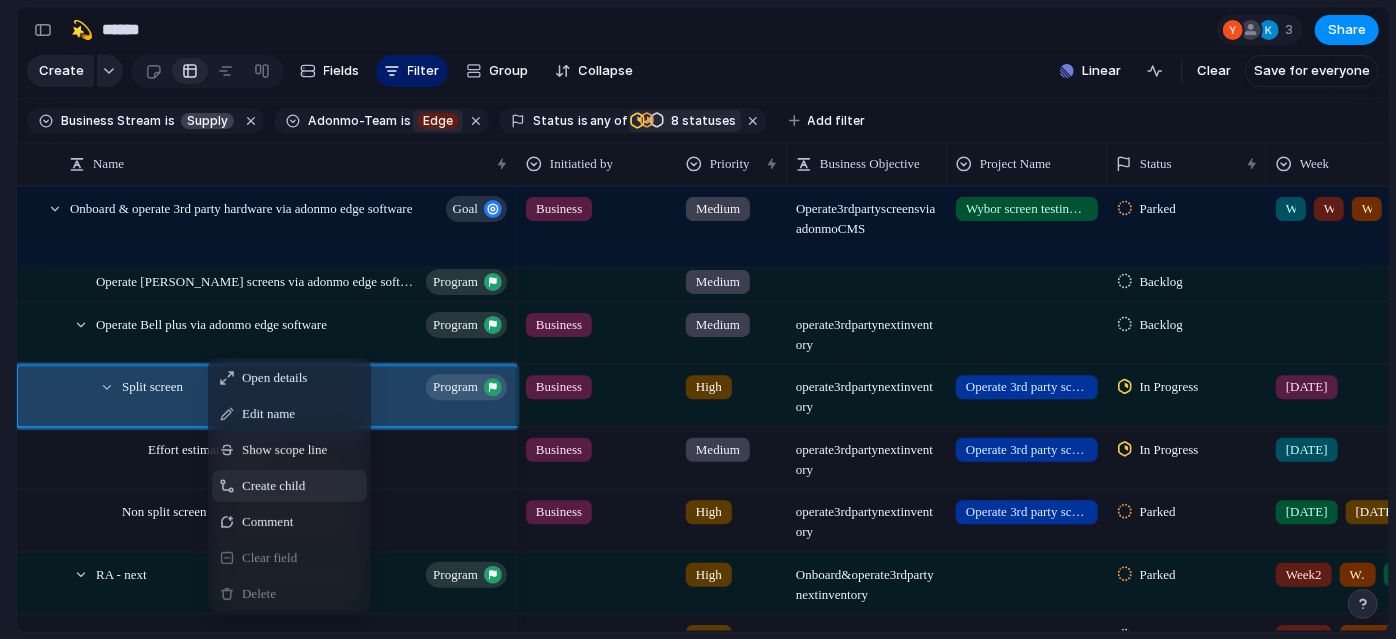 click on "Create child" at bounding box center [273, 486] 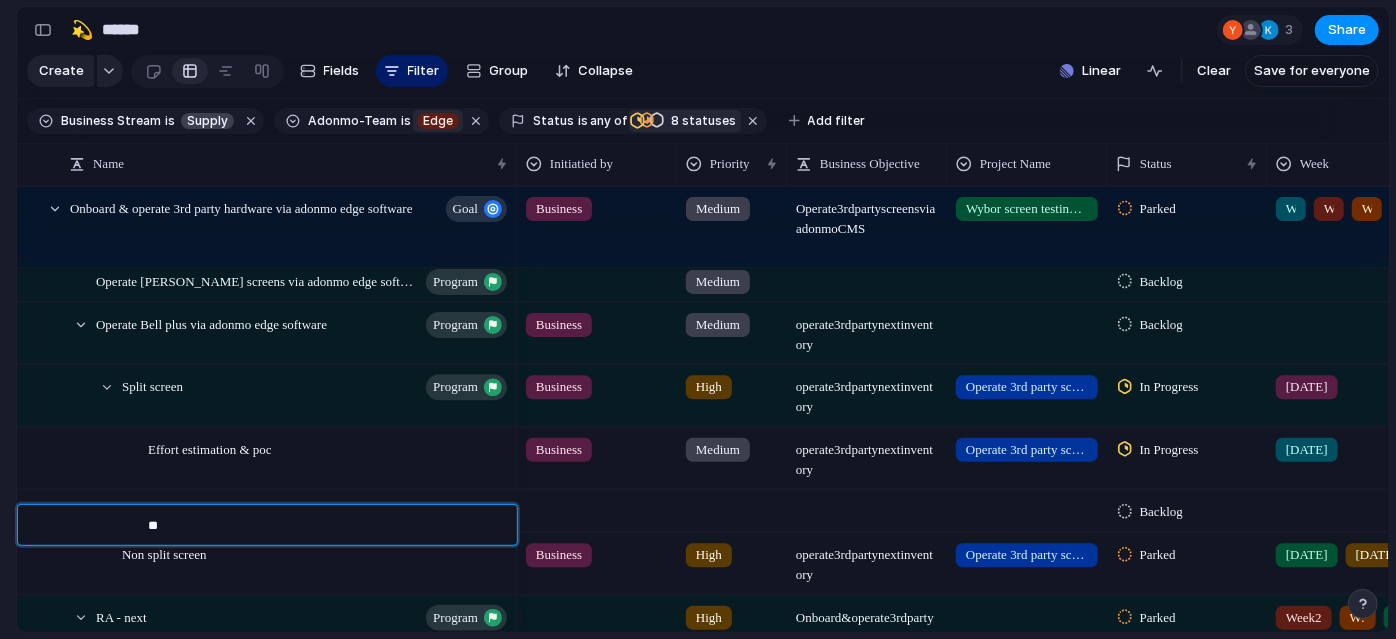 type on "*" 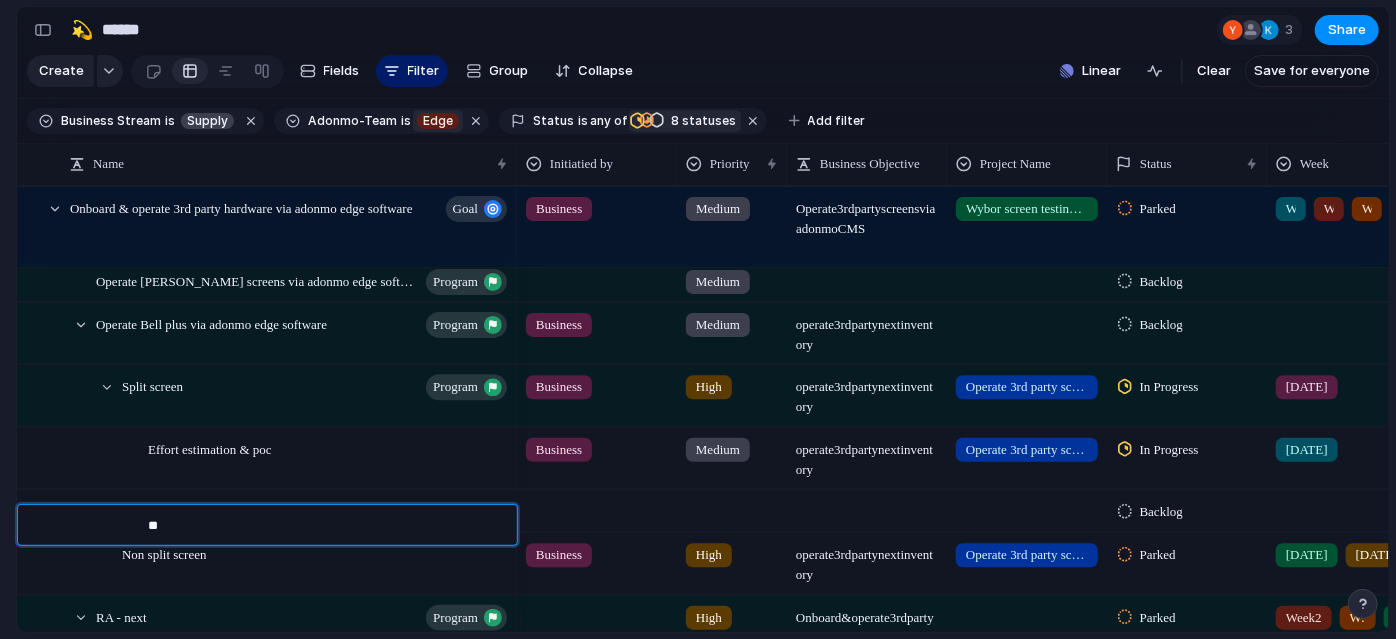 type on "*" 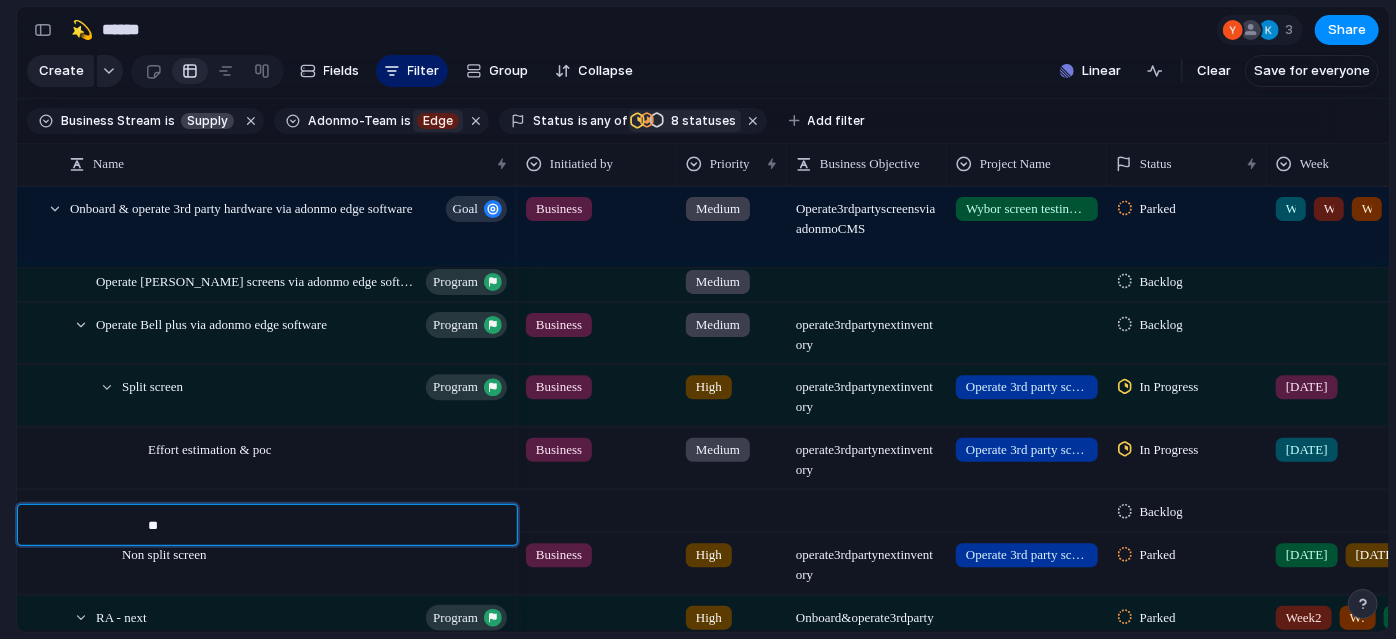 type on "*" 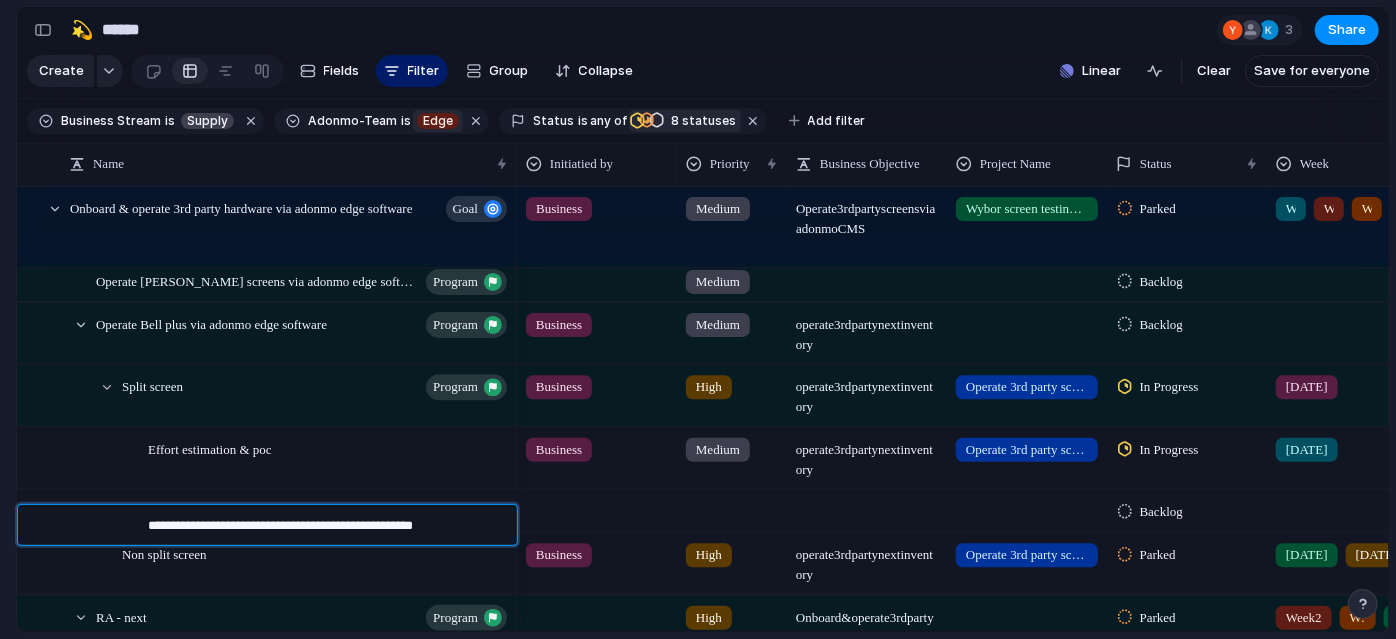 type on "**********" 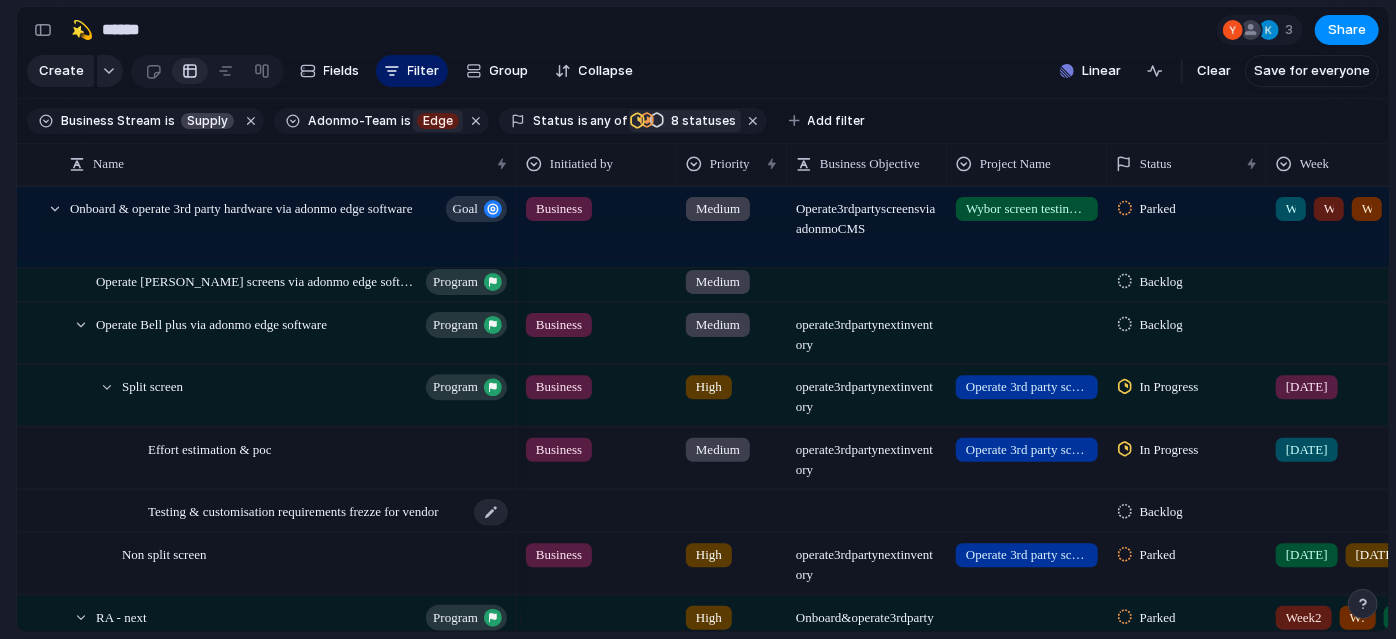 click on "Testing & customisation requirements frezze for vendor" at bounding box center (293, 510) 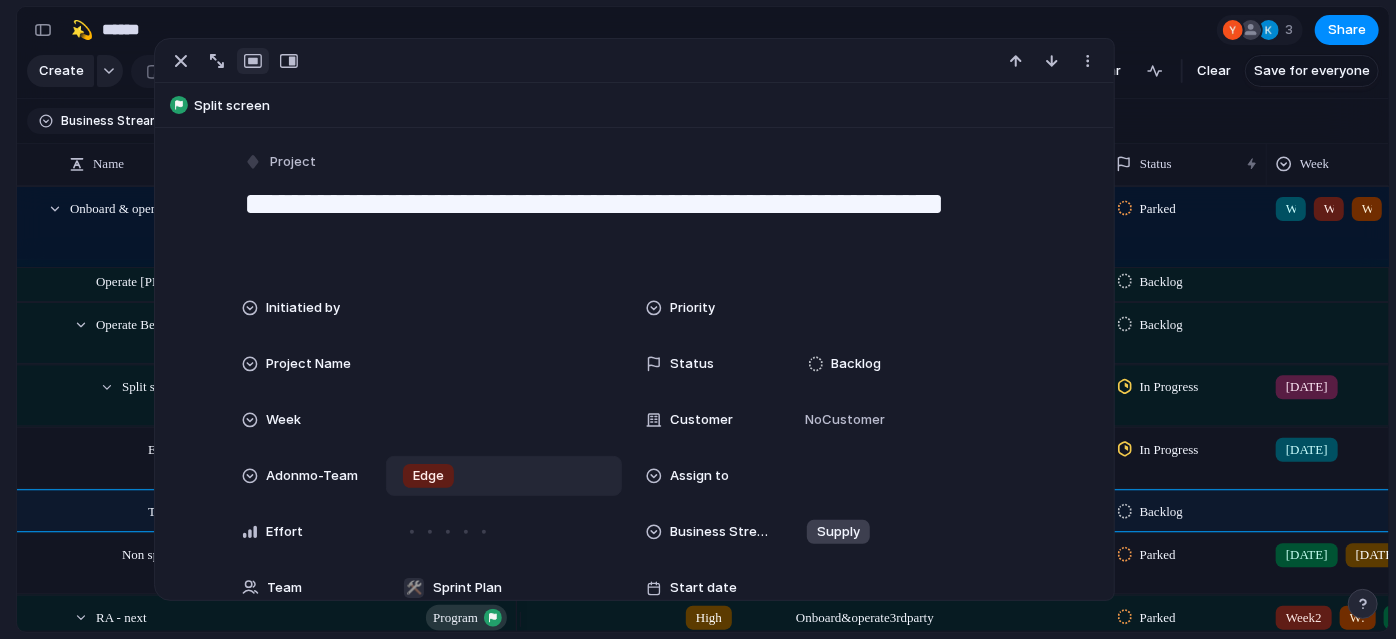 scroll, scrollTop: 593, scrollLeft: 0, axis: vertical 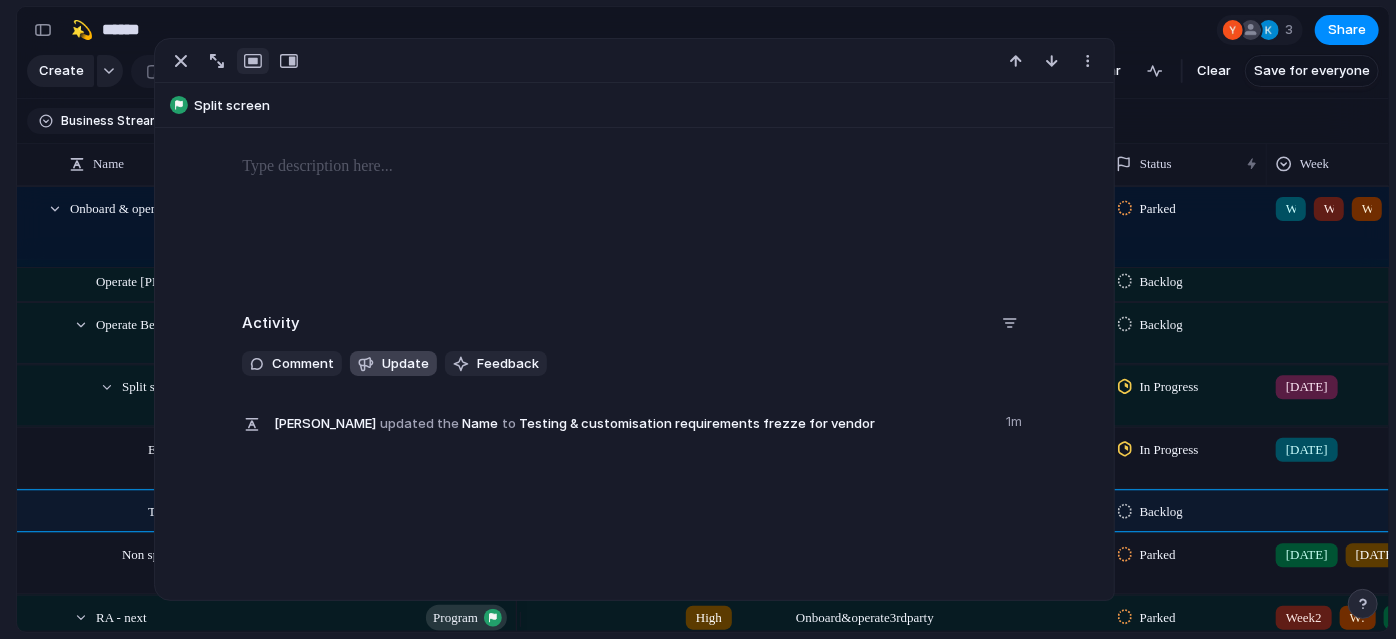 click on "Update" at bounding box center (405, 364) 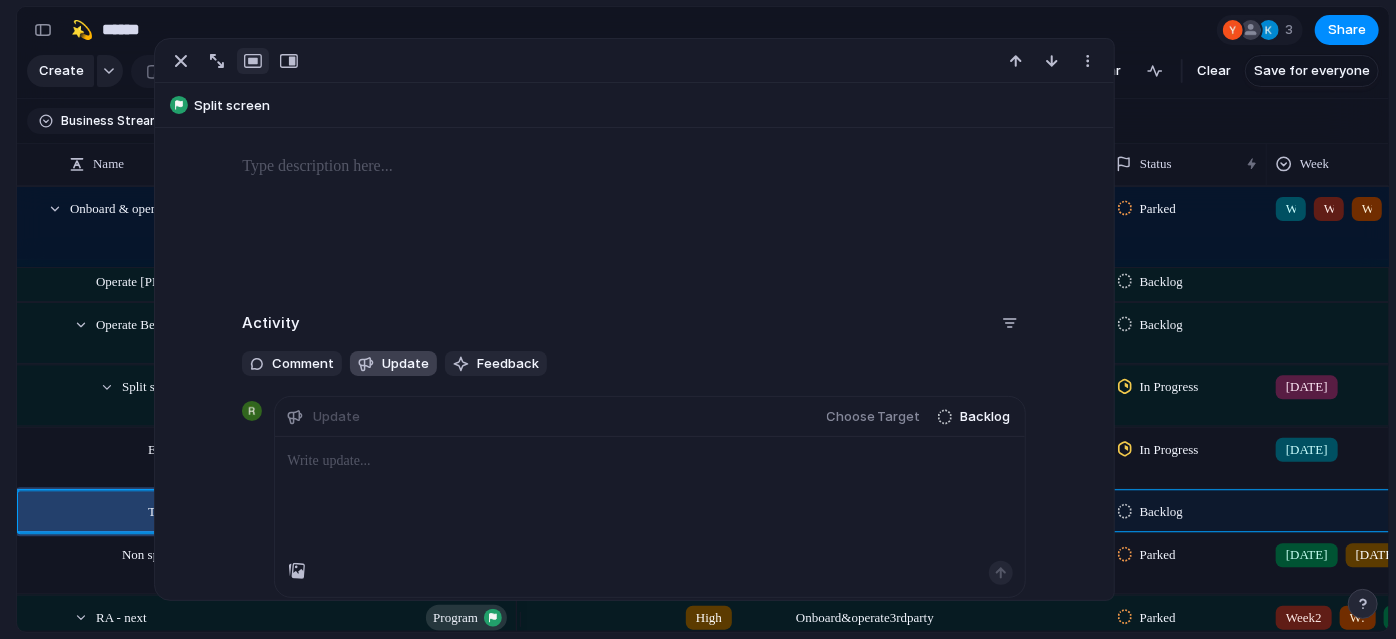 type 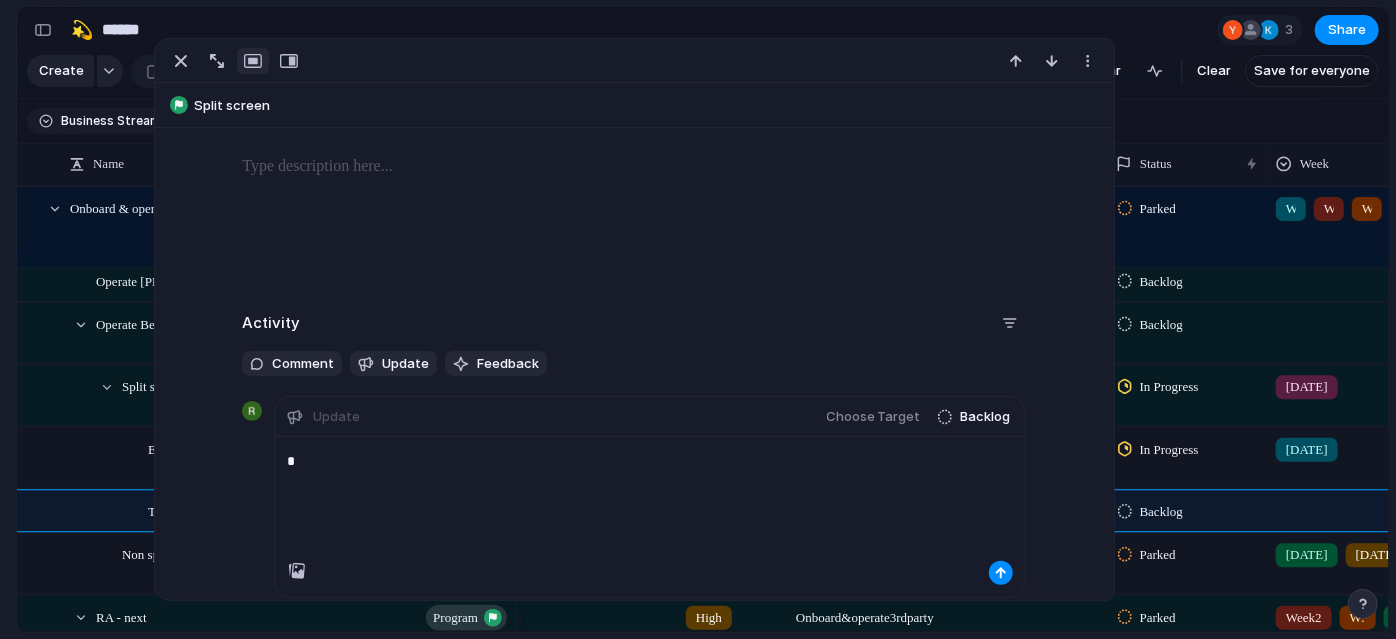 click at bounding box center (634, 219) 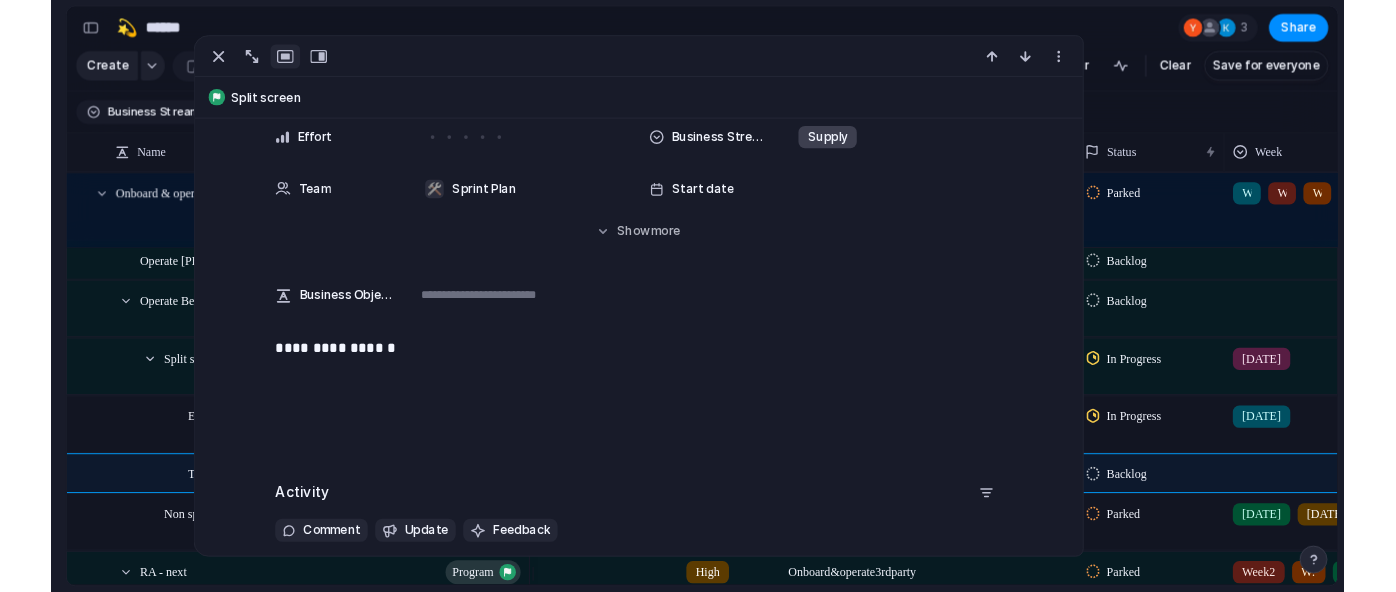 scroll, scrollTop: 388, scrollLeft: 0, axis: vertical 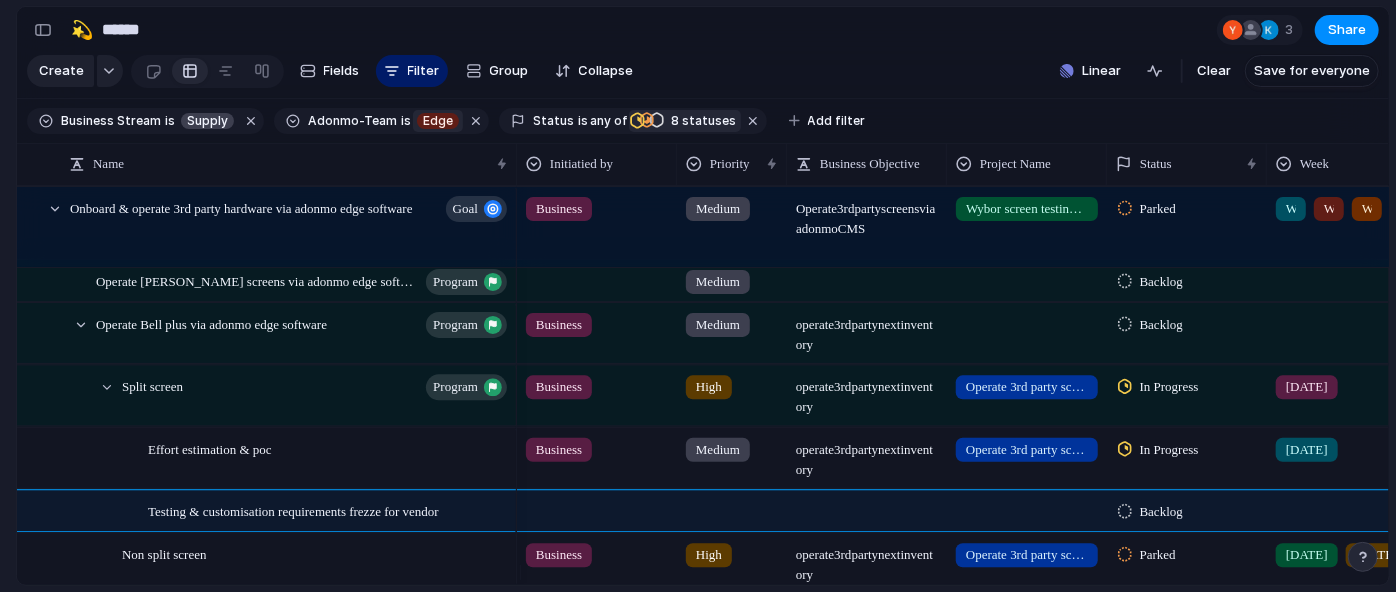 click on "Keep using Index You're approaching the free limit of 300 work items Upgrade plan" at bounding box center (8, 488) 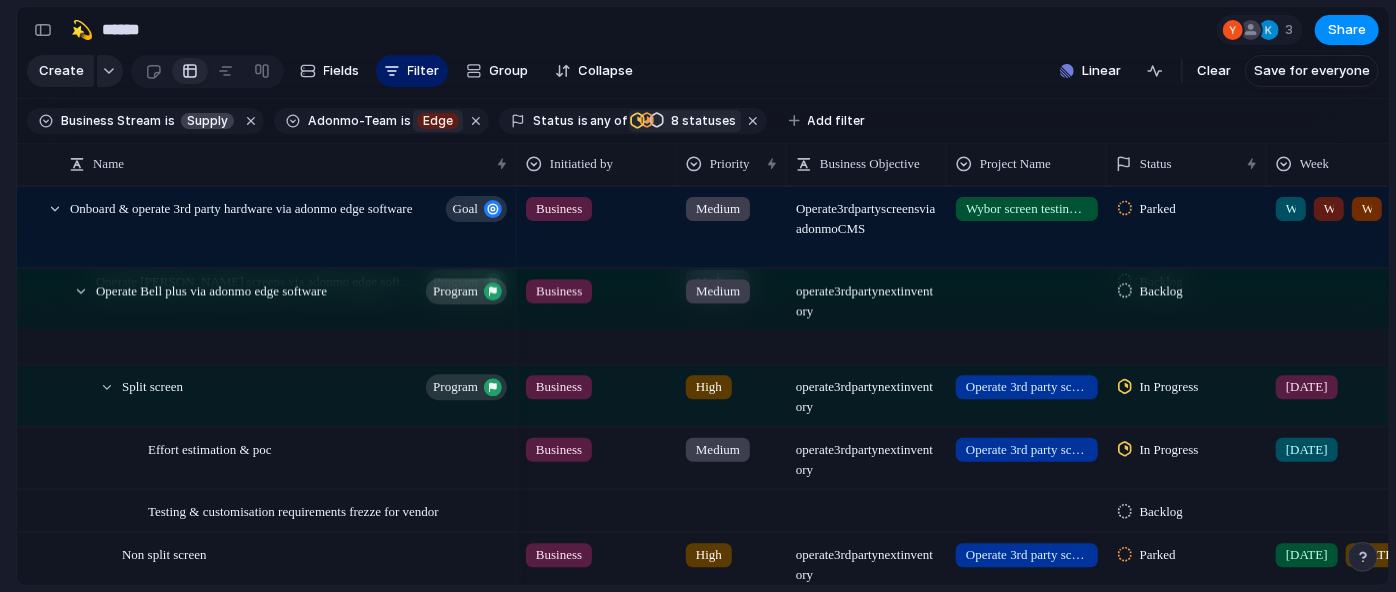 scroll, scrollTop: 1248, scrollLeft: 0, axis: vertical 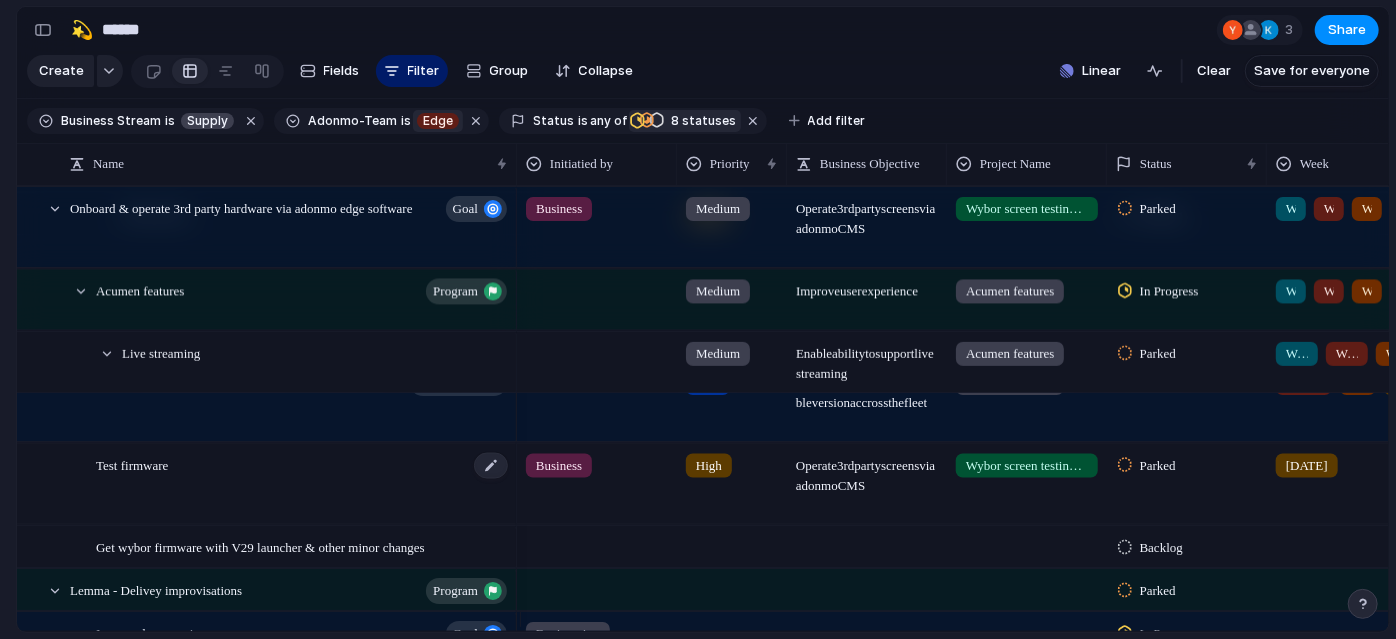 click on "Test firmware" at bounding box center (132, 463) 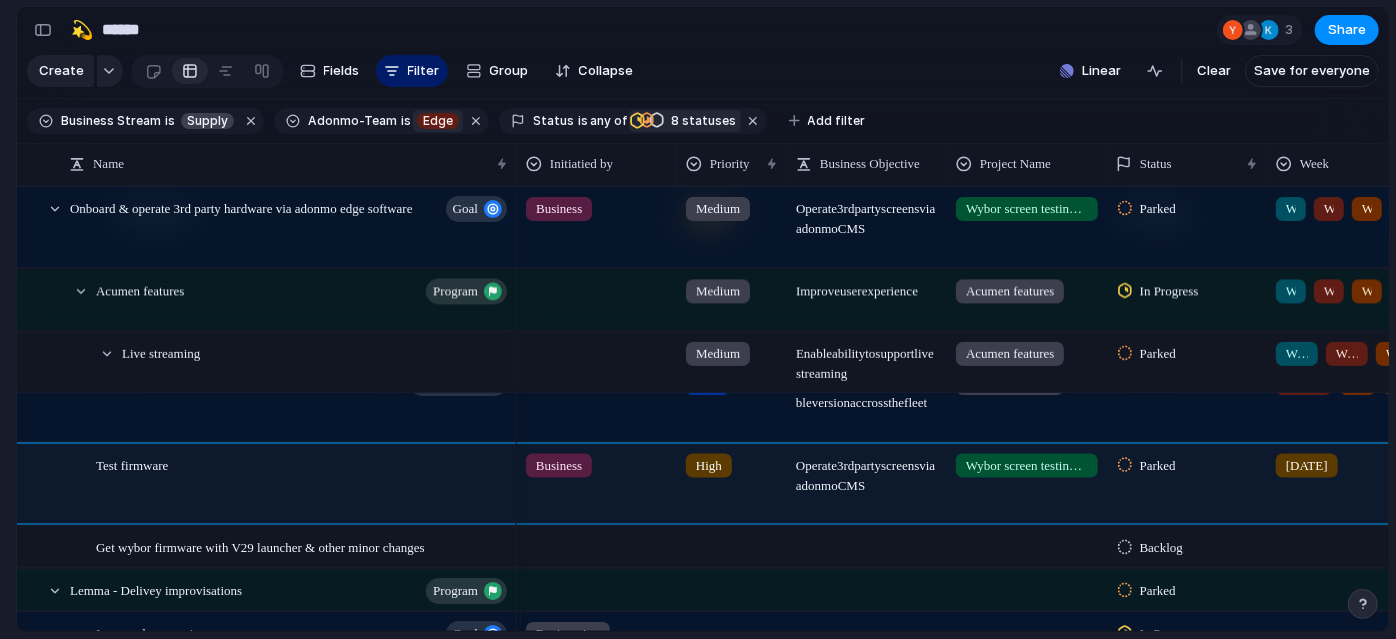 click on "🛠️ Sprint Plan Projects 🍎 June- Digital Plan 🧊 July Test 🤖 Week2 🍎 July- Supply / Edge Plan 📒 New view 💫 Supply
To pick up a draggable item, press the space bar.
While dragging, use the arrow keys to move the item.
Press space again to drop the item in its new position, or press escape to cancel.
Create view" at bounding box center (110, 312) 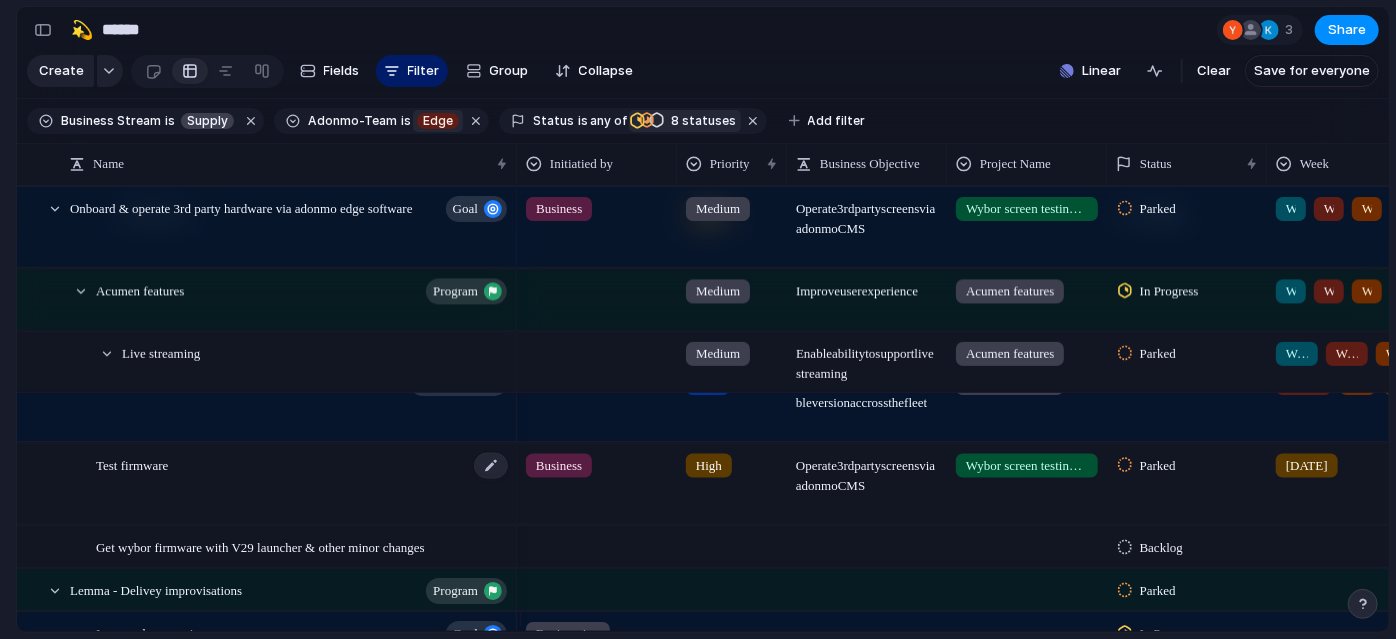 click on "Test firmware" at bounding box center [132, 463] 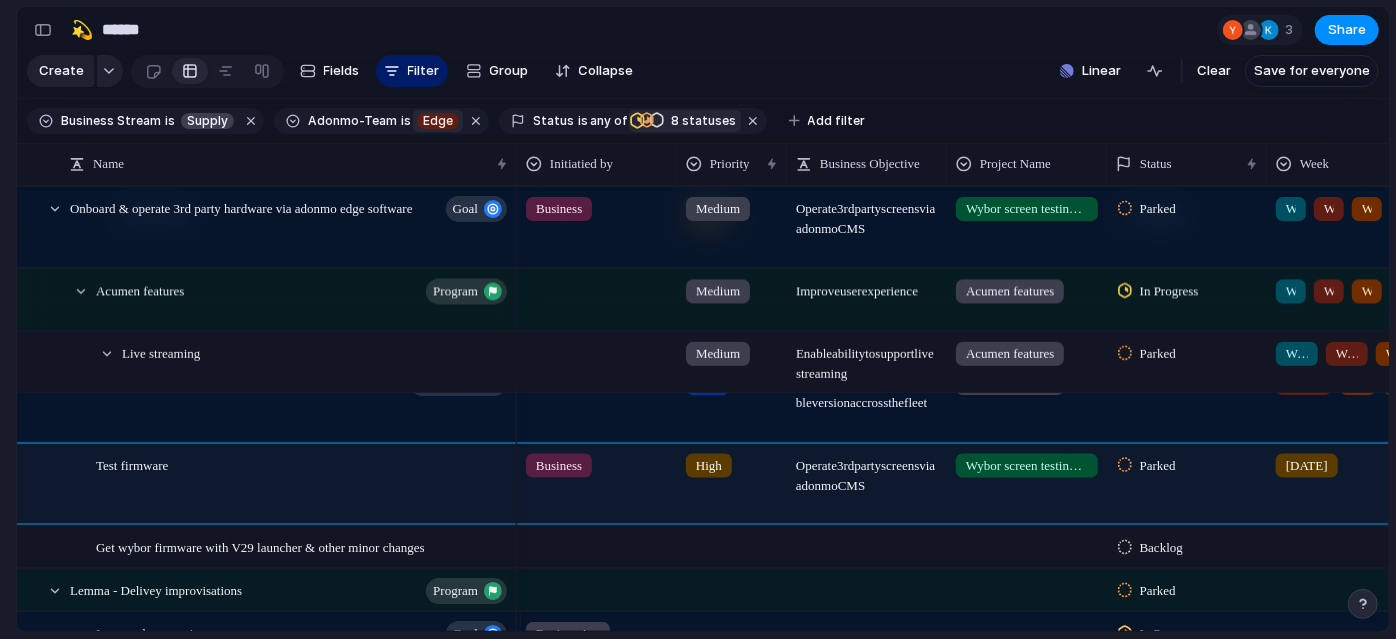 click on "Keep using Index You're approaching the free limit of 300 work items Upgrade plan" at bounding box center [8, 535] 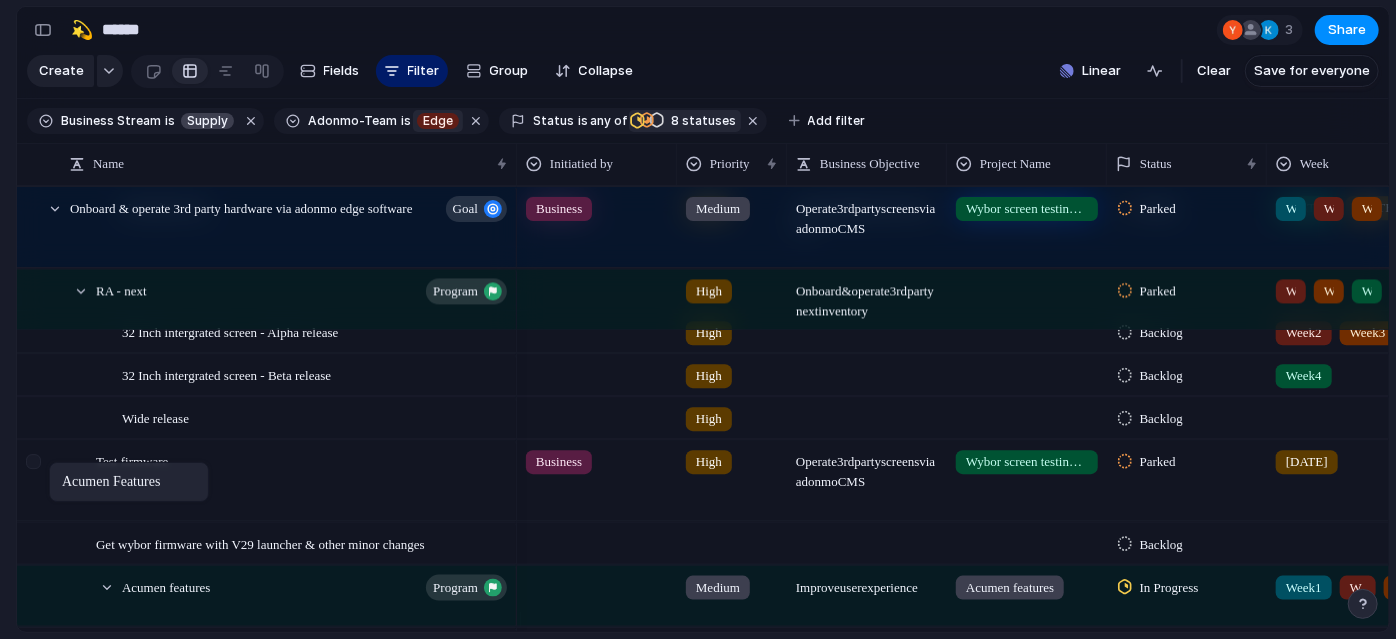 drag, startPoint x: 117, startPoint y: 469, endPoint x: 58, endPoint y: 468, distance: 59.008472 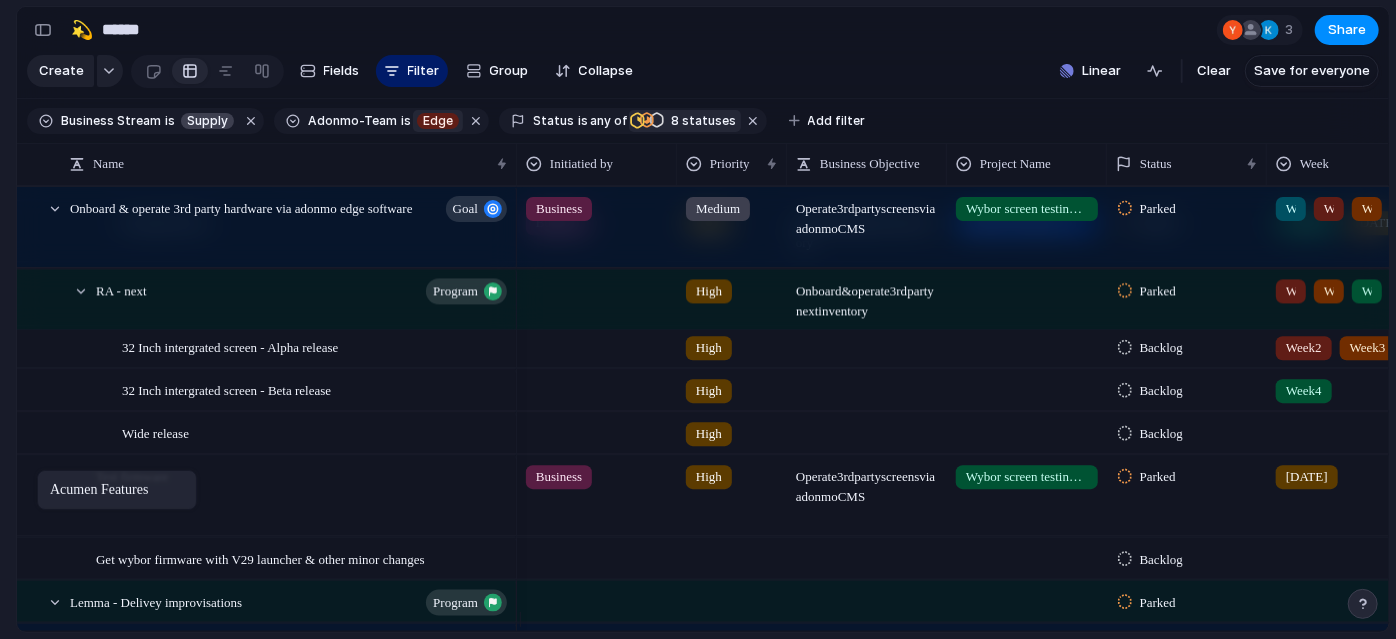 drag, startPoint x: 152, startPoint y: 488, endPoint x: 47, endPoint y: 474, distance: 105.92922 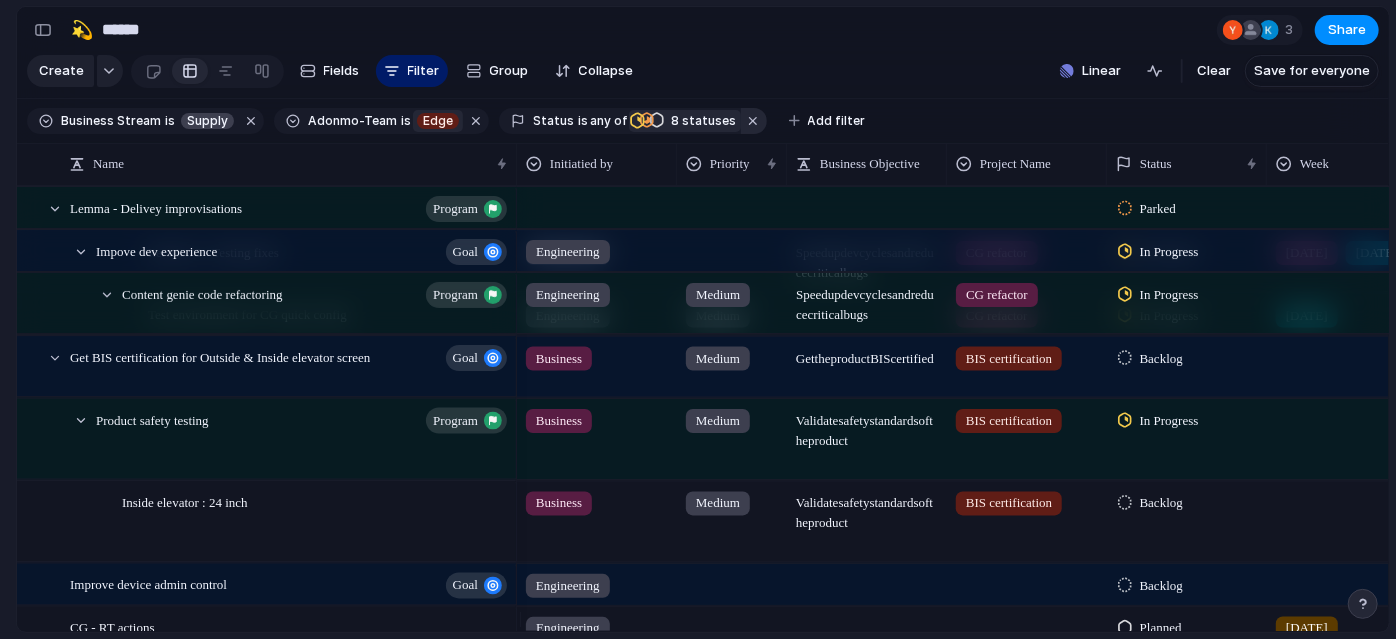 click at bounding box center [754, 121] 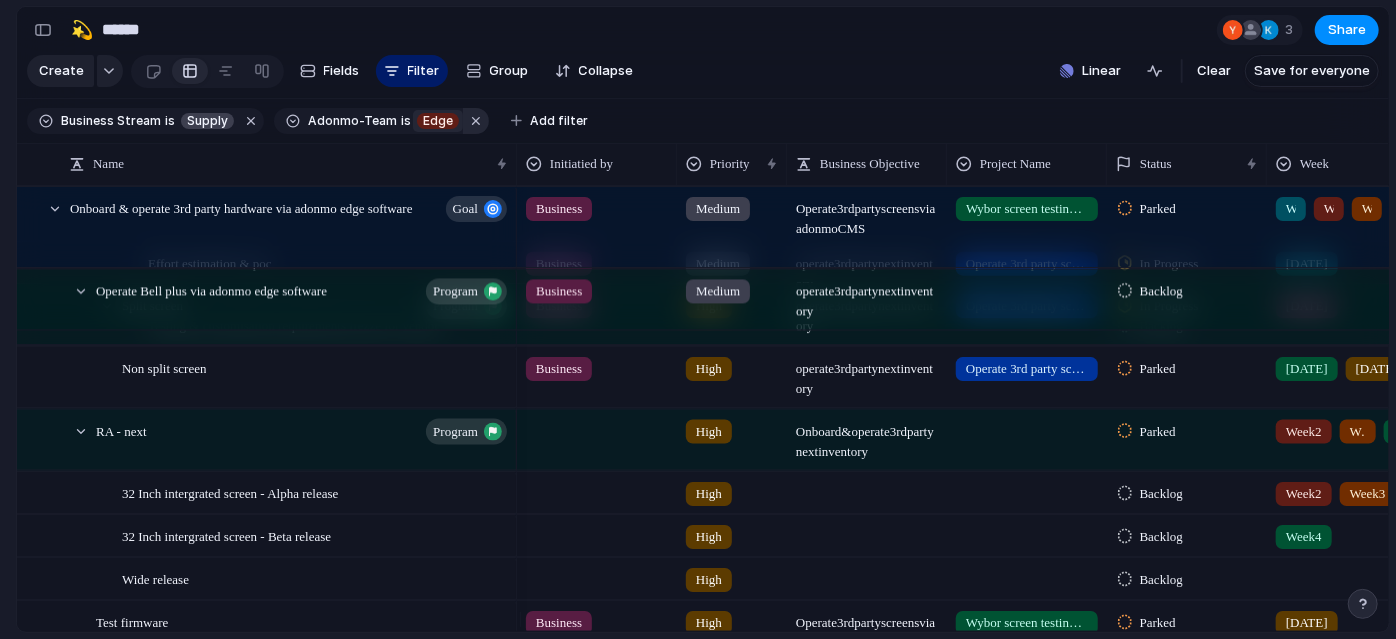 click at bounding box center (476, 121) 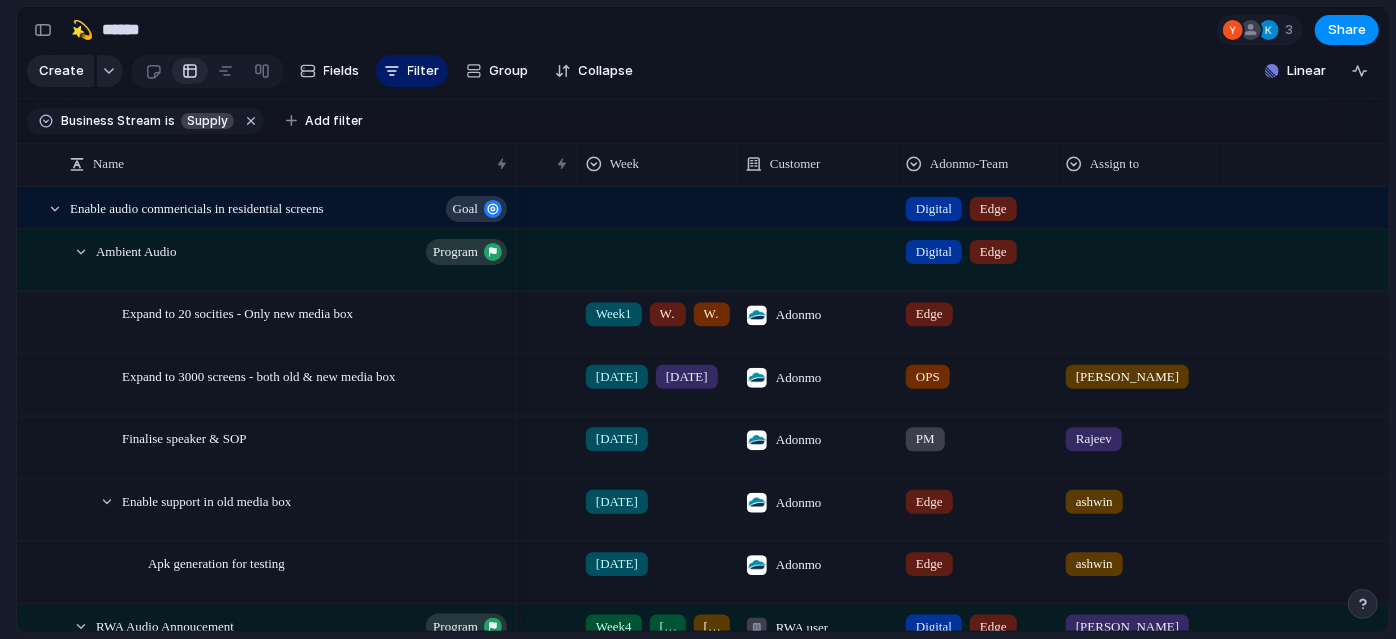 scroll, scrollTop: 0, scrollLeft: 220, axis: horizontal 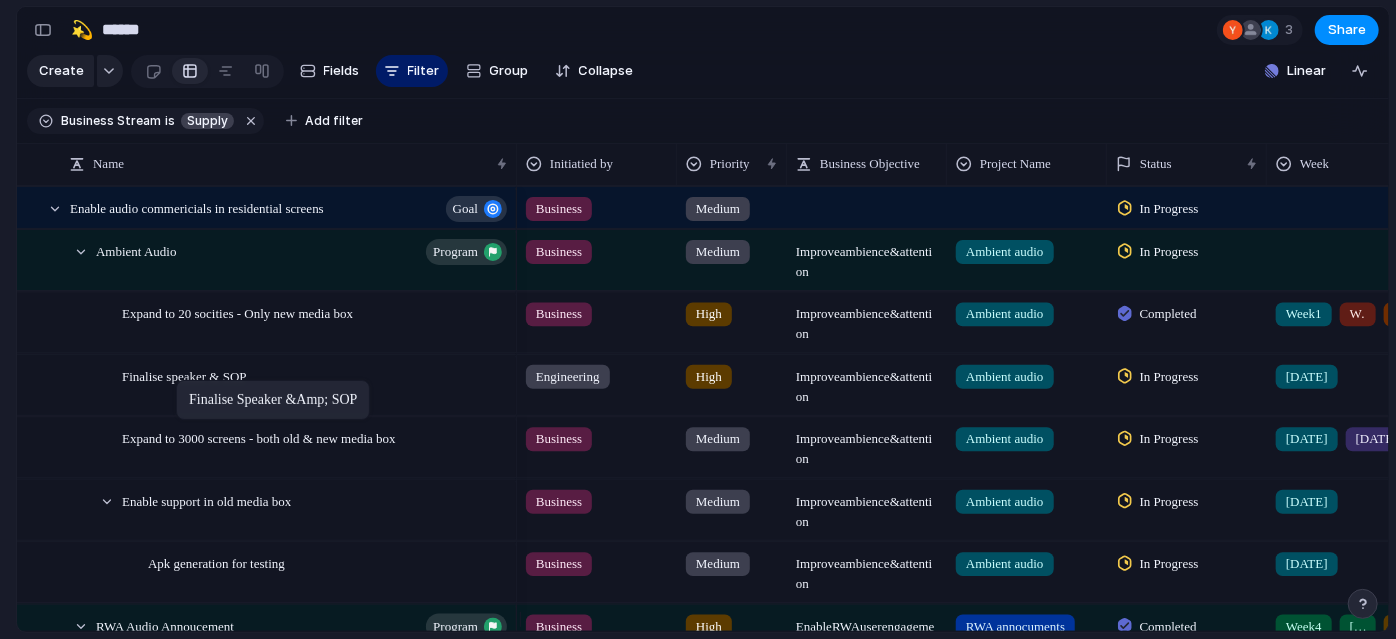 drag, startPoint x: 185, startPoint y: 447, endPoint x: 186, endPoint y: 384, distance: 63.007935 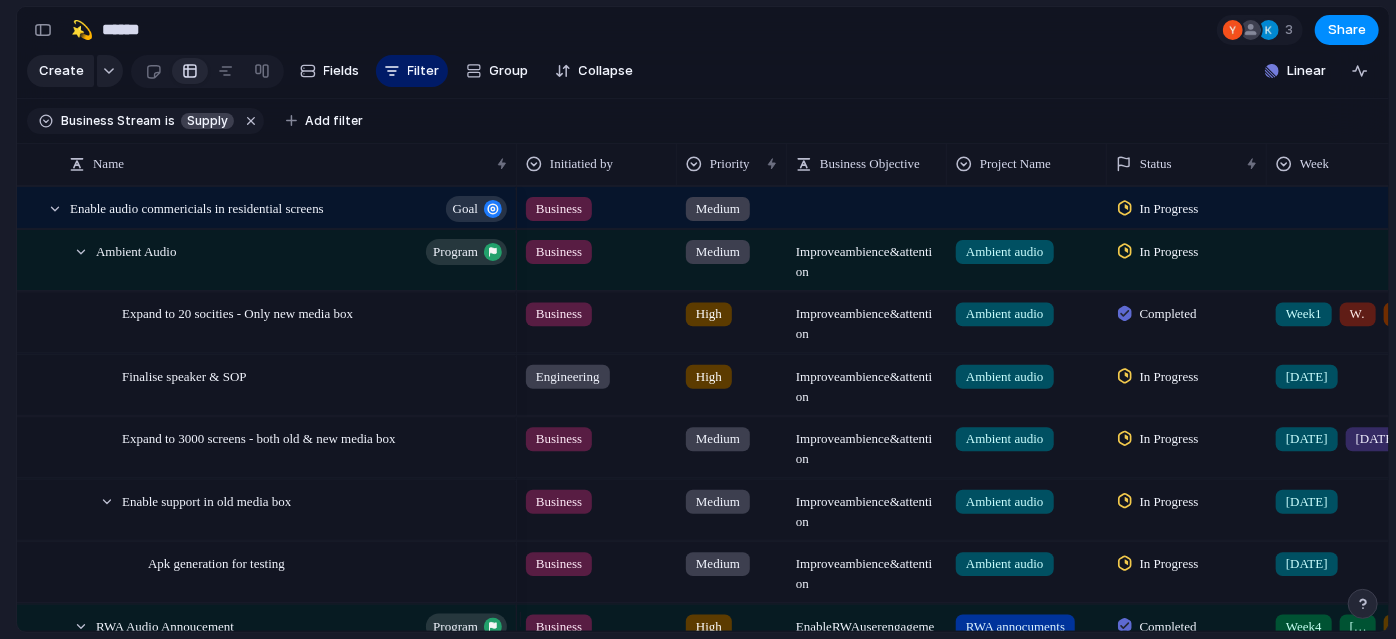 click on "In Progress" at bounding box center (1169, 439) 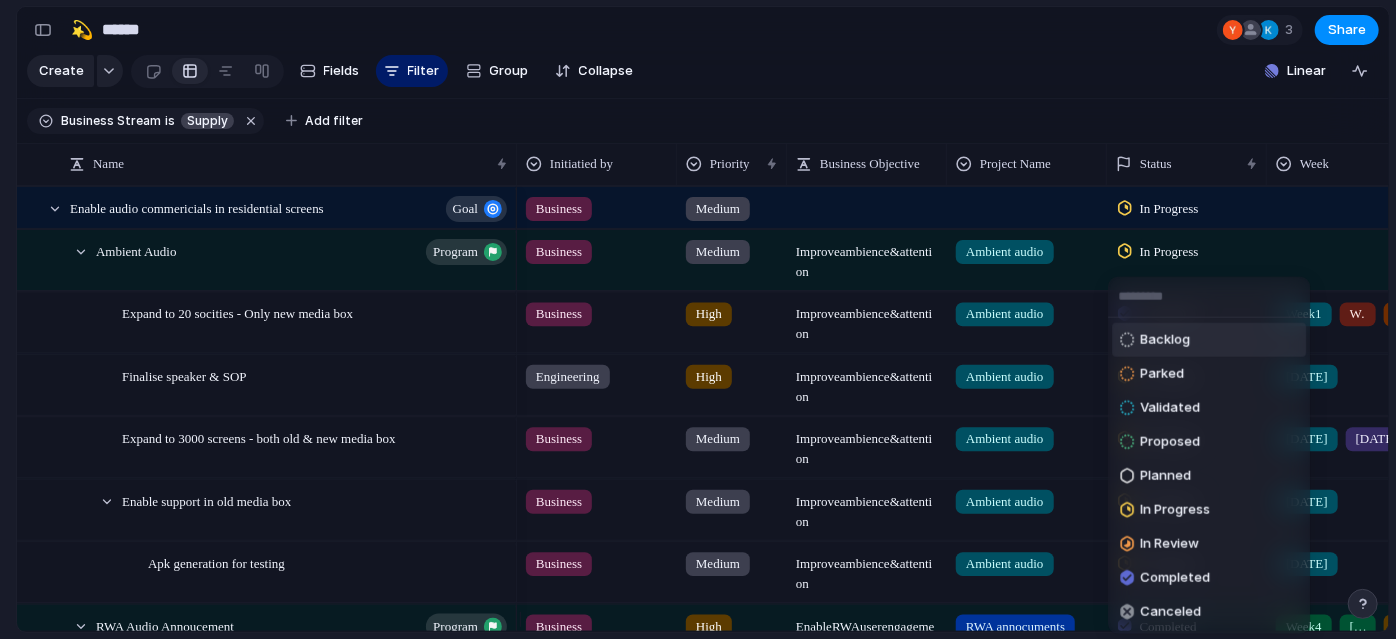 click on "Backlog" at bounding box center [1209, 340] 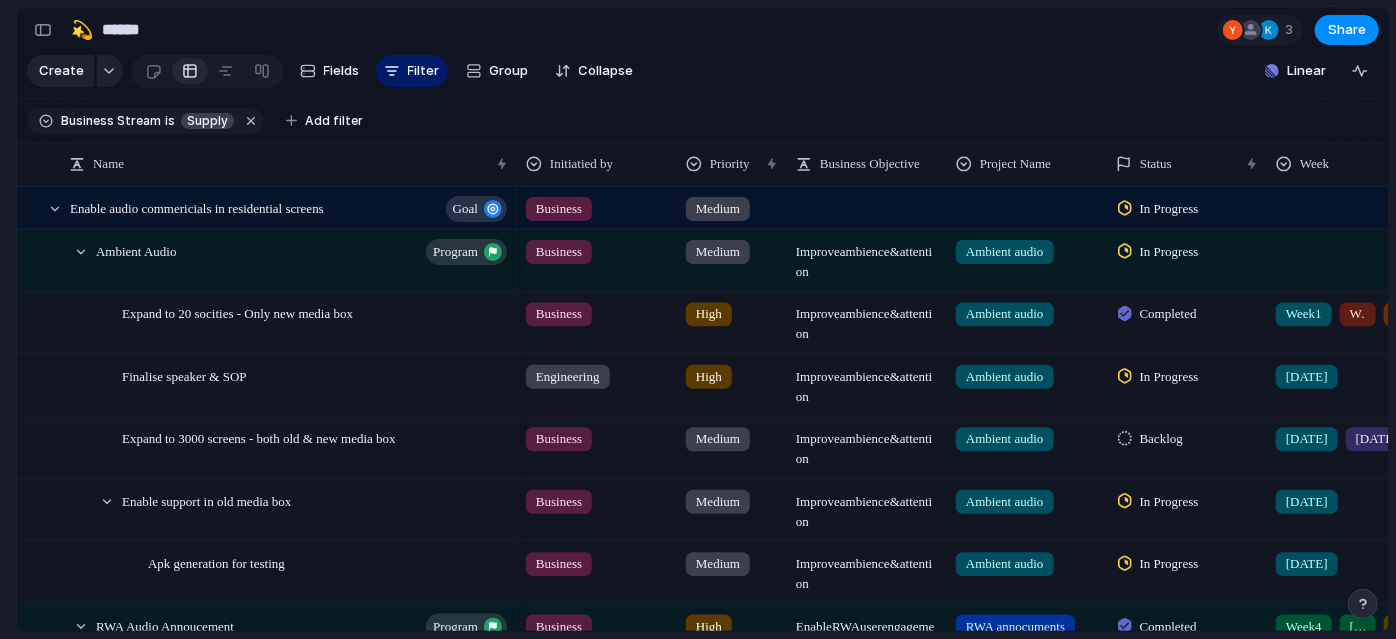 scroll, scrollTop: 0, scrollLeft: 114, axis: horizontal 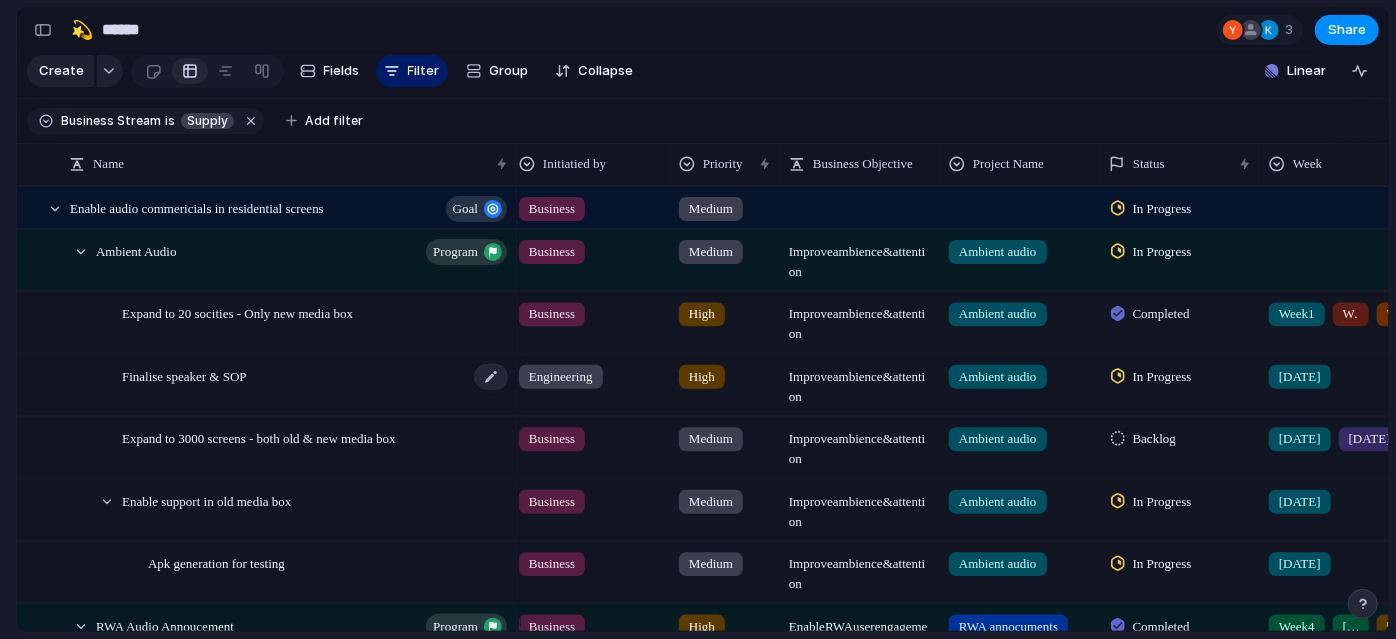 click on "Finalise speaker & SOP" at bounding box center (184, 374) 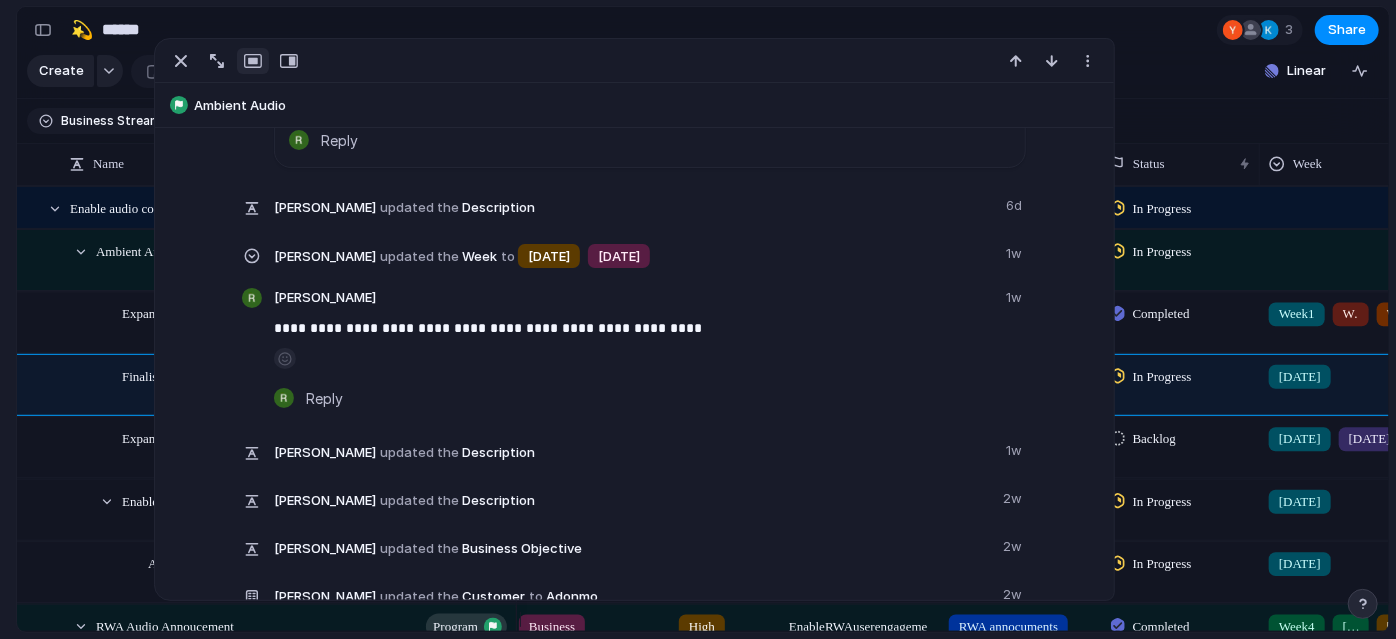 scroll, scrollTop: 1277, scrollLeft: 0, axis: vertical 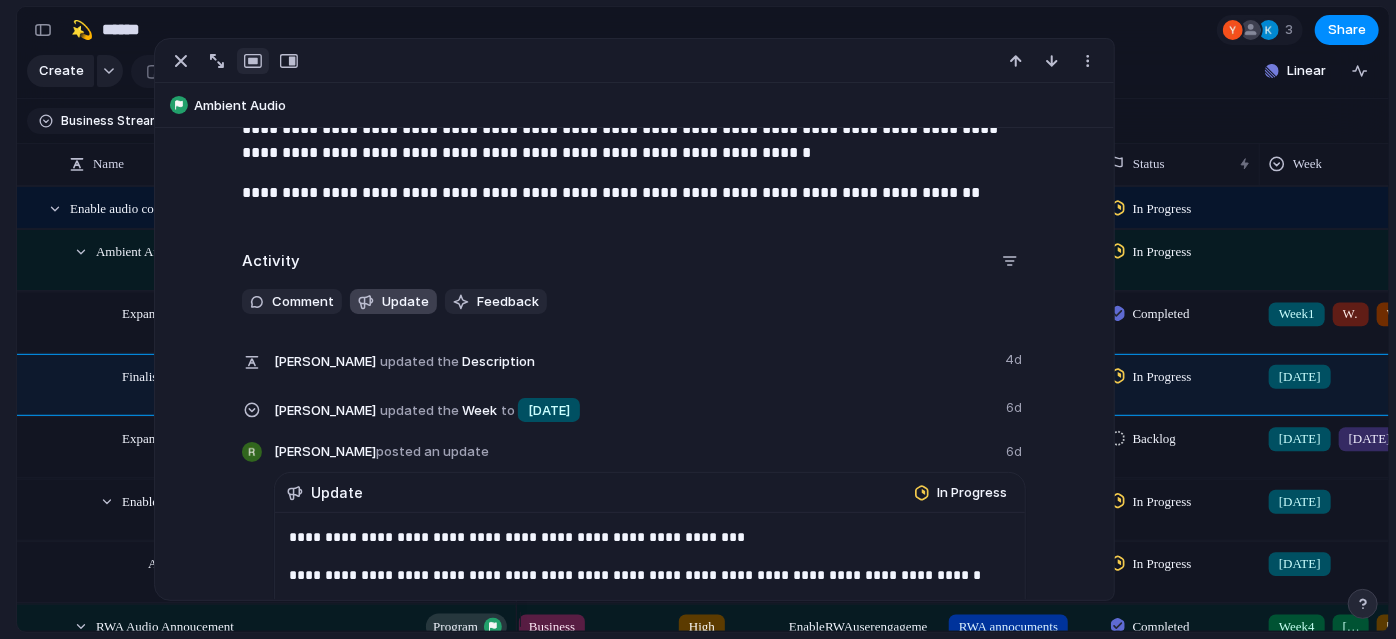 click on "Update" at bounding box center [393, 302] 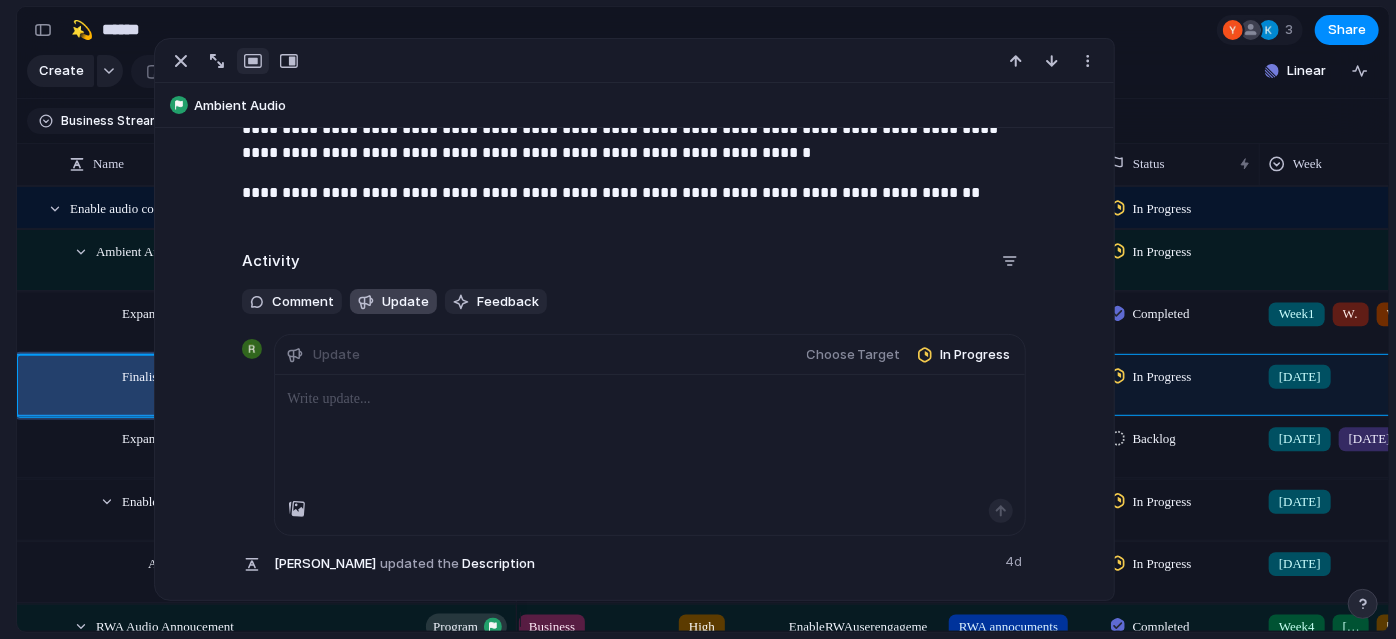 type 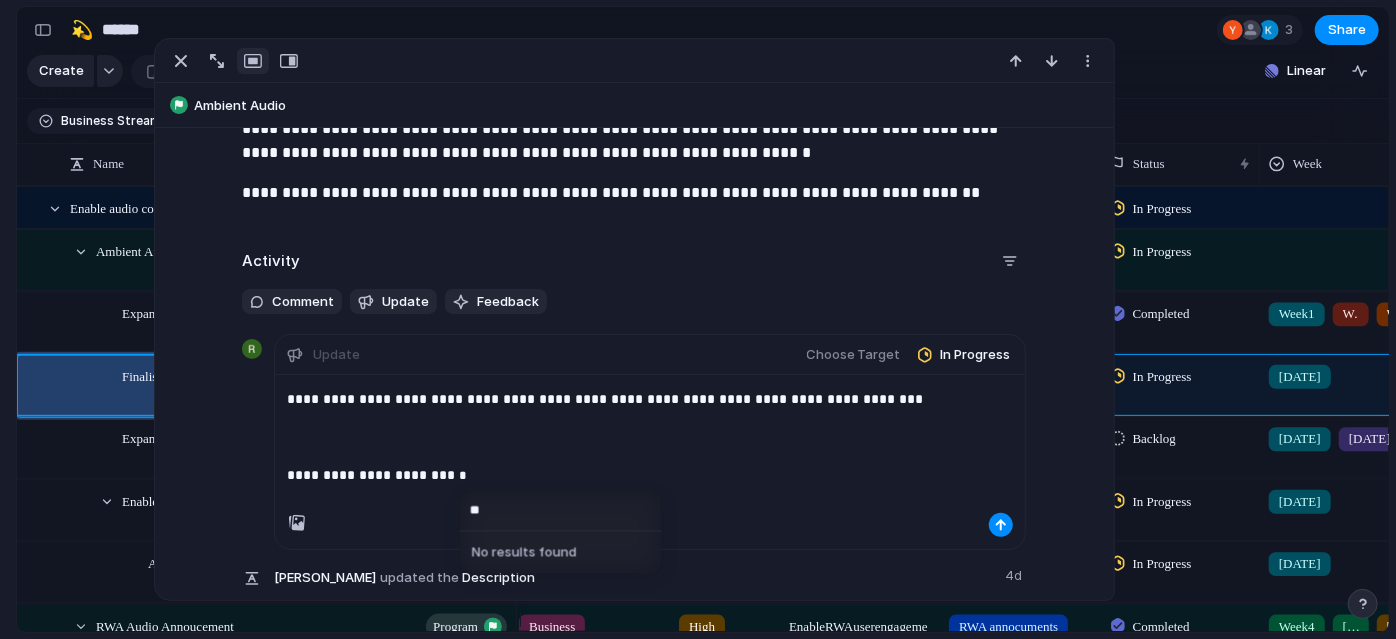 type on "*" 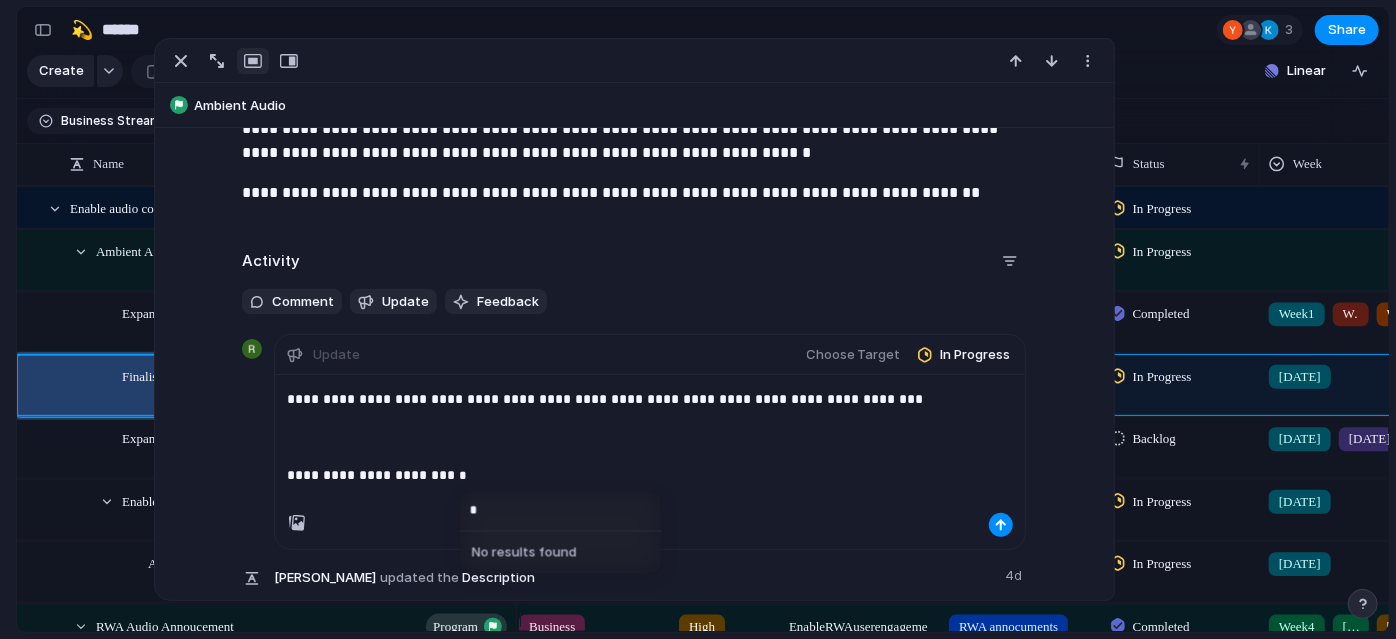 type 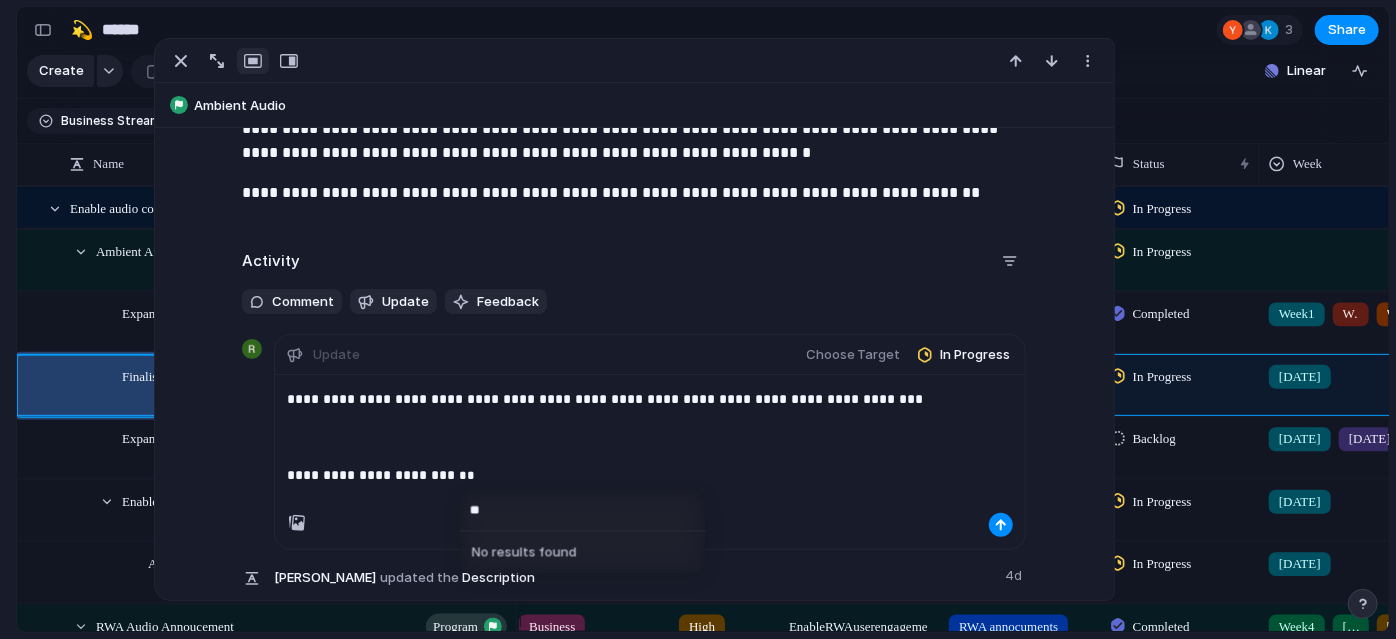 type on "*" 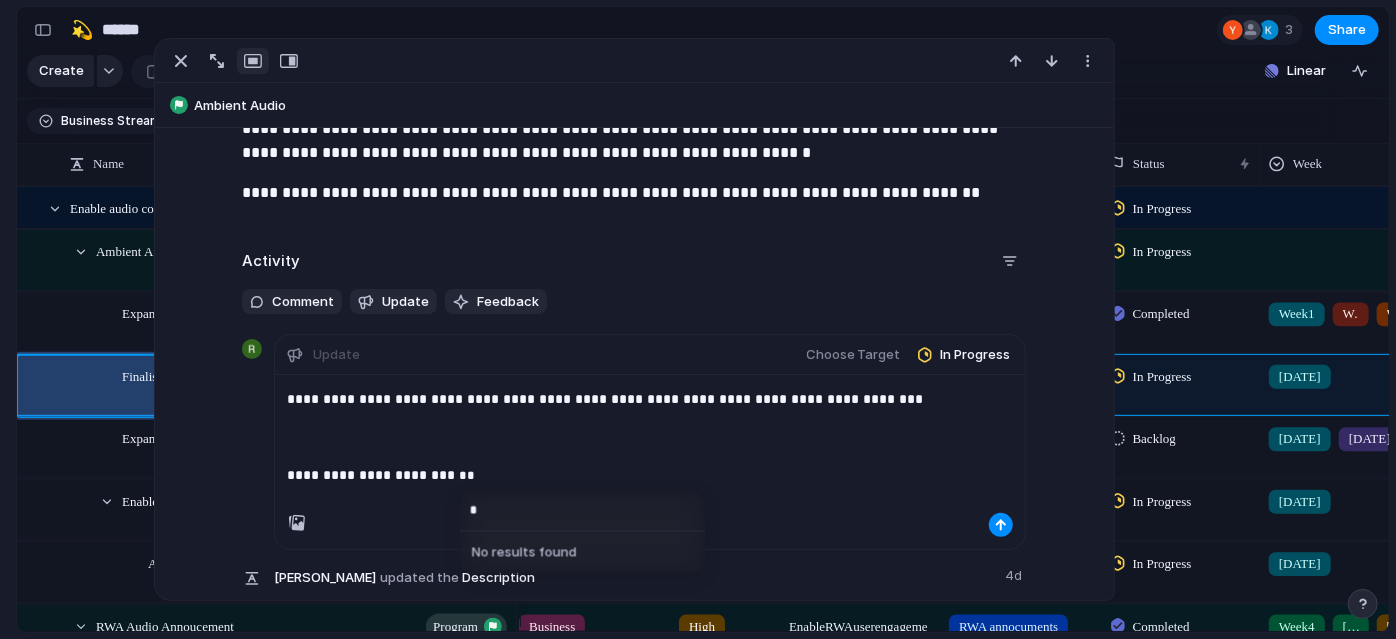 type 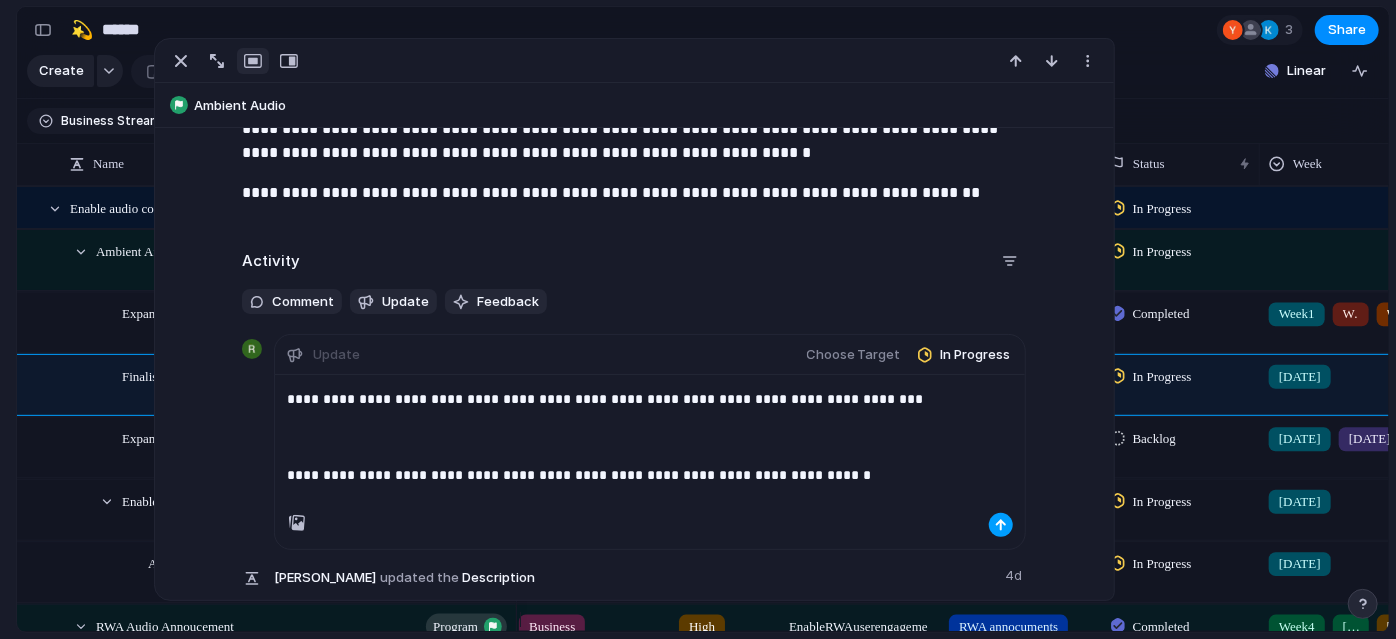 click at bounding box center (1001, 525) 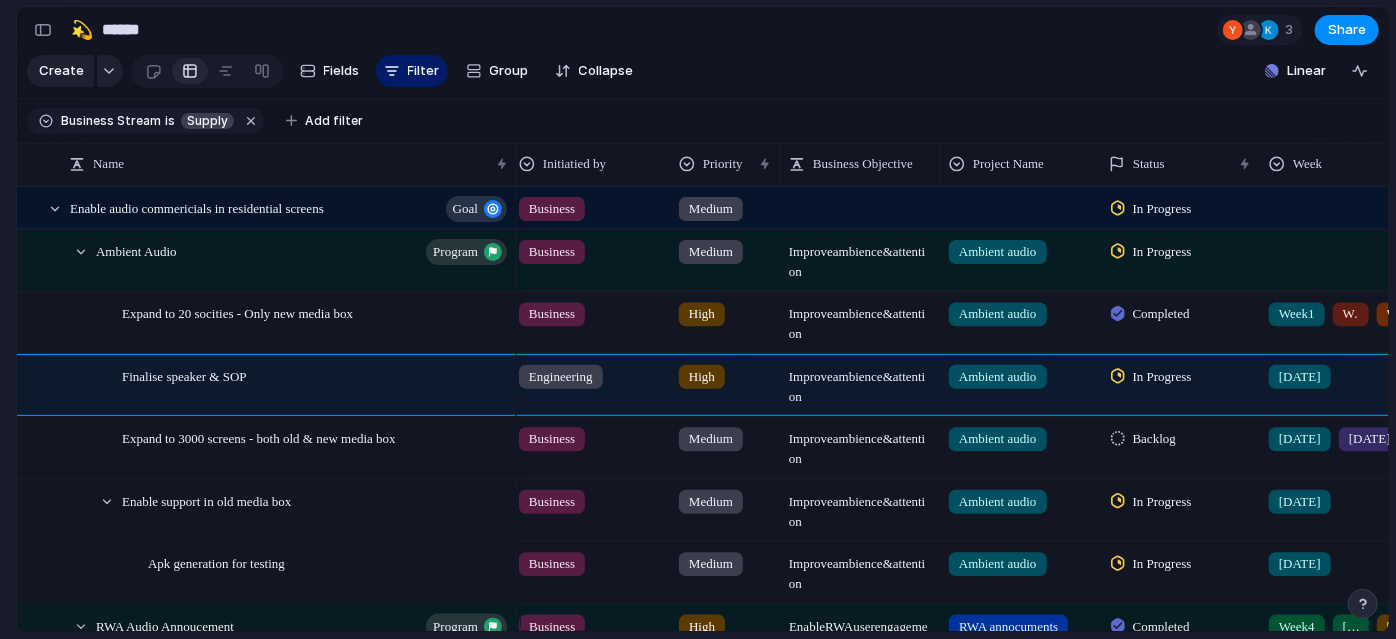 click on "Keep using Index You're approaching the free limit of 300 work items Upgrade plan" at bounding box center [8, 535] 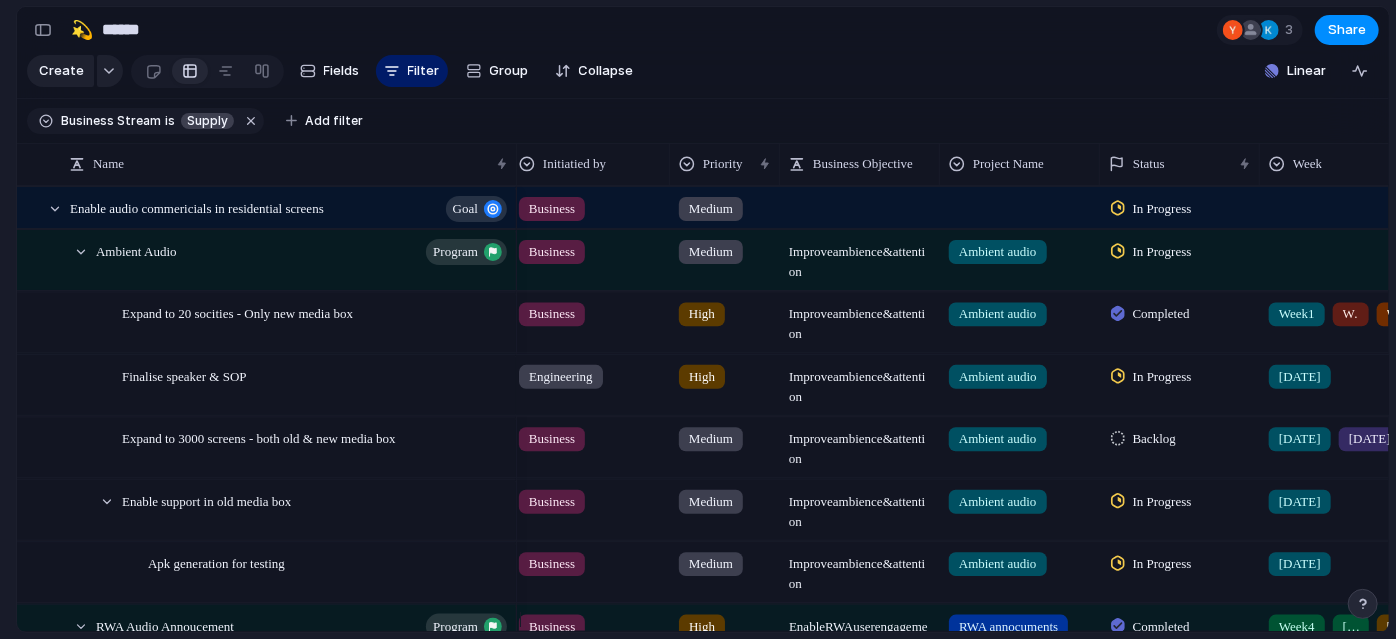 click on "In Progress" at bounding box center [1162, 376] 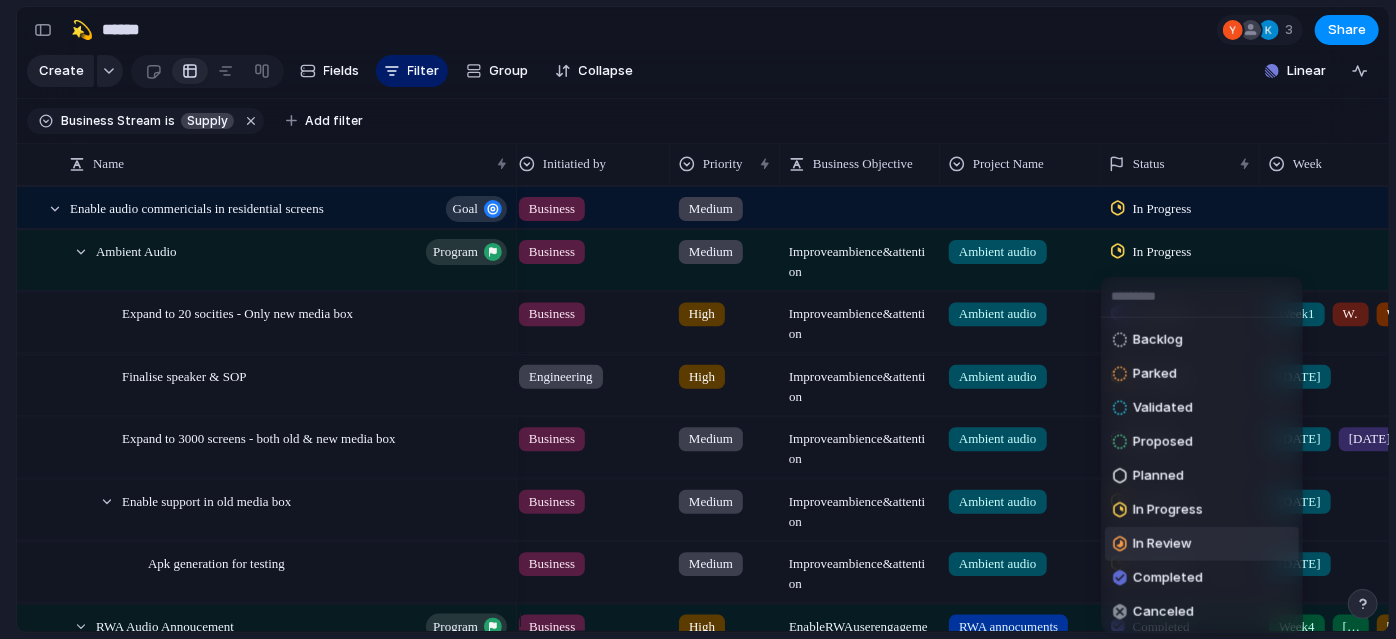 click on "In Review" at bounding box center (1162, 544) 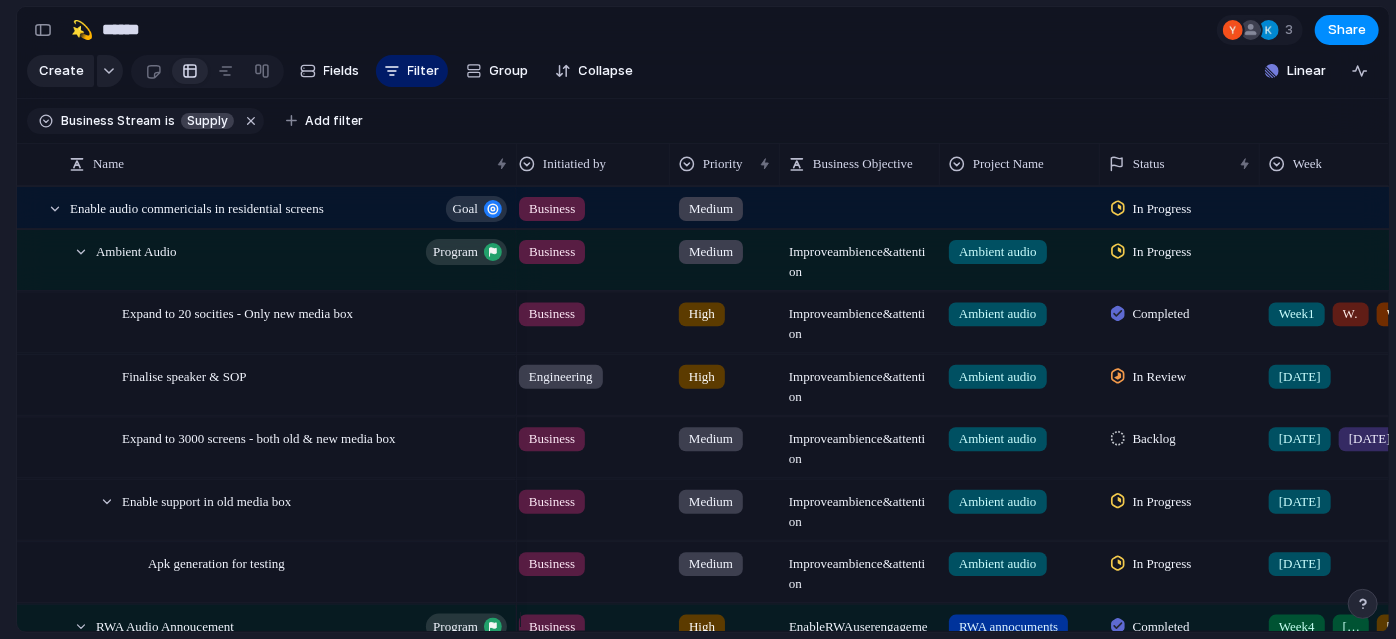 scroll, scrollTop: 104, scrollLeft: 0, axis: vertical 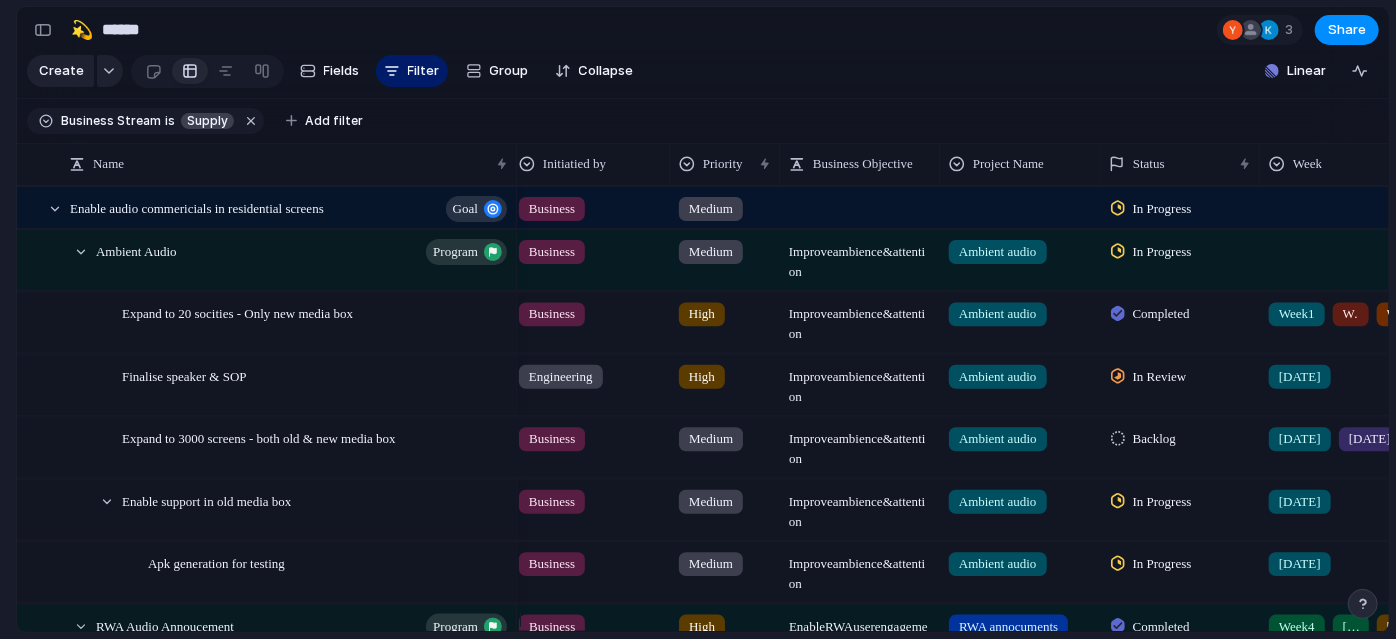 click at bounding box center (1118, 439) 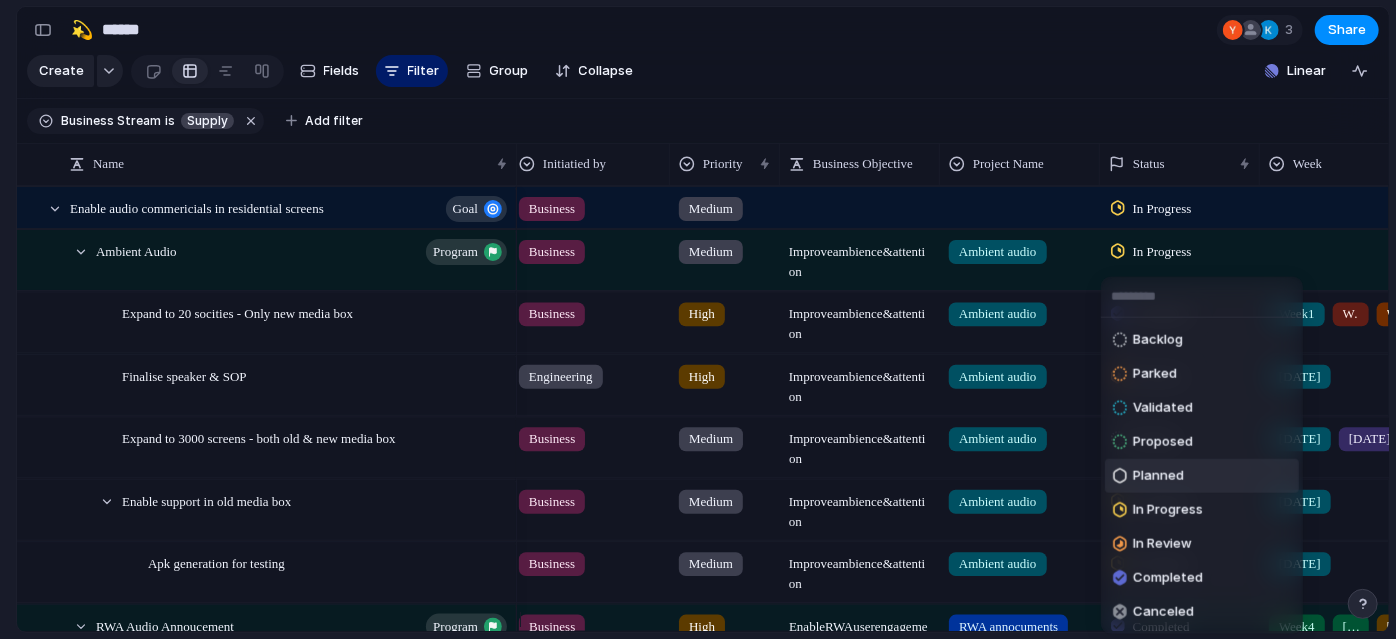 click at bounding box center (1122, 476) 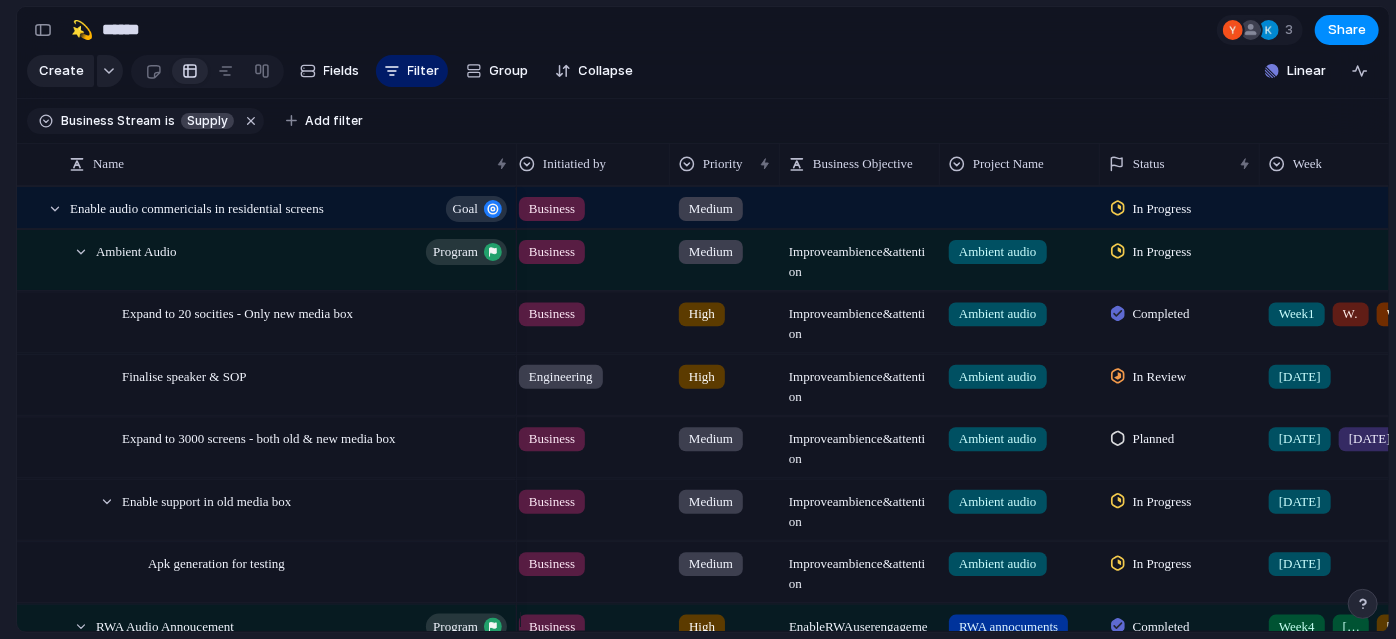 scroll, scrollTop: 85, scrollLeft: 0, axis: vertical 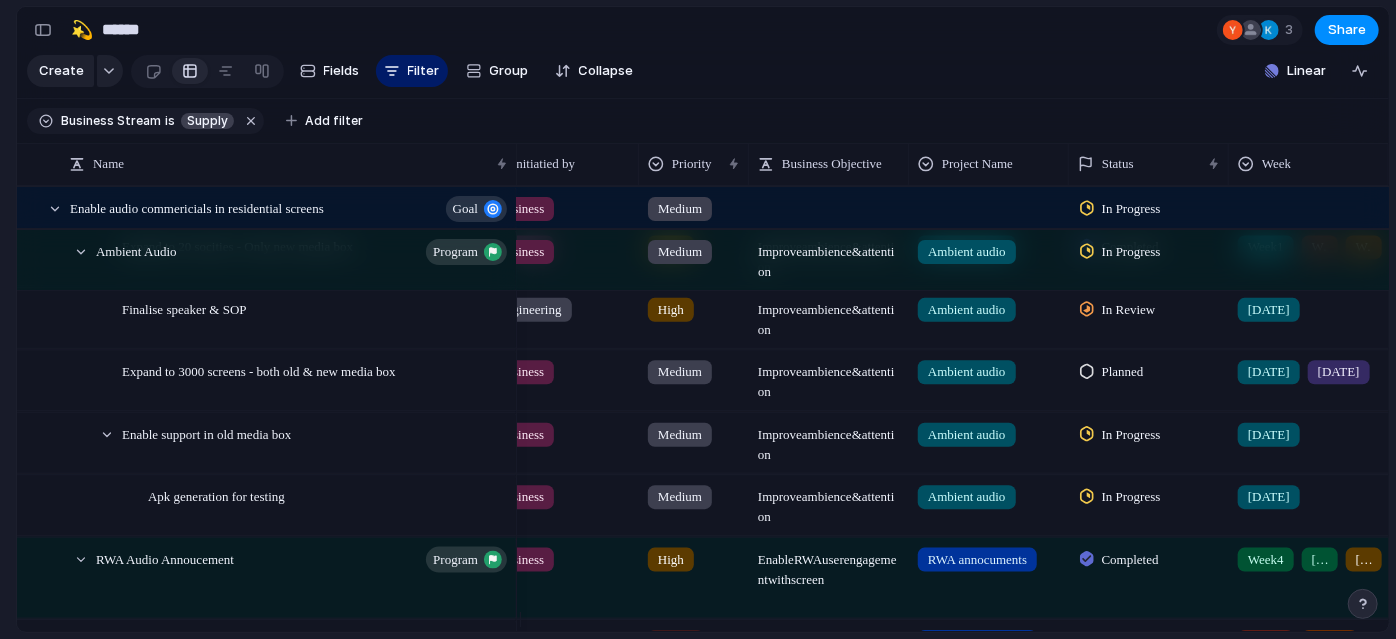 click on "🛠️ Sprint Plan Projects 🍎 June- Digital Plan 🧊 July Test 🤖 Week2 🍎 July- Supply / Edge Plan 📒 New view 💫 Supply
To pick up a draggable item, press the space bar.
While dragging, use the arrow keys to move the item.
Press space again to drop the item in its new position, or press escape to cancel.
Create view" at bounding box center (110, 312) 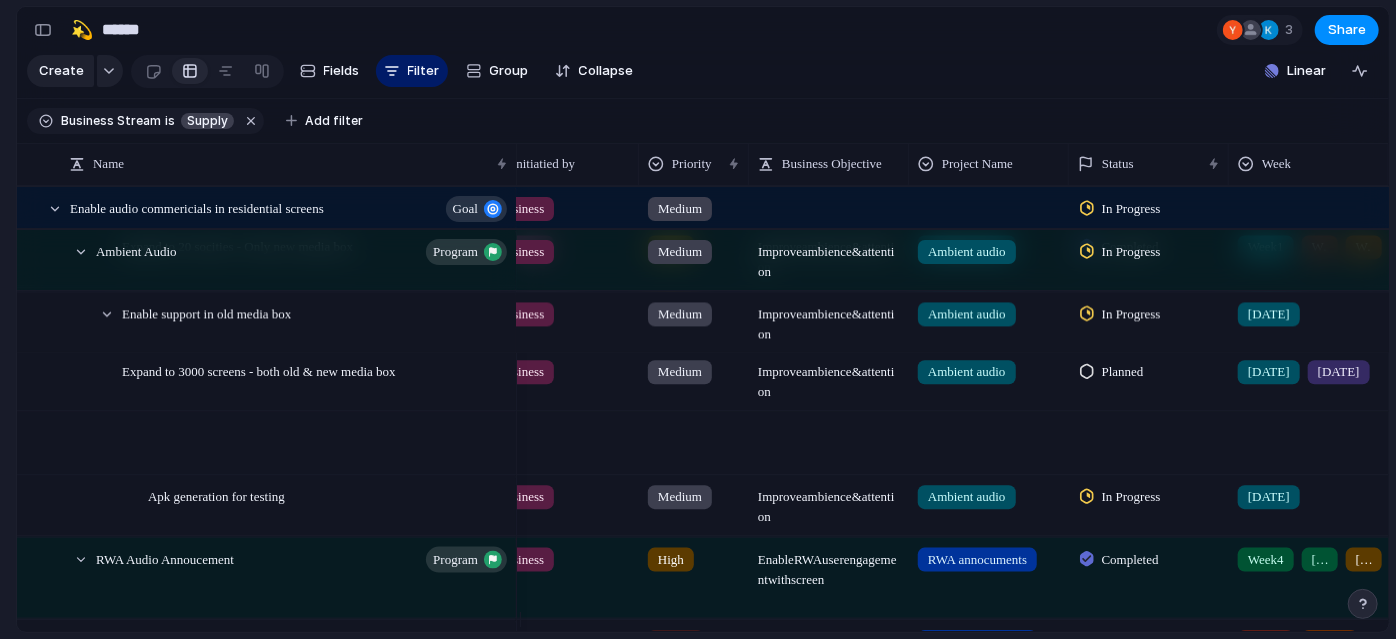 scroll, scrollTop: 255, scrollLeft: 0, axis: vertical 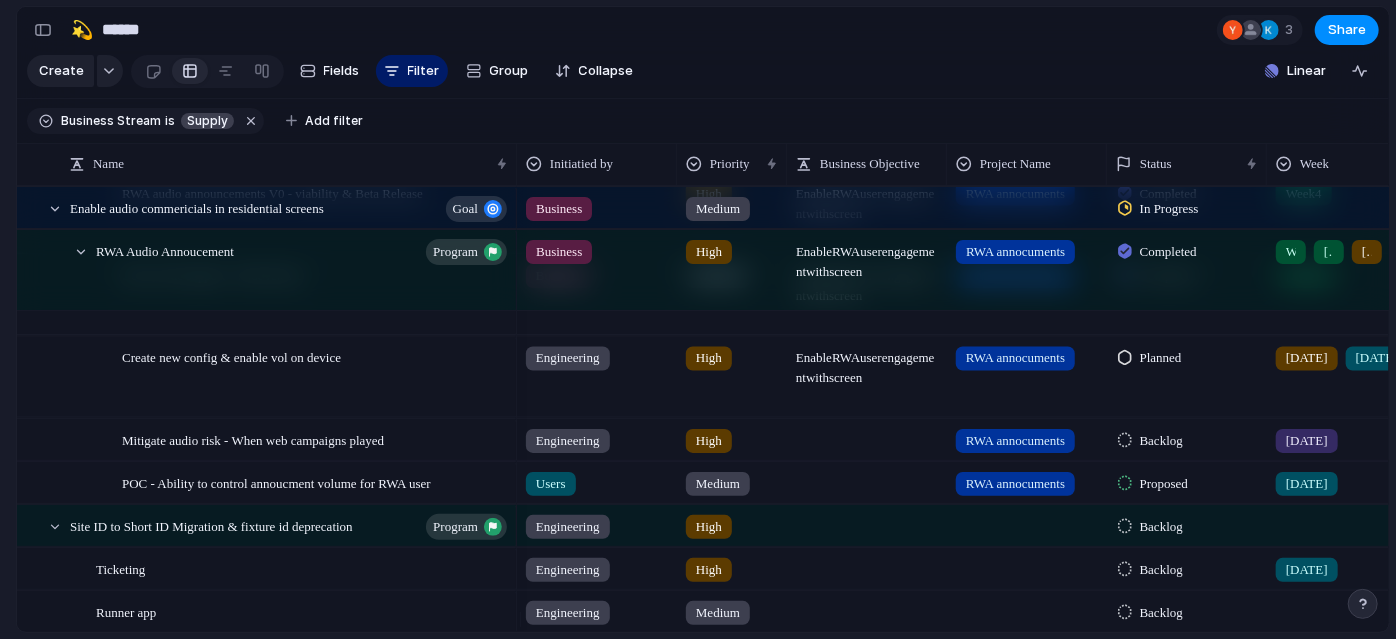 click on "Proposed" at bounding box center [1164, 484] 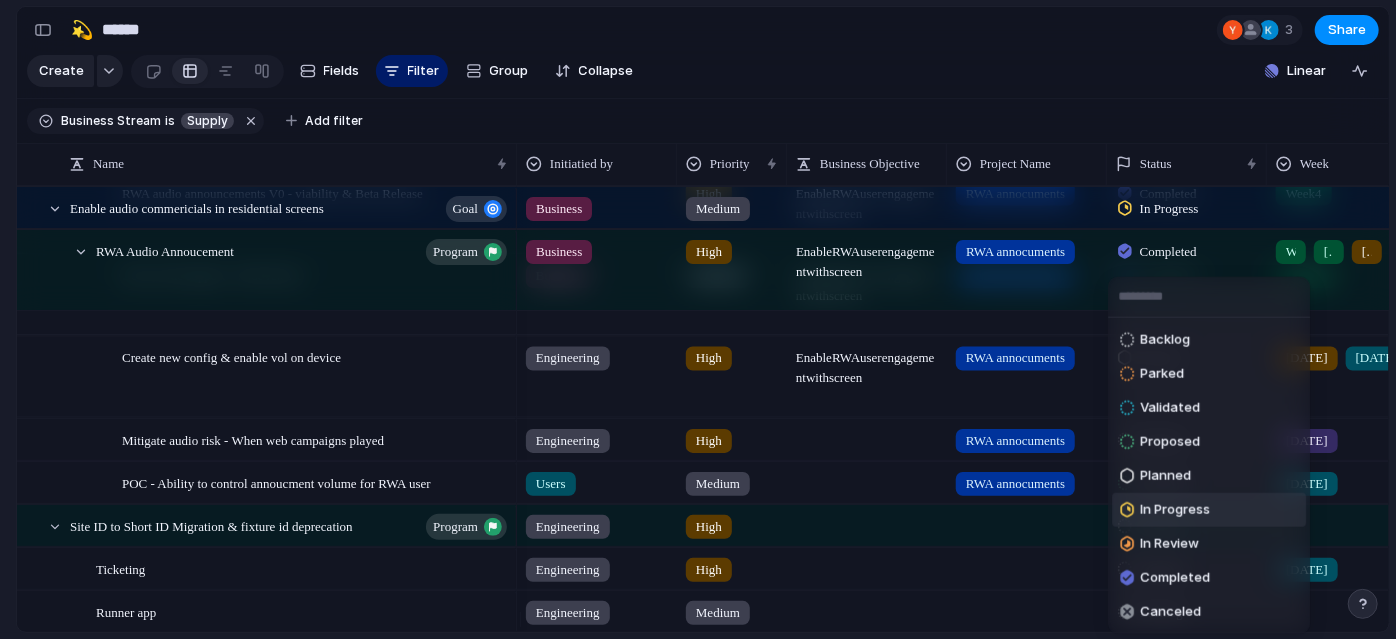 click on "In Progress" at bounding box center (1175, 510) 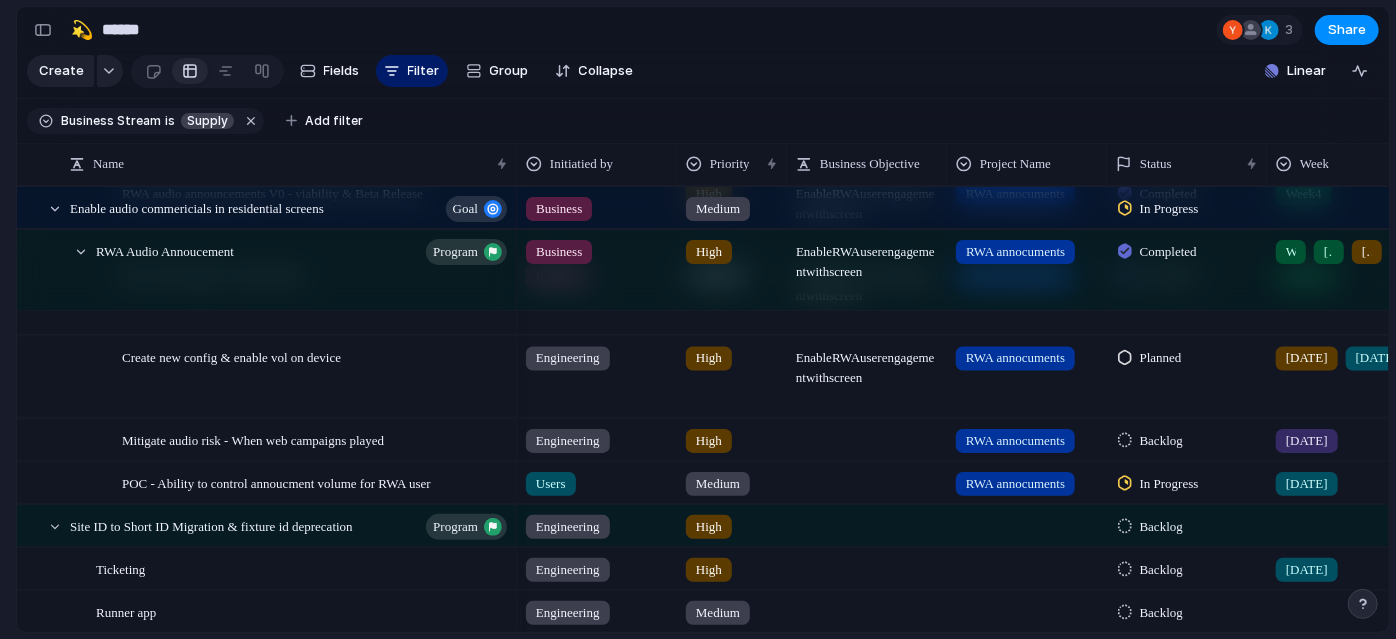 click on "[DATE]" at bounding box center [1347, 479] 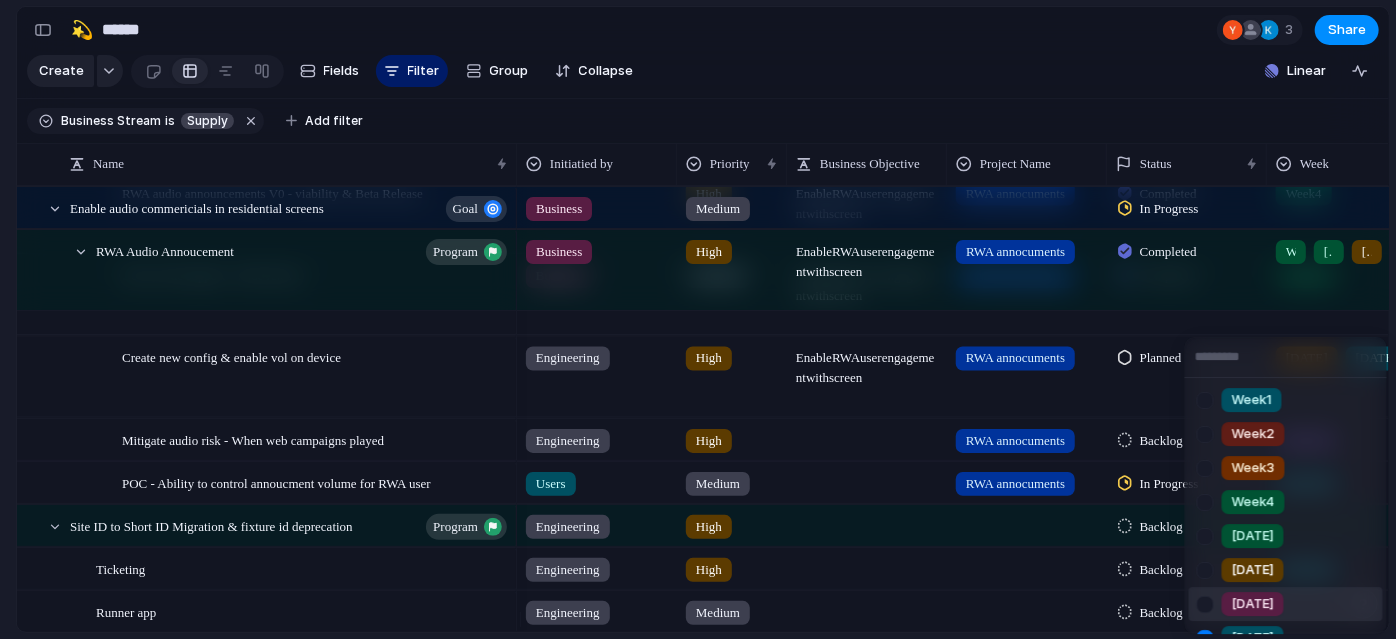 scroll, scrollTop: 60, scrollLeft: 0, axis: vertical 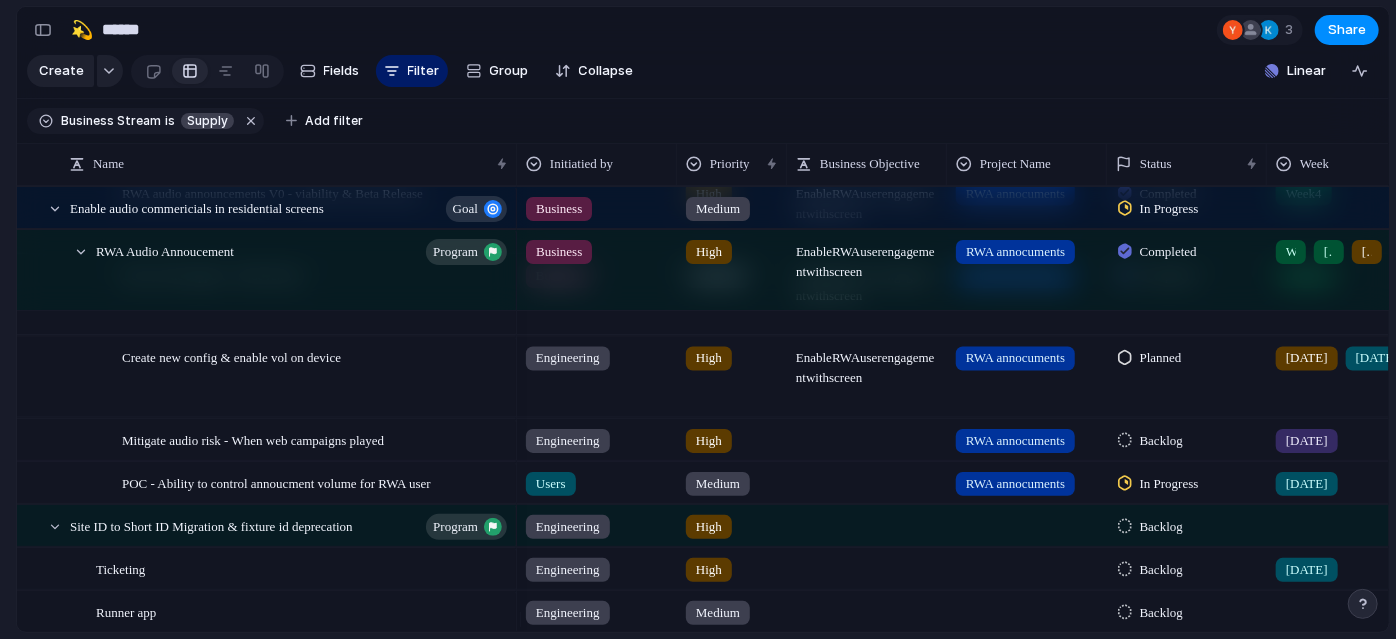 click on "In Progress" at bounding box center (1161, 484) 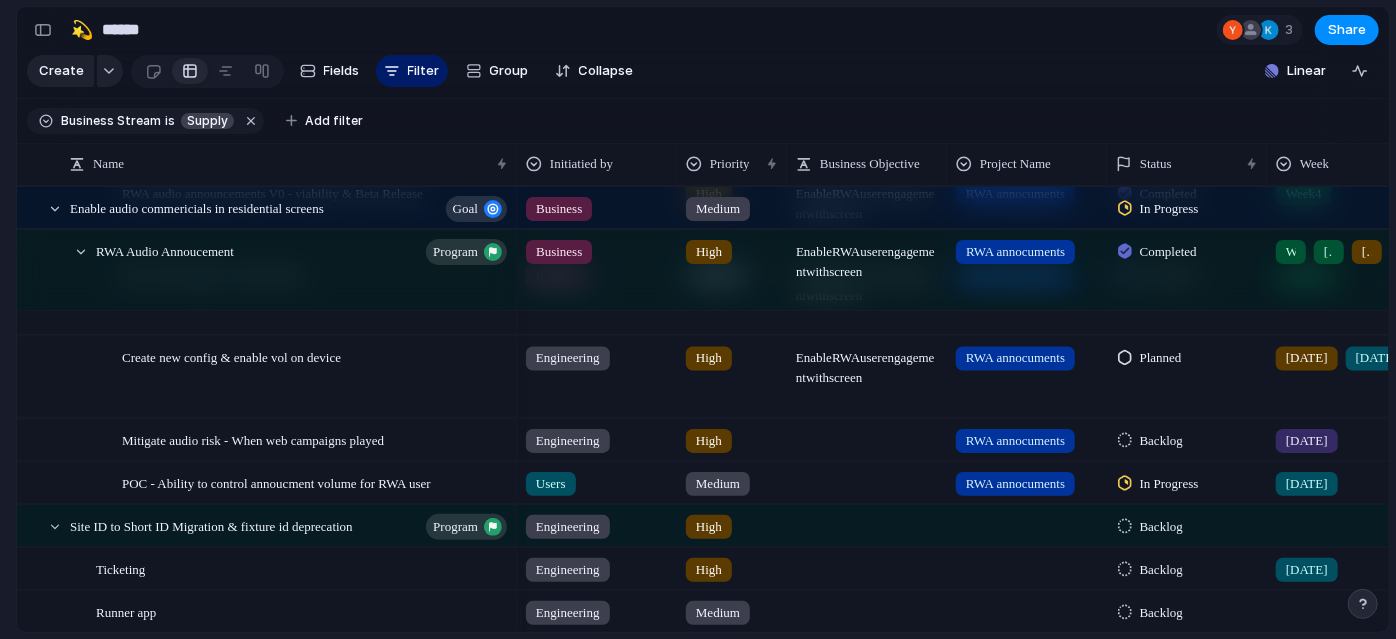 click on "[DATE]" at bounding box center [1307, 484] 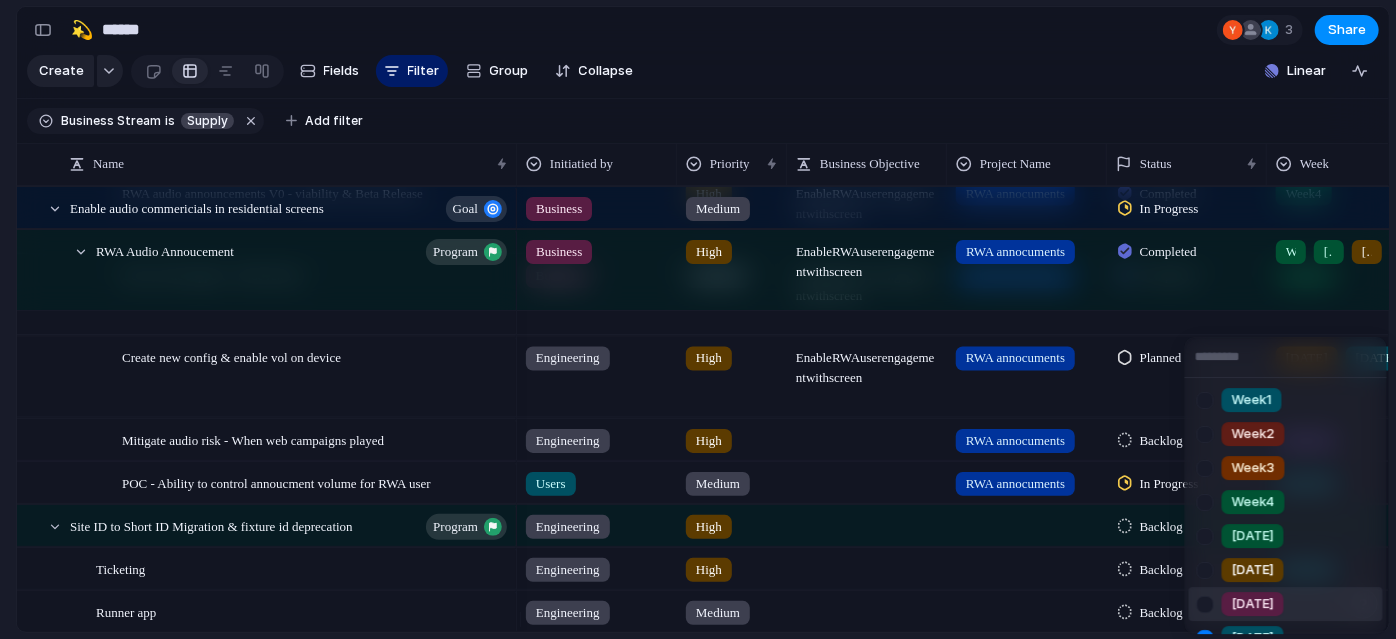 scroll, scrollTop: 60, scrollLeft: 0, axis: vertical 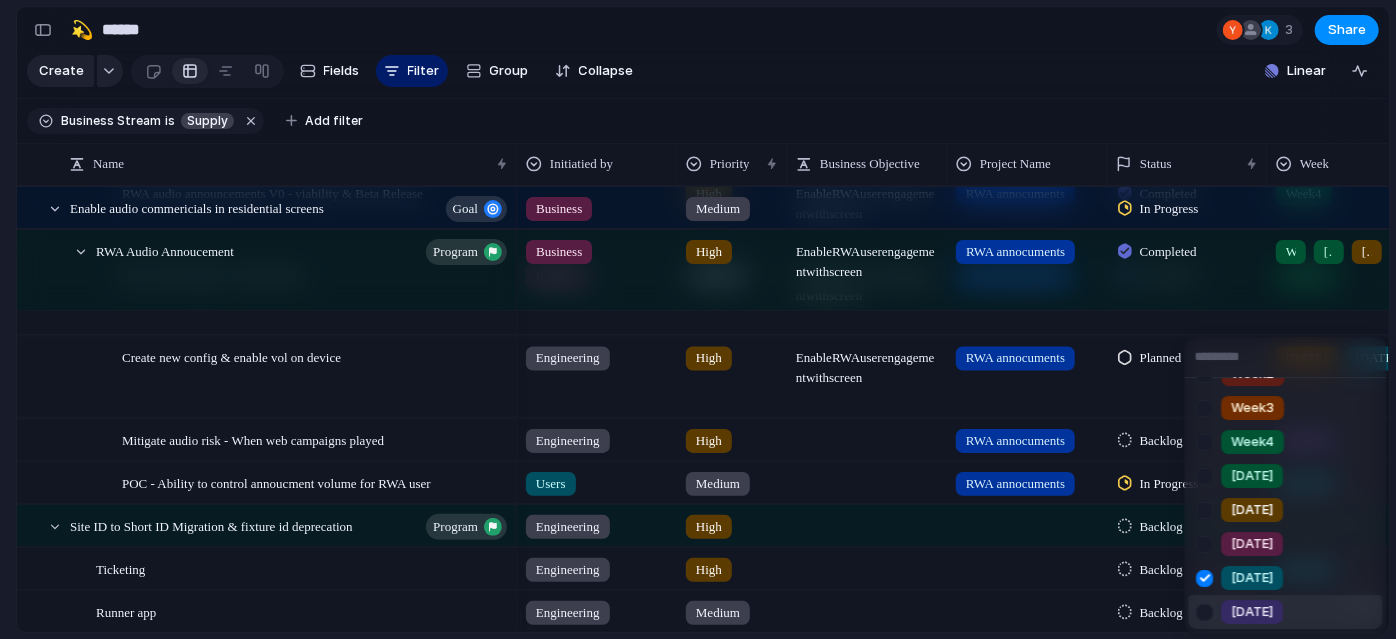 click at bounding box center (1205, 612) 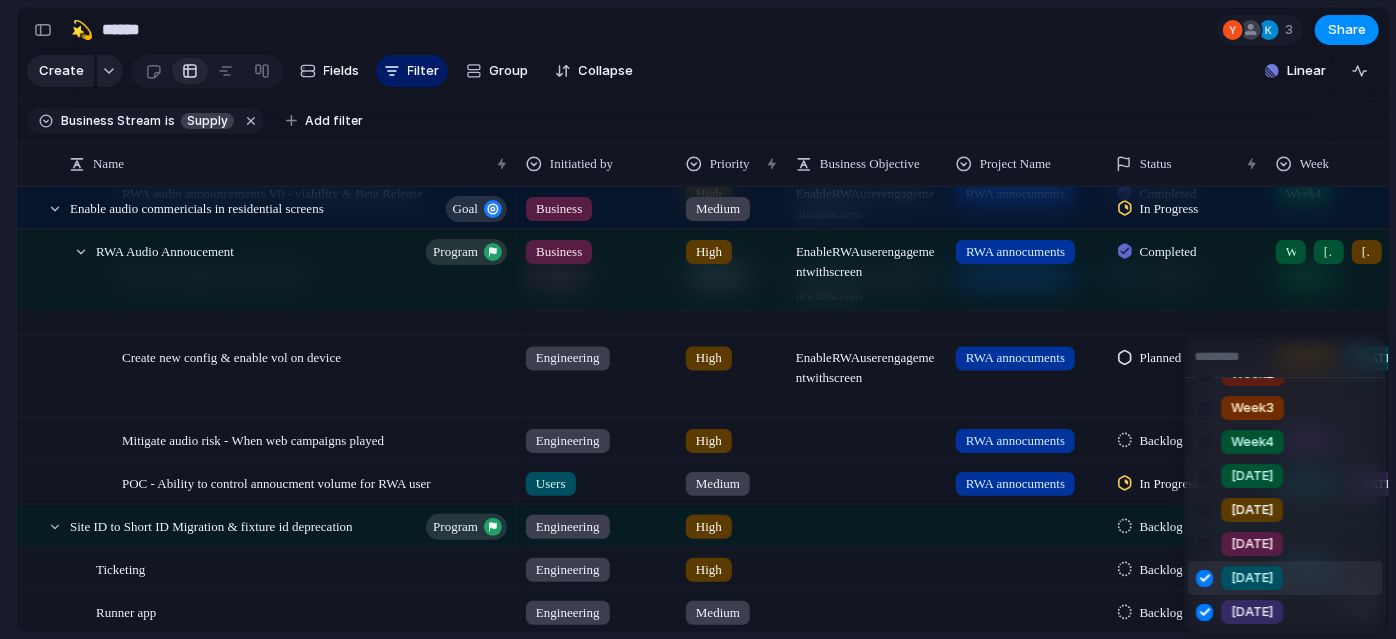 click at bounding box center [1205, 578] 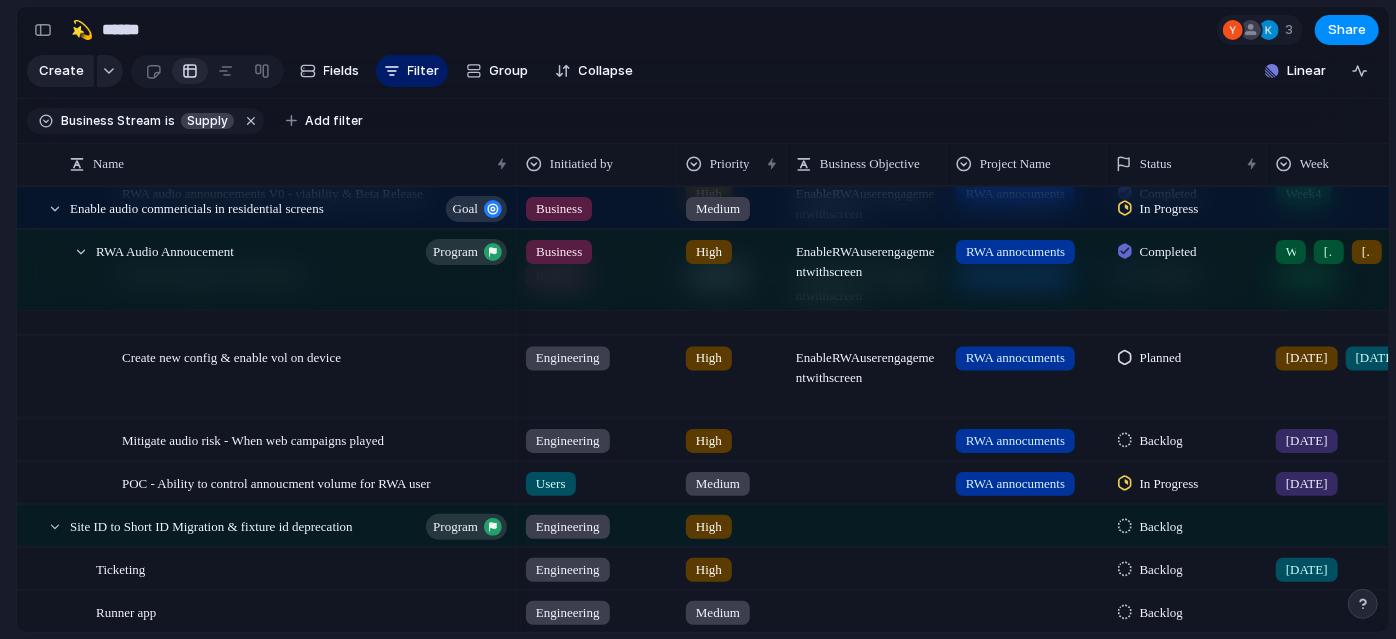 click on "In Progress" at bounding box center [1169, 484] 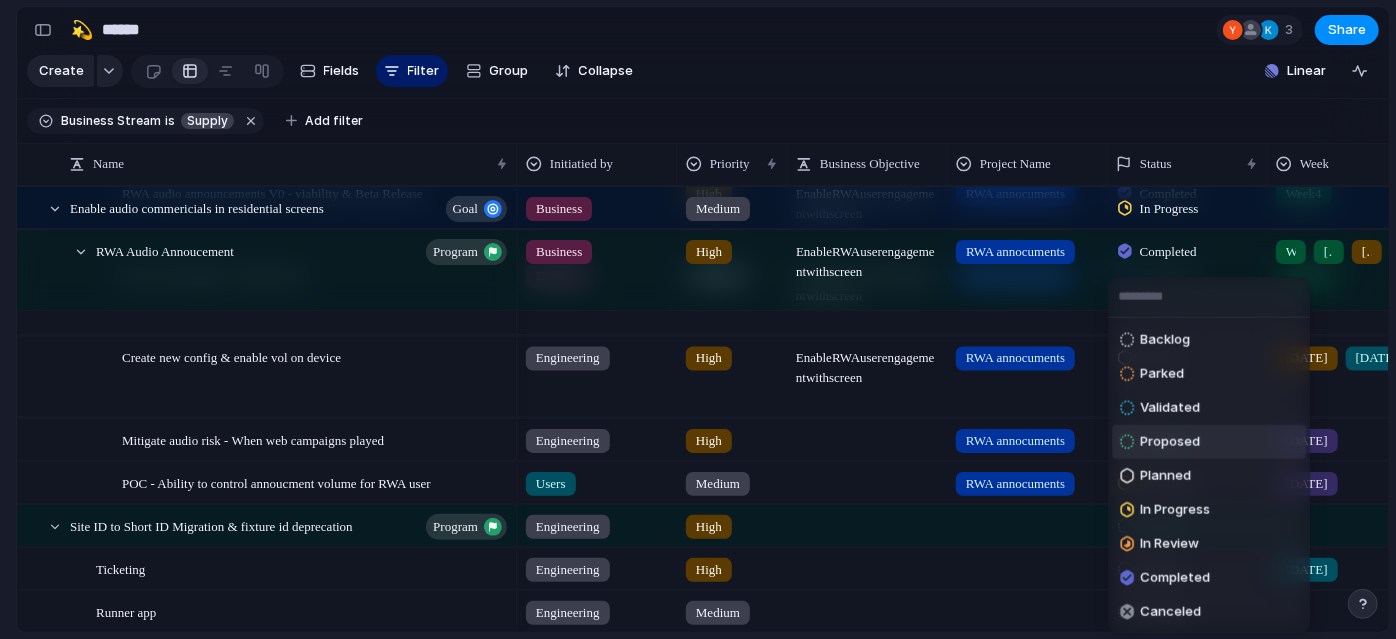 click on "Proposed" at bounding box center (1170, 442) 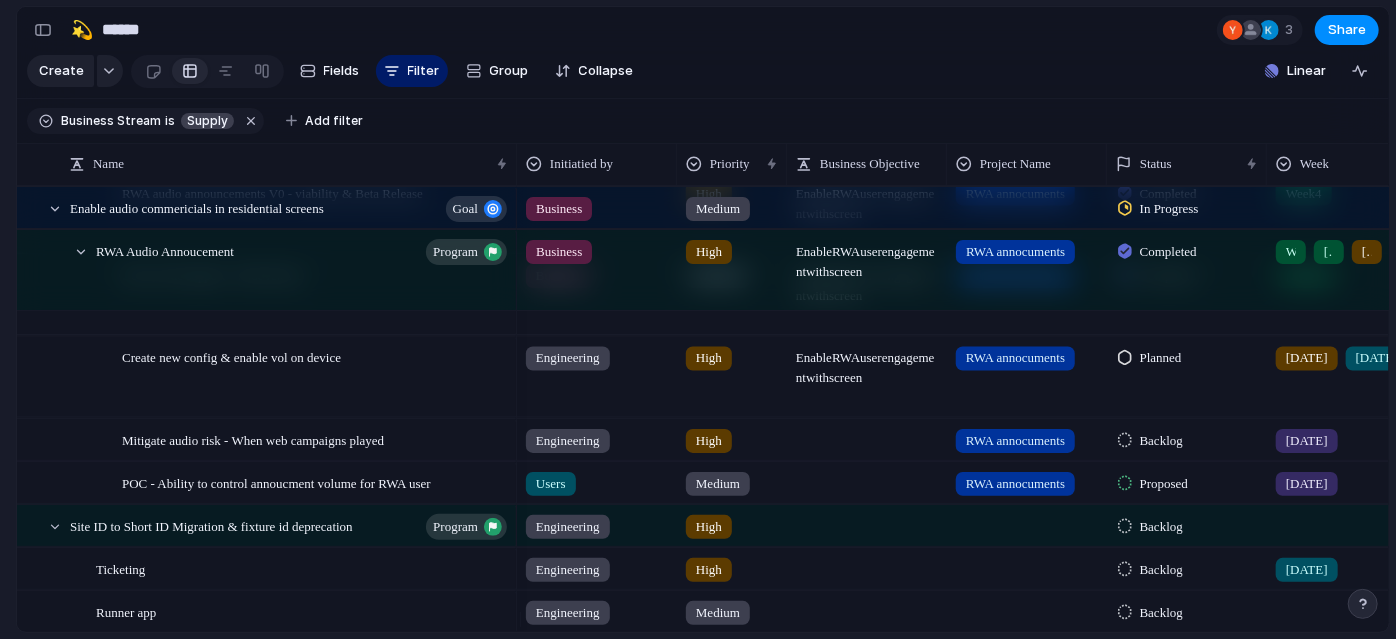 scroll, scrollTop: 653, scrollLeft: 0, axis: vertical 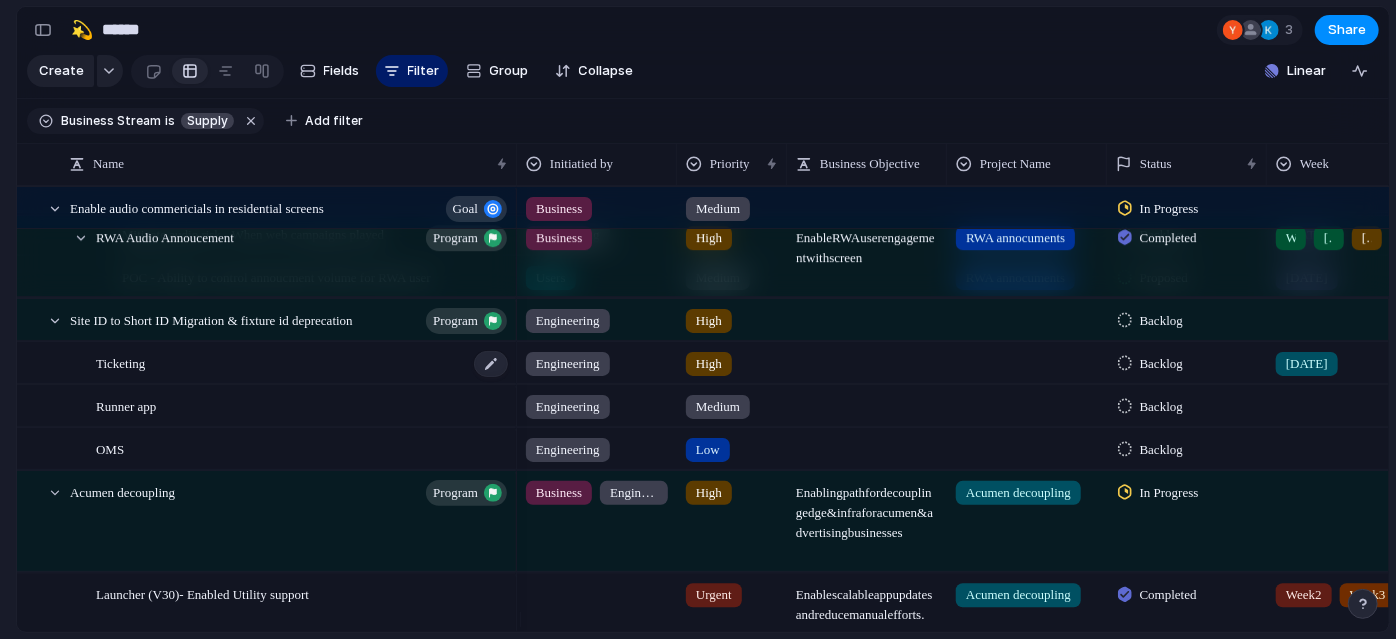 click on "Ticketing" at bounding box center (303, 363) 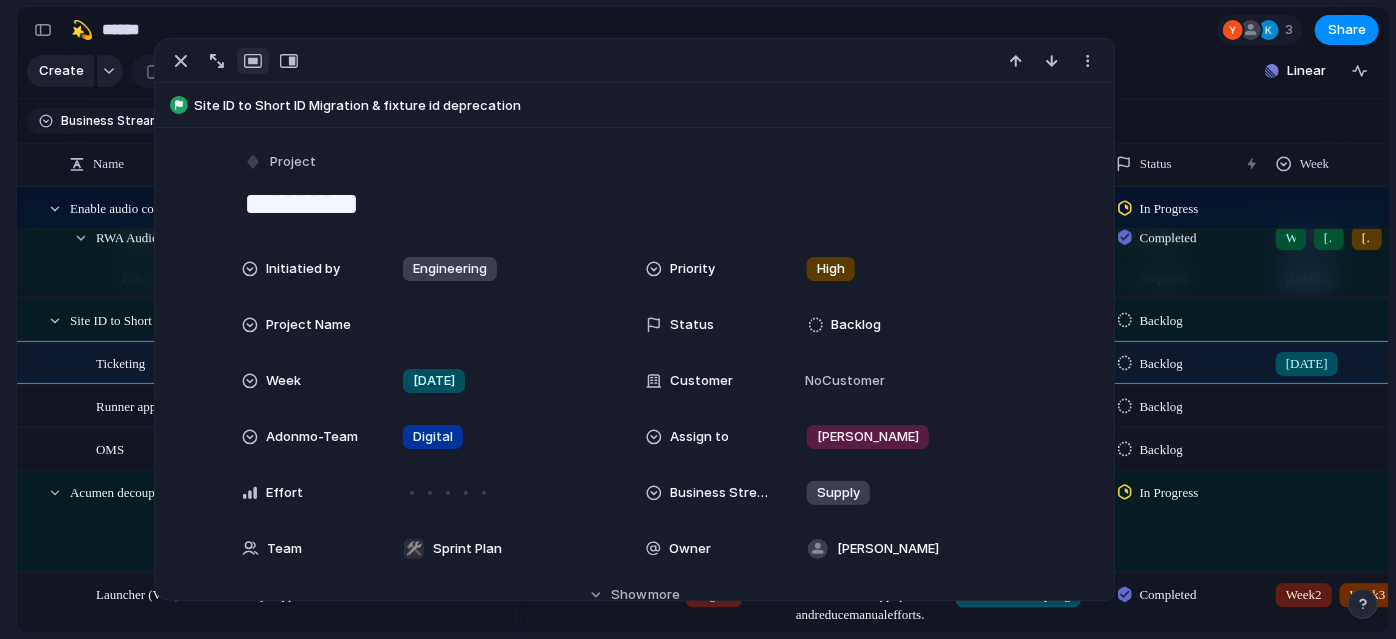 click on "*********" at bounding box center (634, 204) 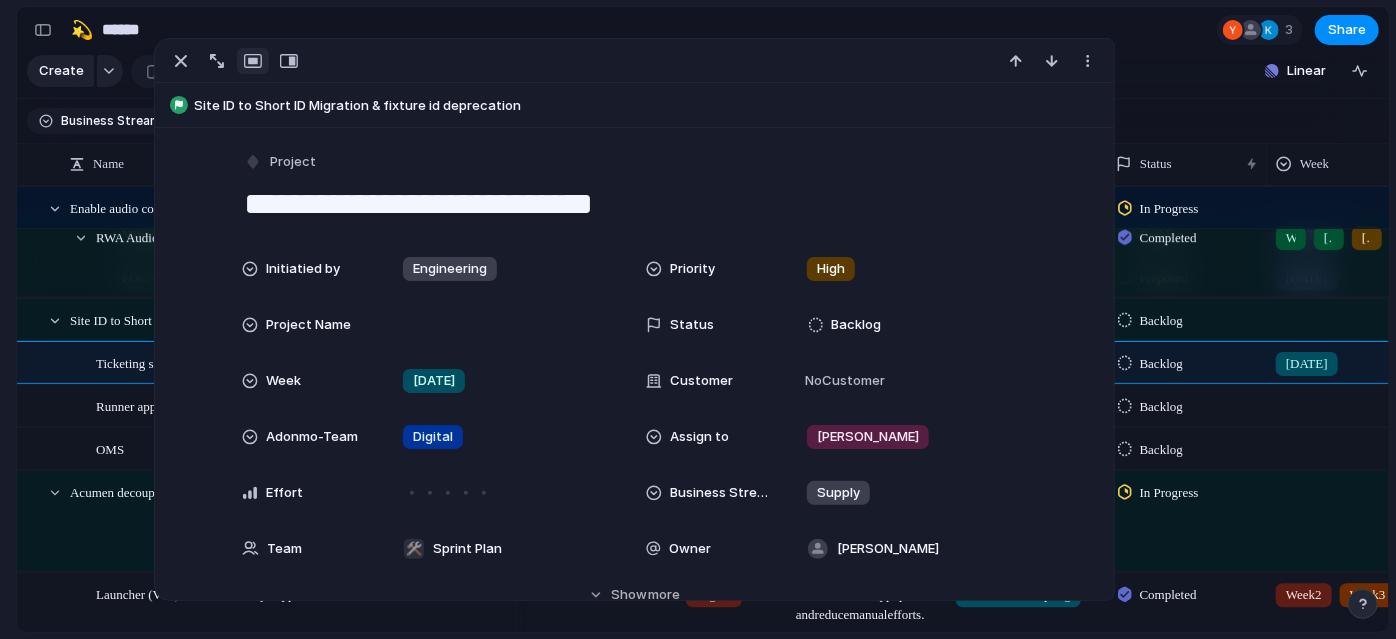 type on "**********" 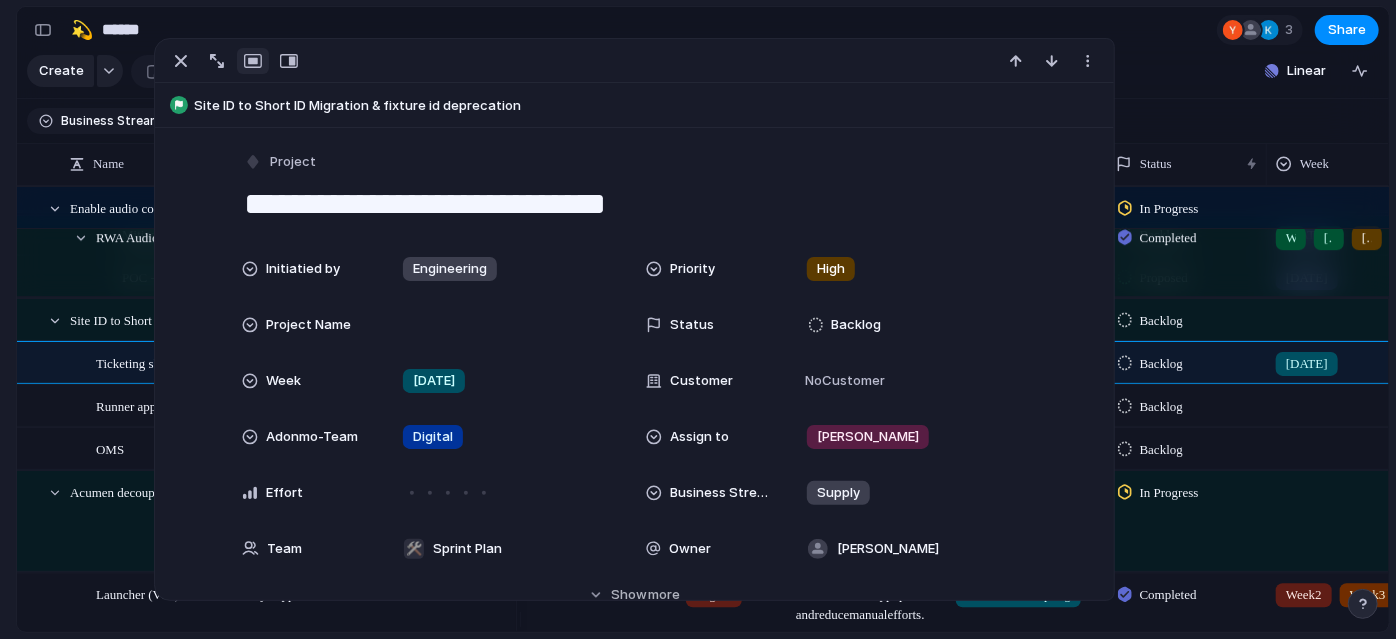 click on "🛠️ Sprint Plan Projects 🍎 June- Digital Plan 🧊 July Test 🤖 Week2 🍎 July- Supply / Edge Plan 📒 New view 💫 Supply
To pick up a draggable item, press the space bar.
While dragging, use the arrow keys to move the item.
Press space again to drop the item in its new position, or press escape to cancel.
Create view" at bounding box center [110, 312] 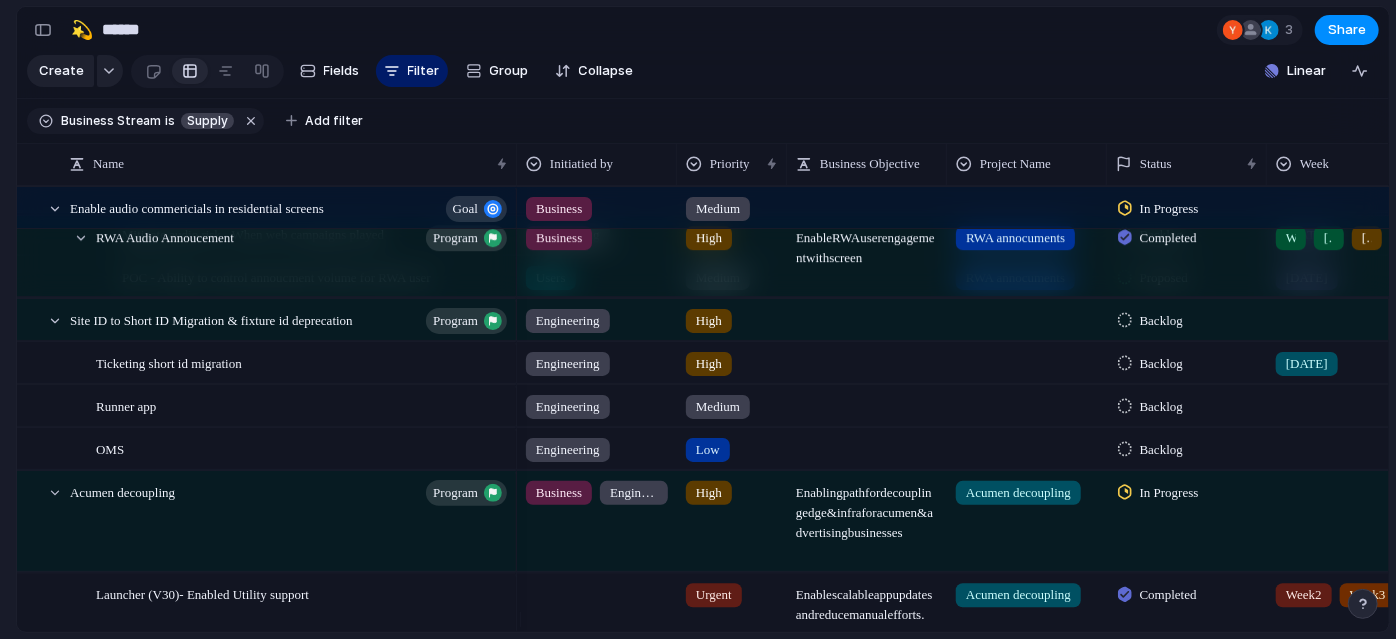 click on "[DATE]" at bounding box center (1307, 364) 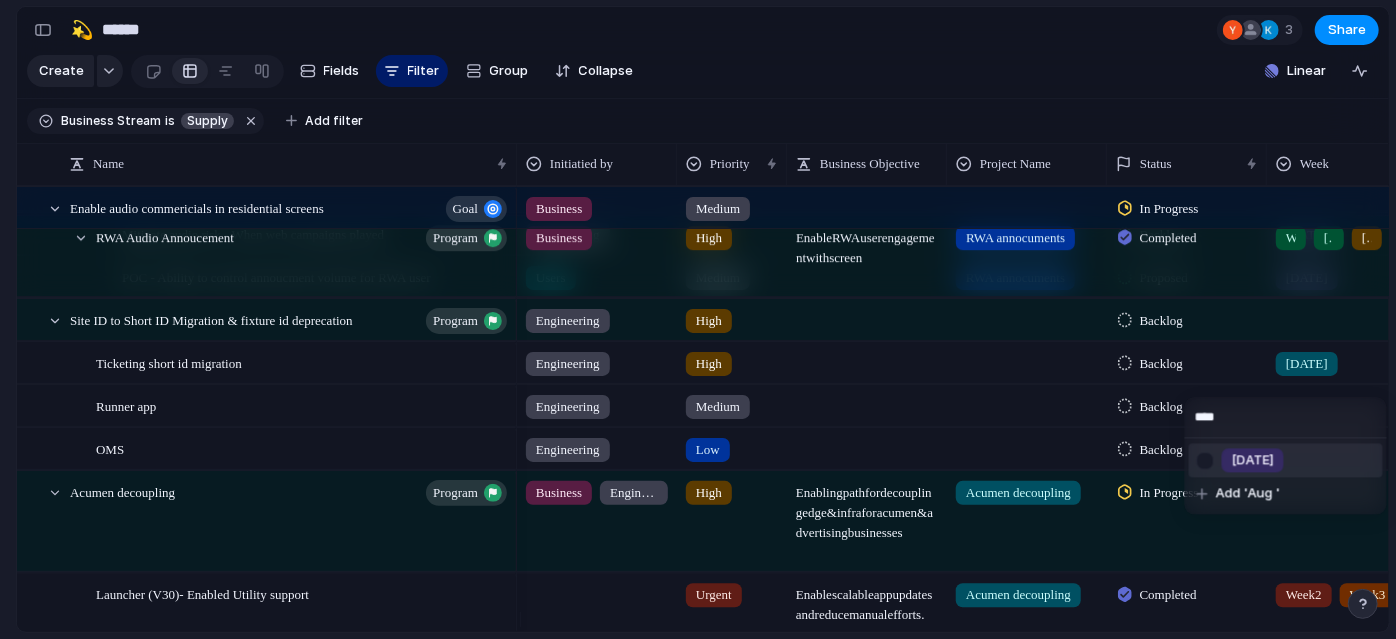 type on "*****" 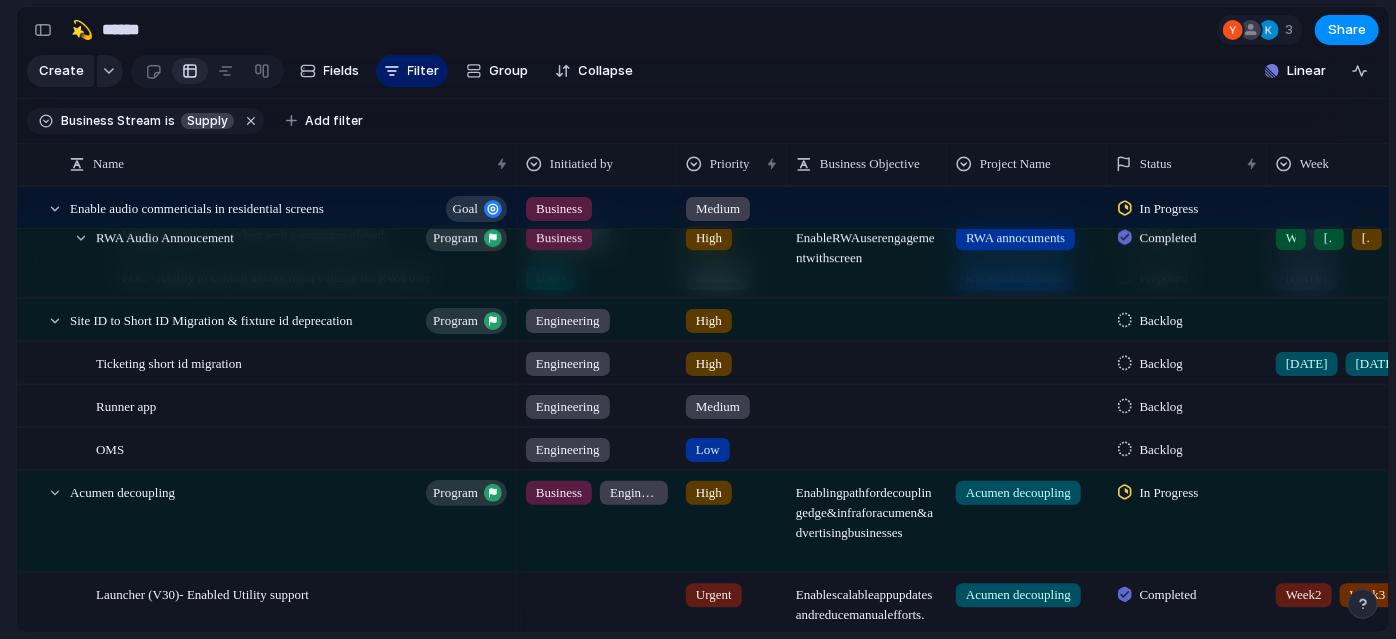 click on "[DATE]" at bounding box center [1307, 364] 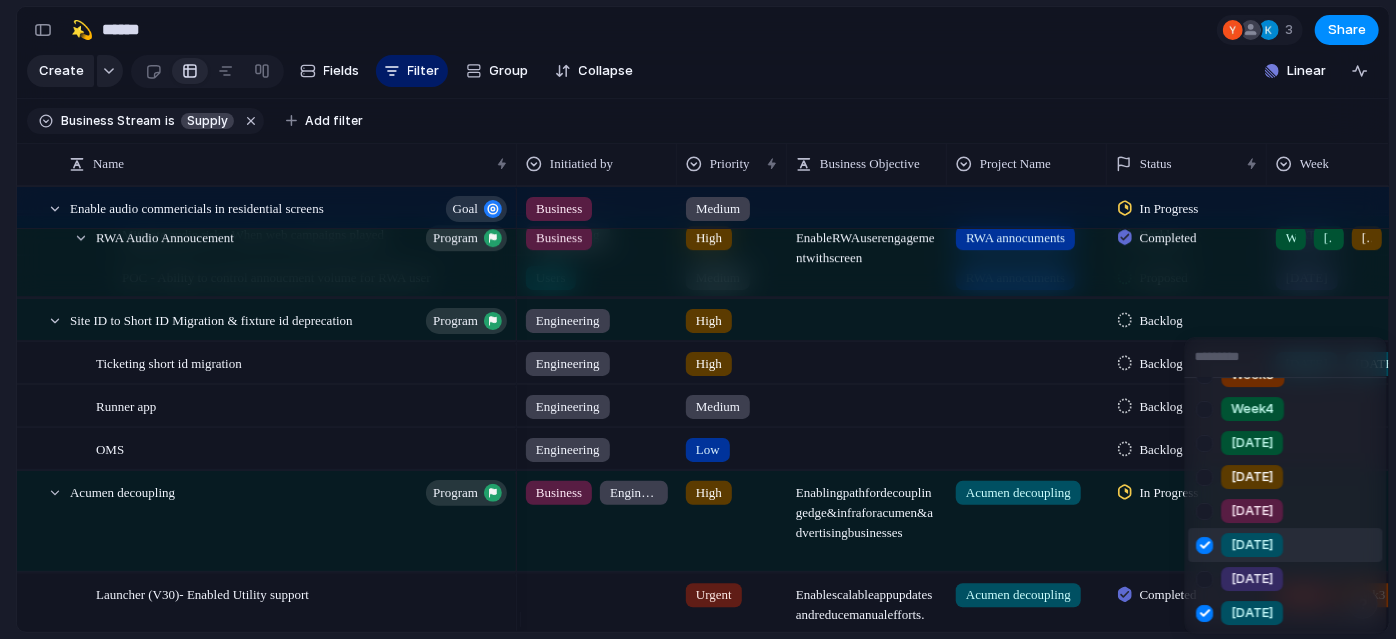 click at bounding box center [1205, 545] 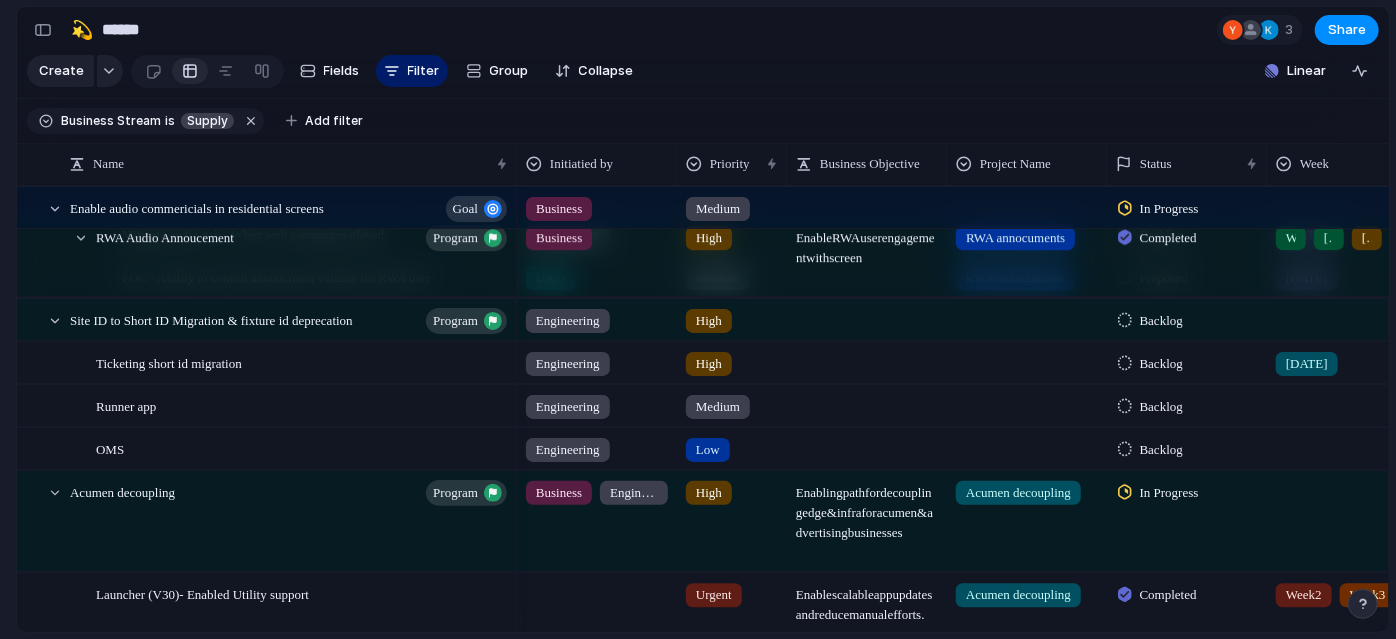 click on "Backlog" at bounding box center [1161, 364] 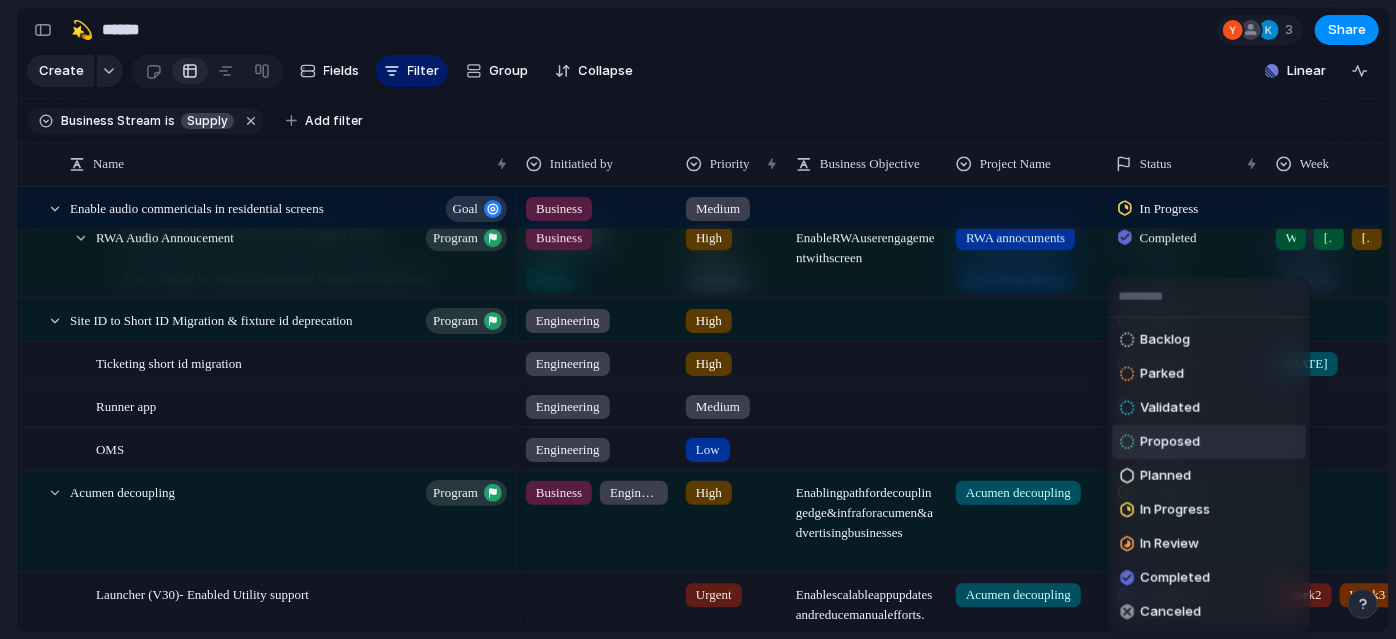 click on "Proposed" at bounding box center (1170, 442) 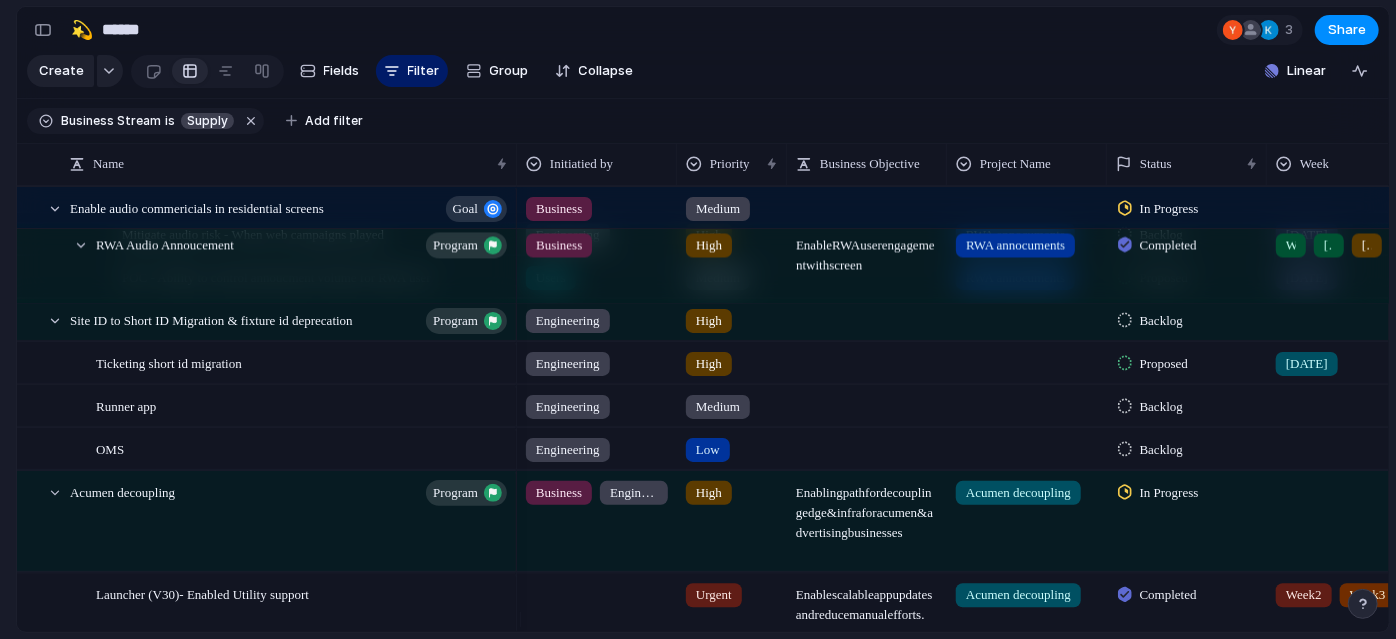 scroll, scrollTop: 785, scrollLeft: 0, axis: vertical 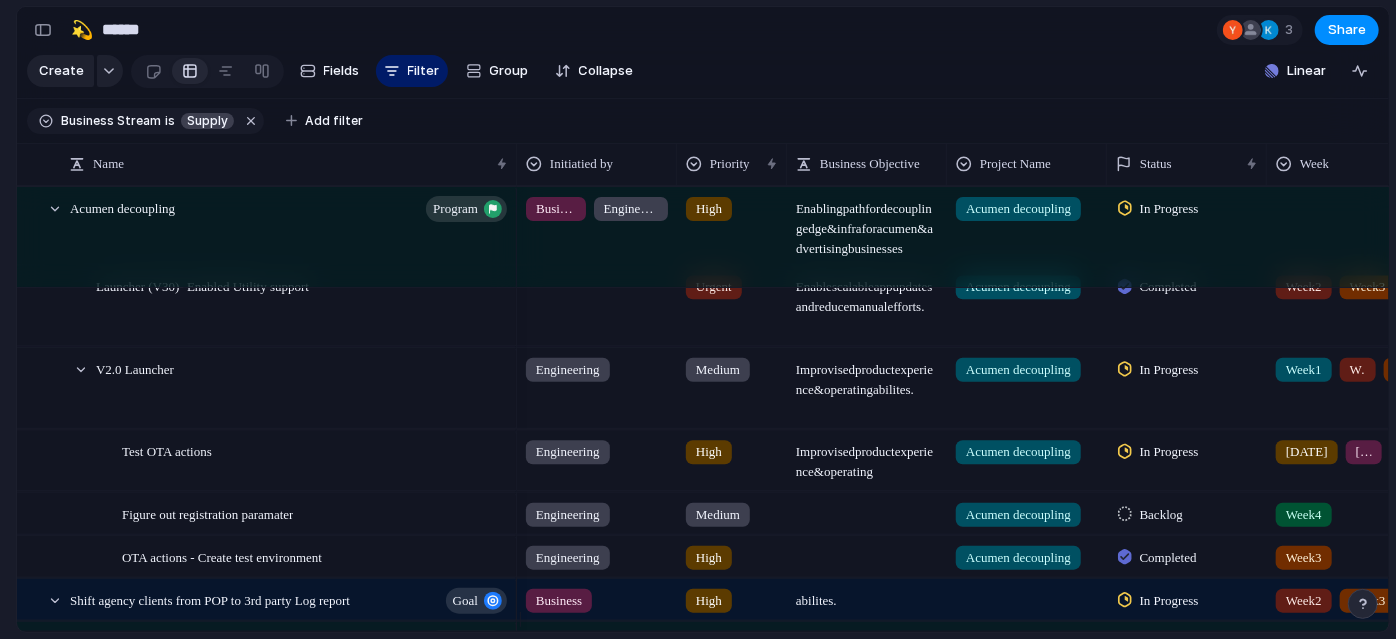 click on "In Progress" at bounding box center (1169, 452) 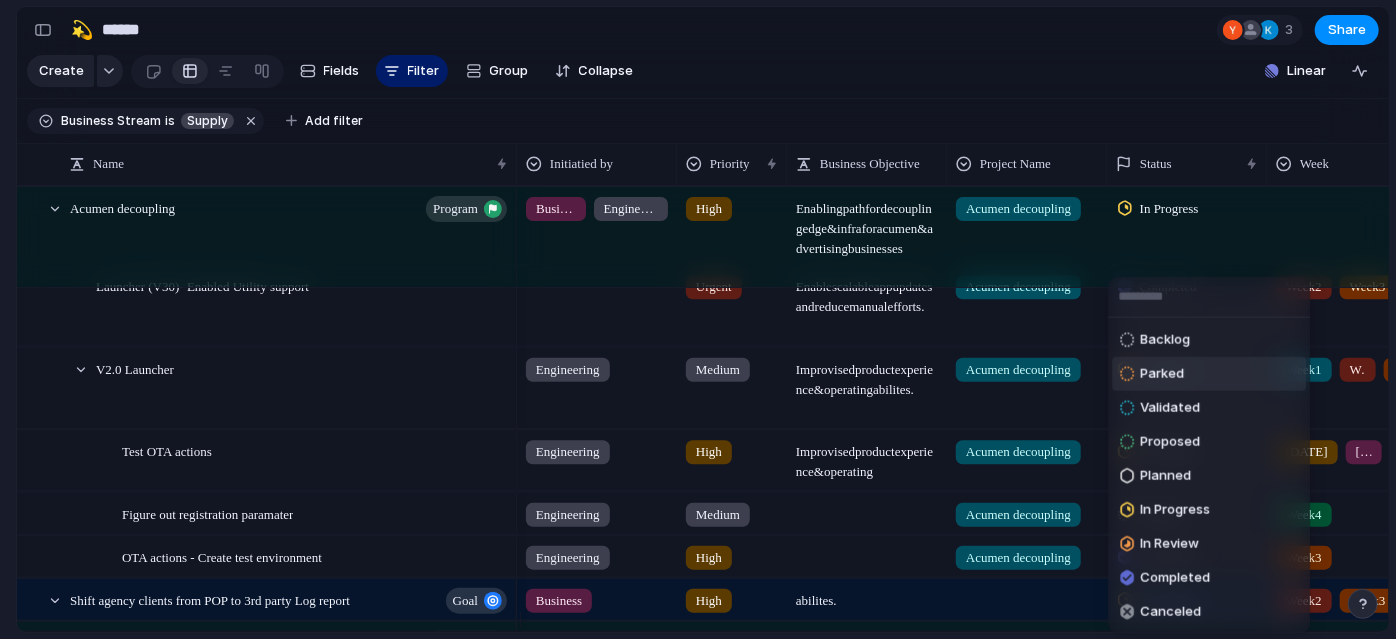 click on "Parked" at bounding box center (1209, 374) 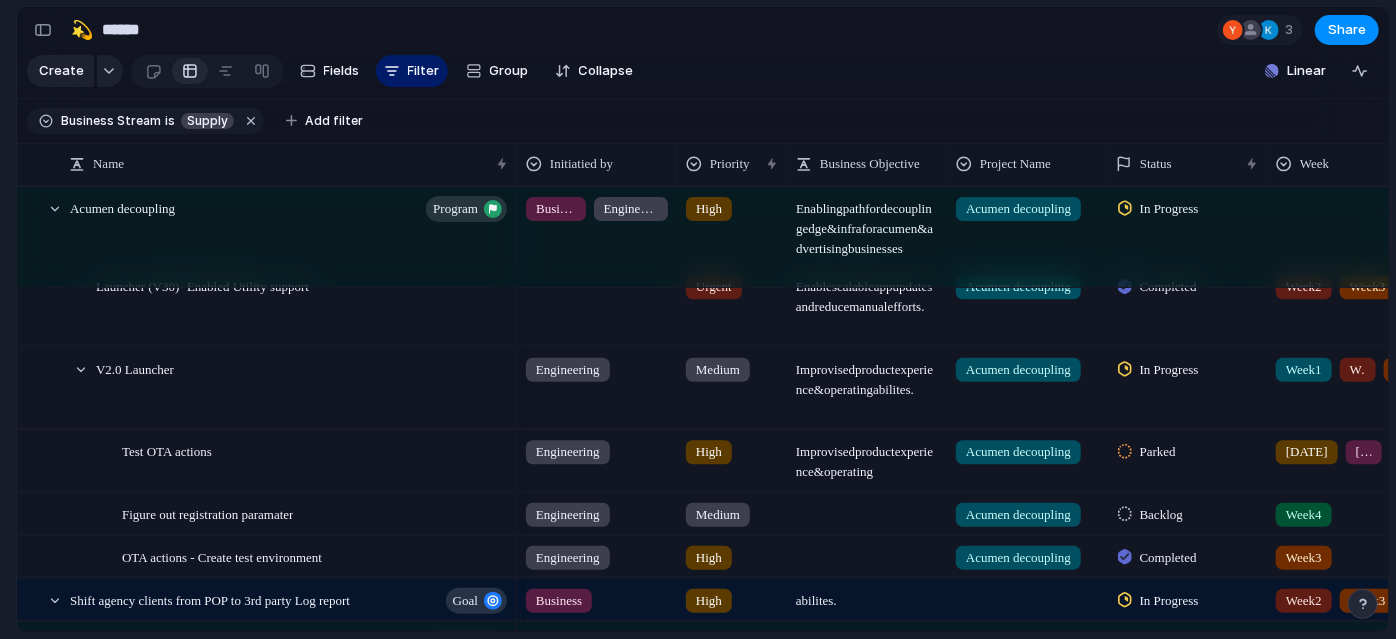 click on "Keep using Index You're approaching the free limit of 300 work items Upgrade plan" at bounding box center (8, 535) 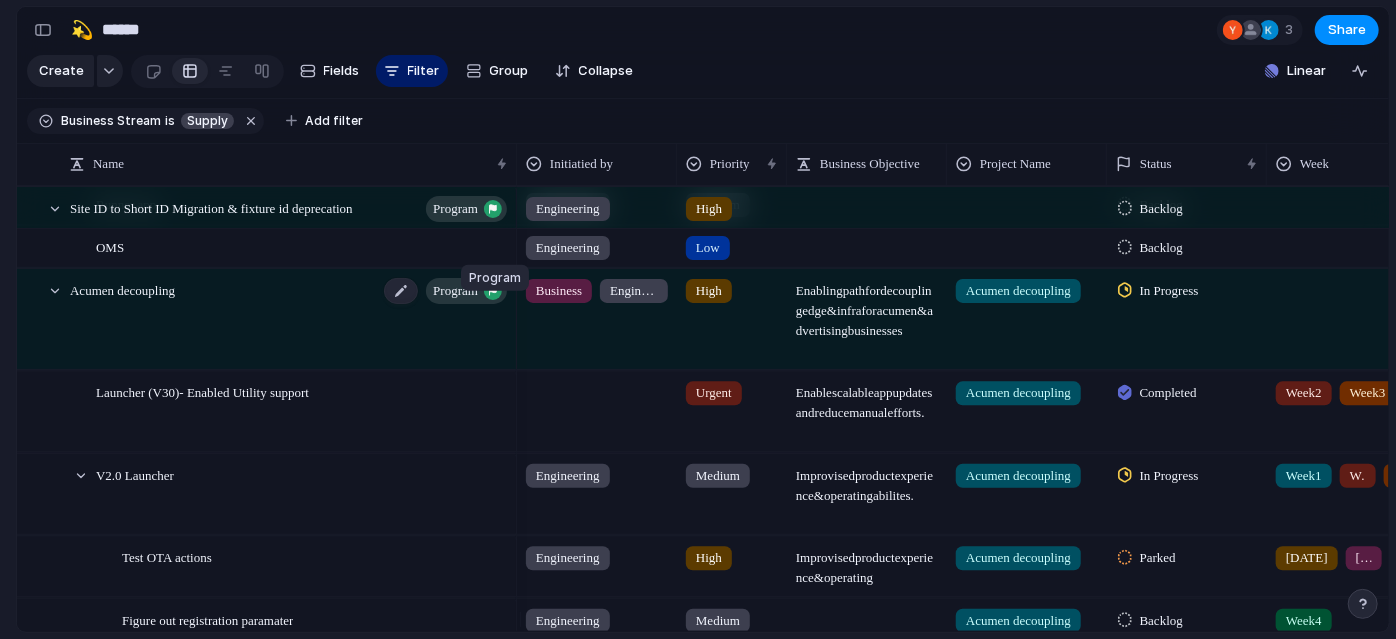 click at bounding box center (493, 291) 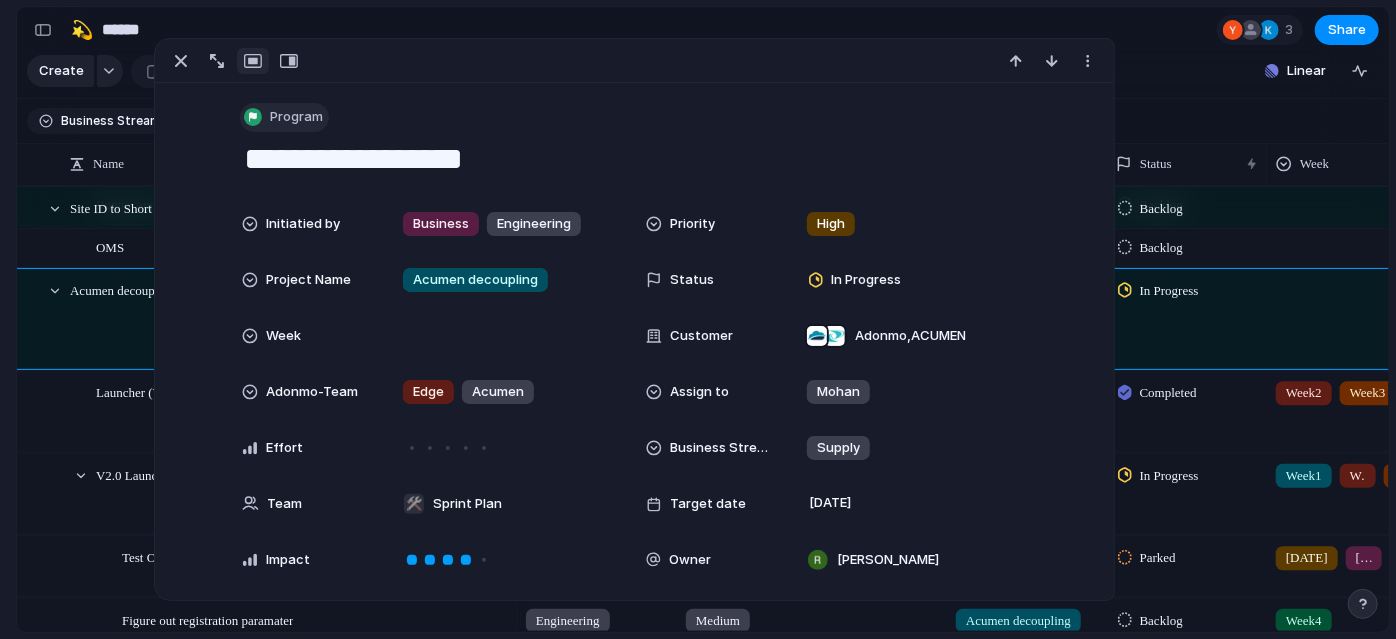 click on "Program" at bounding box center [296, 117] 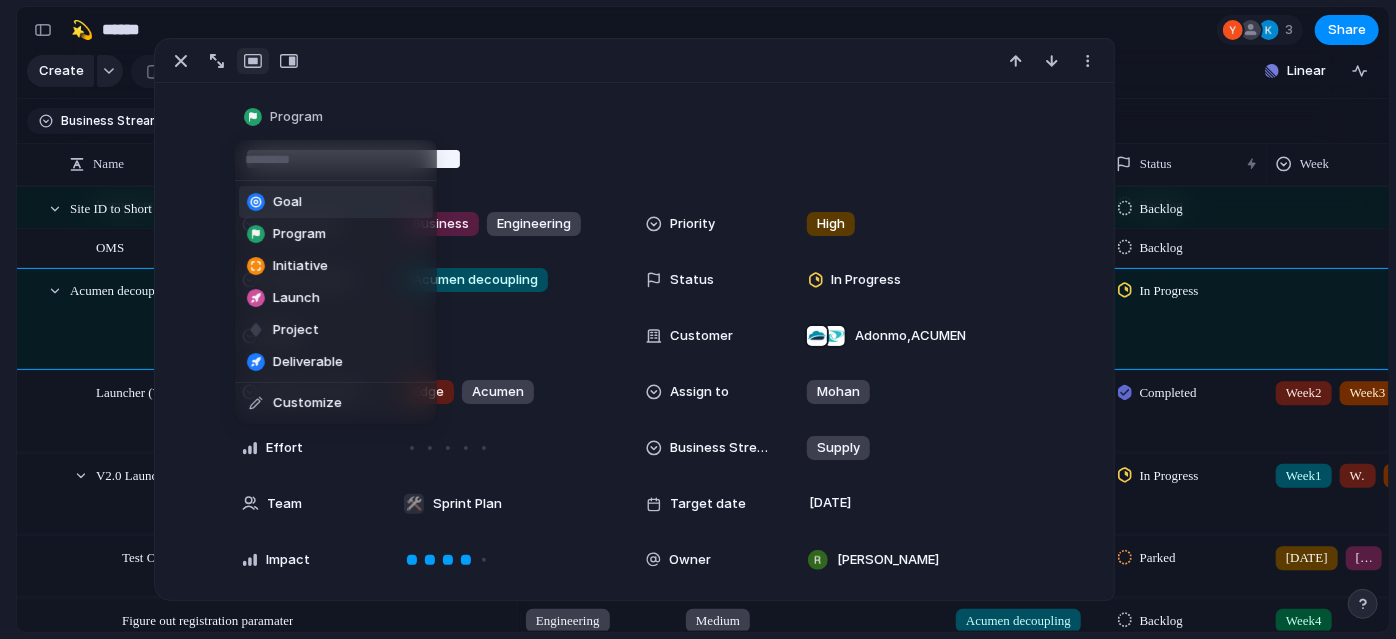 click on "Goal" at bounding box center (336, 202) 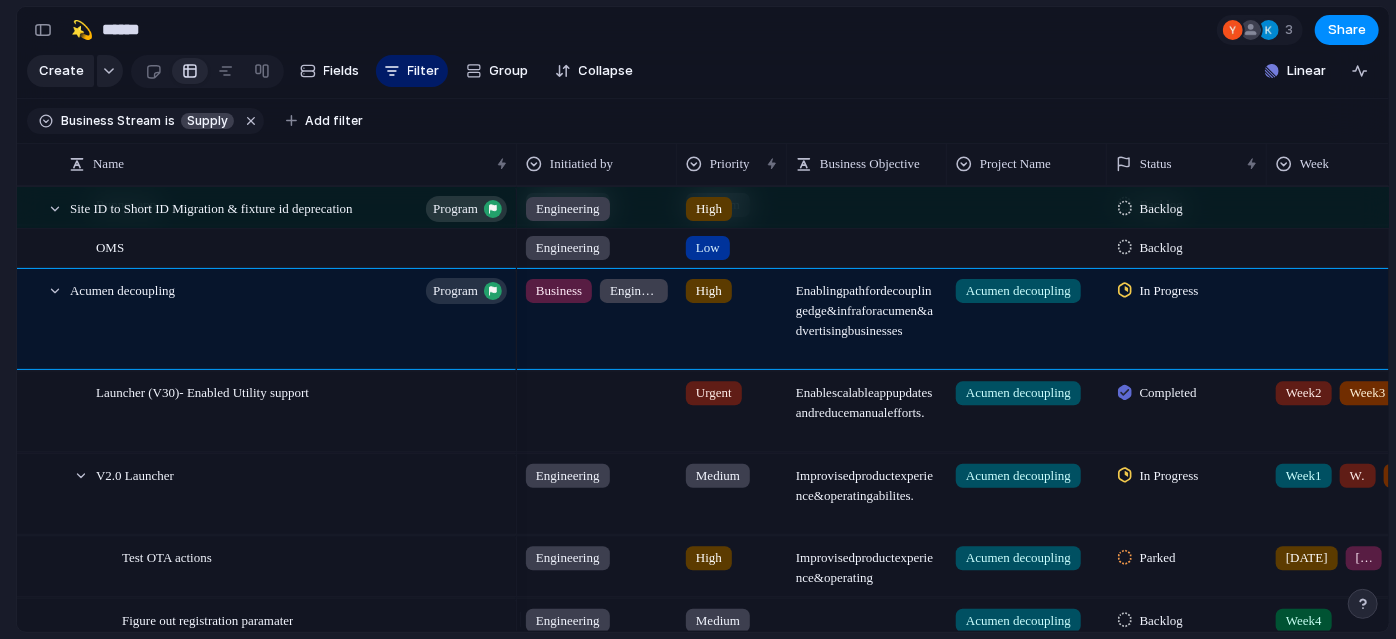 click on "🛠️ Sprint Plan Projects 🍎 June- Digital Plan 🧊 July Test 🤖 Week2 🍎 July- Supply / Edge Plan 📒 New view 💫 Supply
To pick up a draggable item, press the space bar.
While dragging, use the arrow keys to move the item.
Press space again to drop the item in its new position, or press escape to cancel.
Create view" at bounding box center [110, 312] 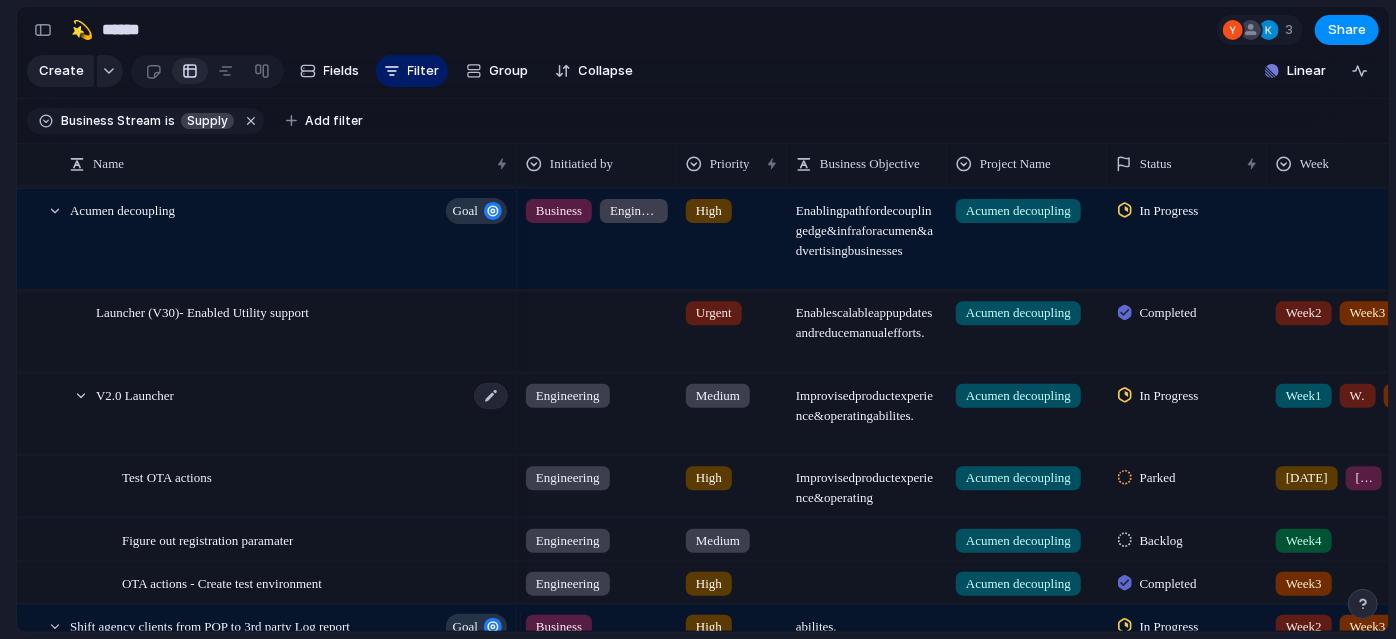 click on "V2.0 Launcher" at bounding box center (303, 414) 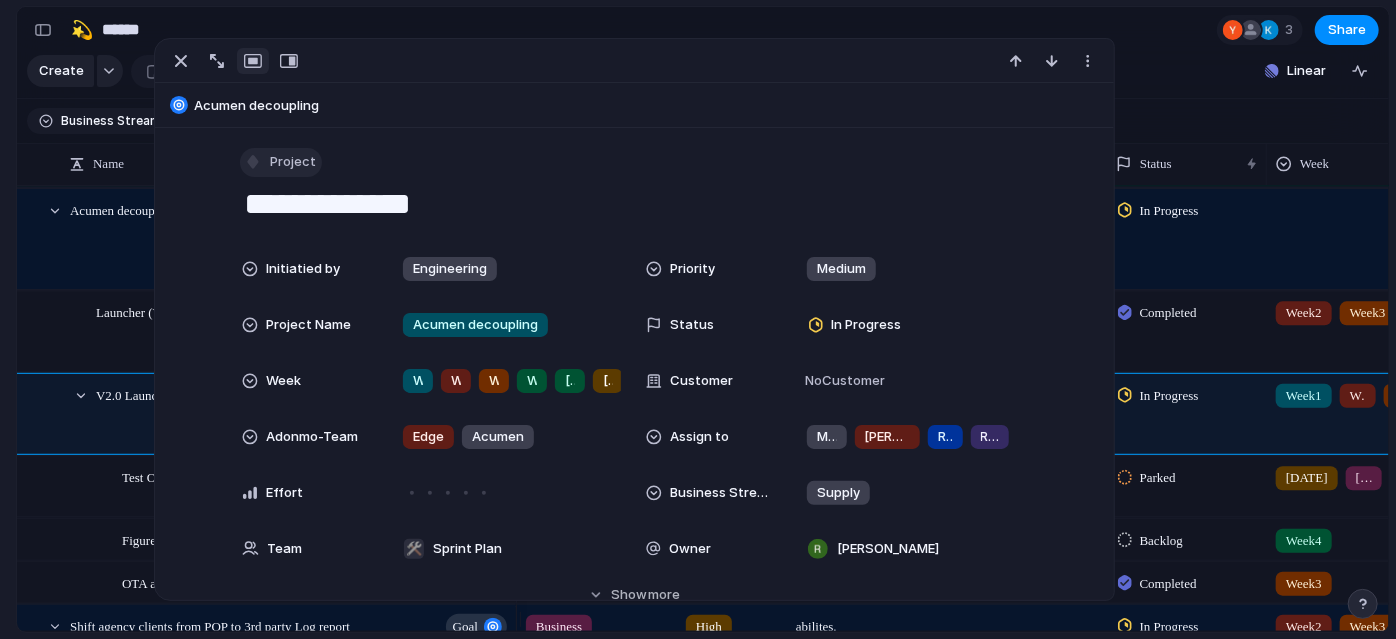 click on "Project" at bounding box center [293, 162] 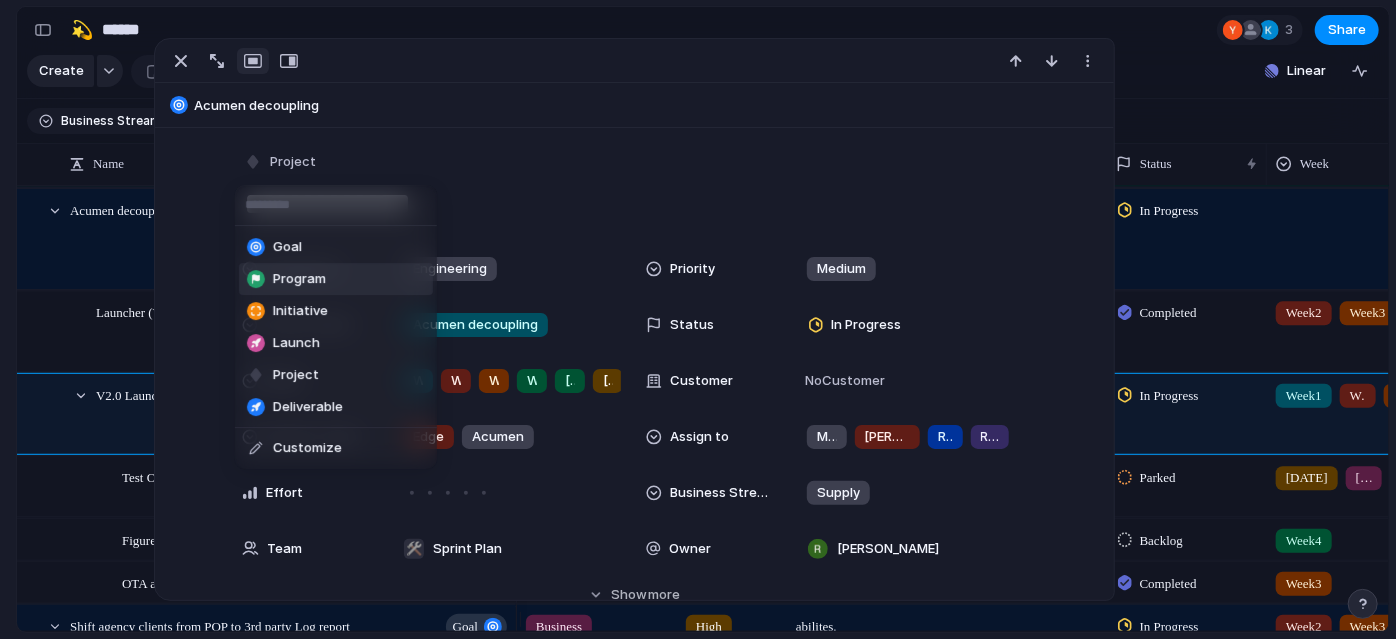 click on "Program" at bounding box center (336, 279) 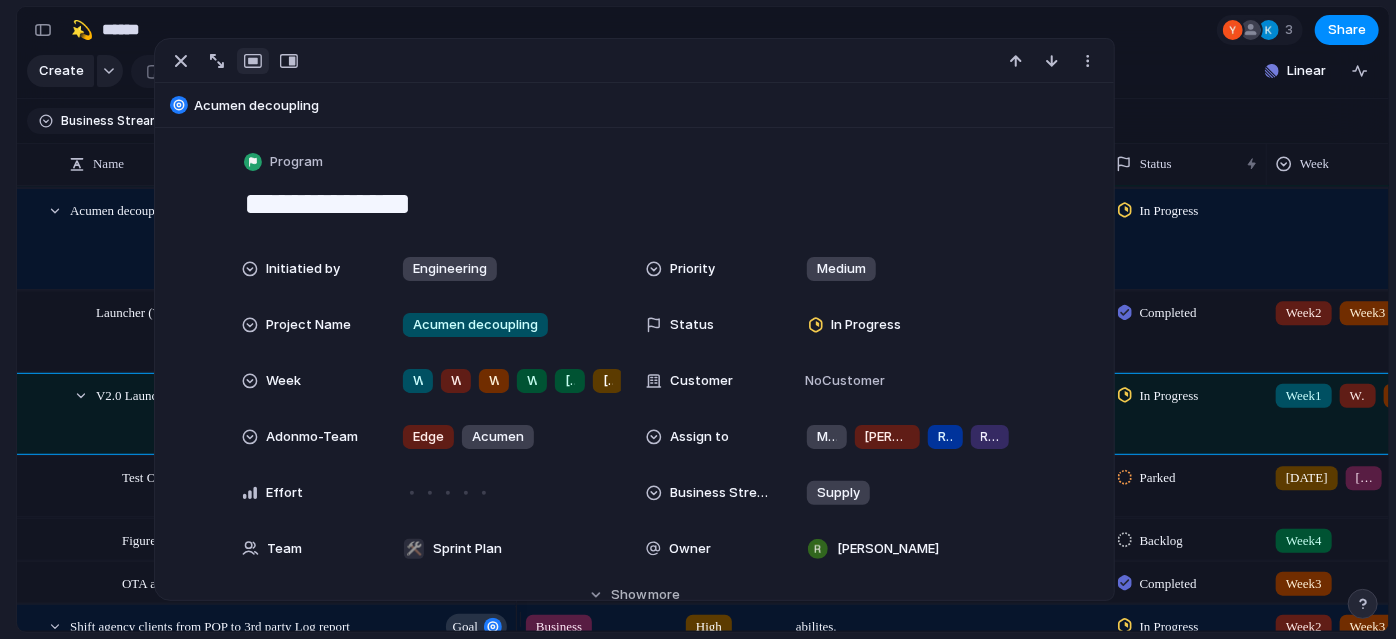 click on "🛠️ Sprint Plan Projects 🍎 June- Digital Plan 🧊 July Test 🤖 Week2 🍎 July- Supply / Edge Plan 📒 New view 💫 Supply
To pick up a draggable item, press the space bar.
While dragging, use the arrow keys to move the item.
Press space again to drop the item in its new position, or press escape to cancel.
Create view" at bounding box center [110, 312] 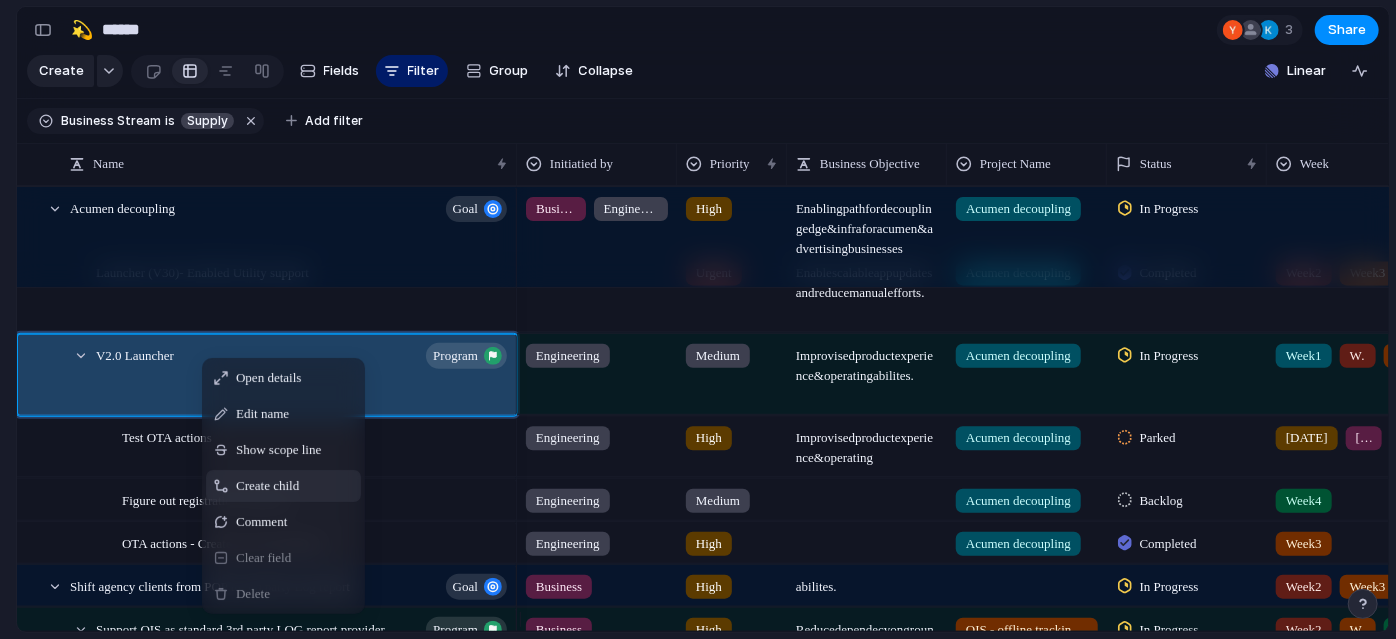 click on "Create child" at bounding box center [267, 486] 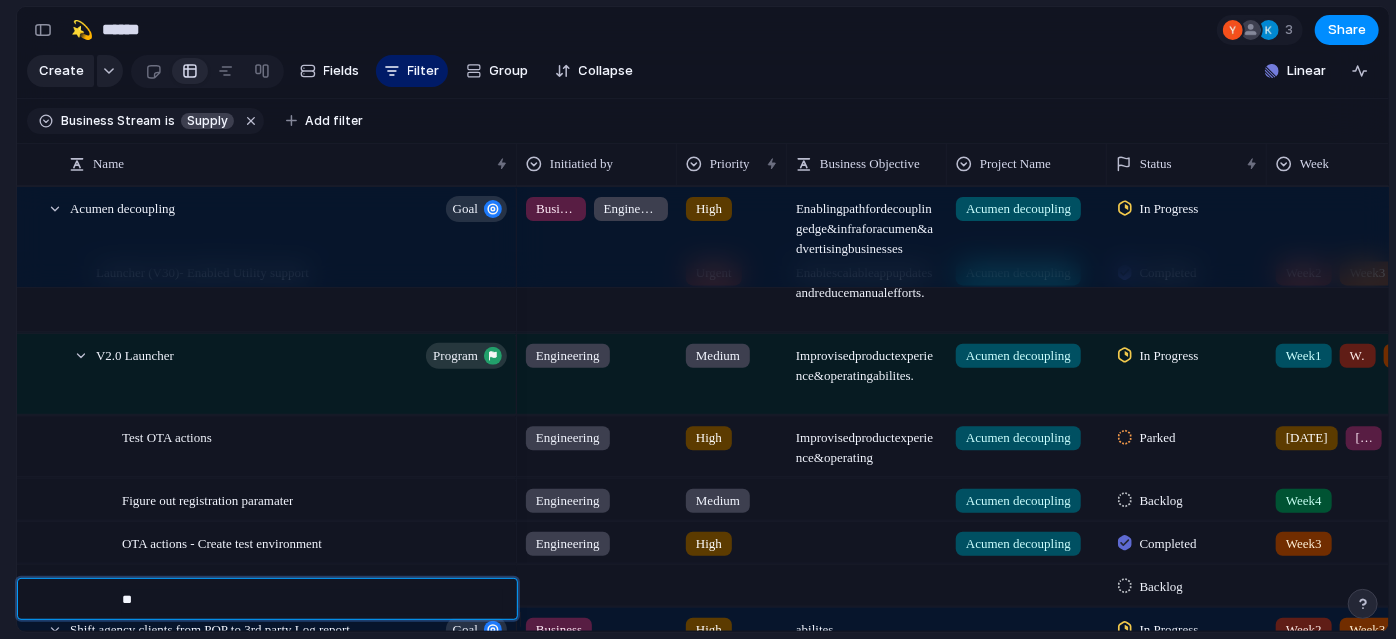 type on "*" 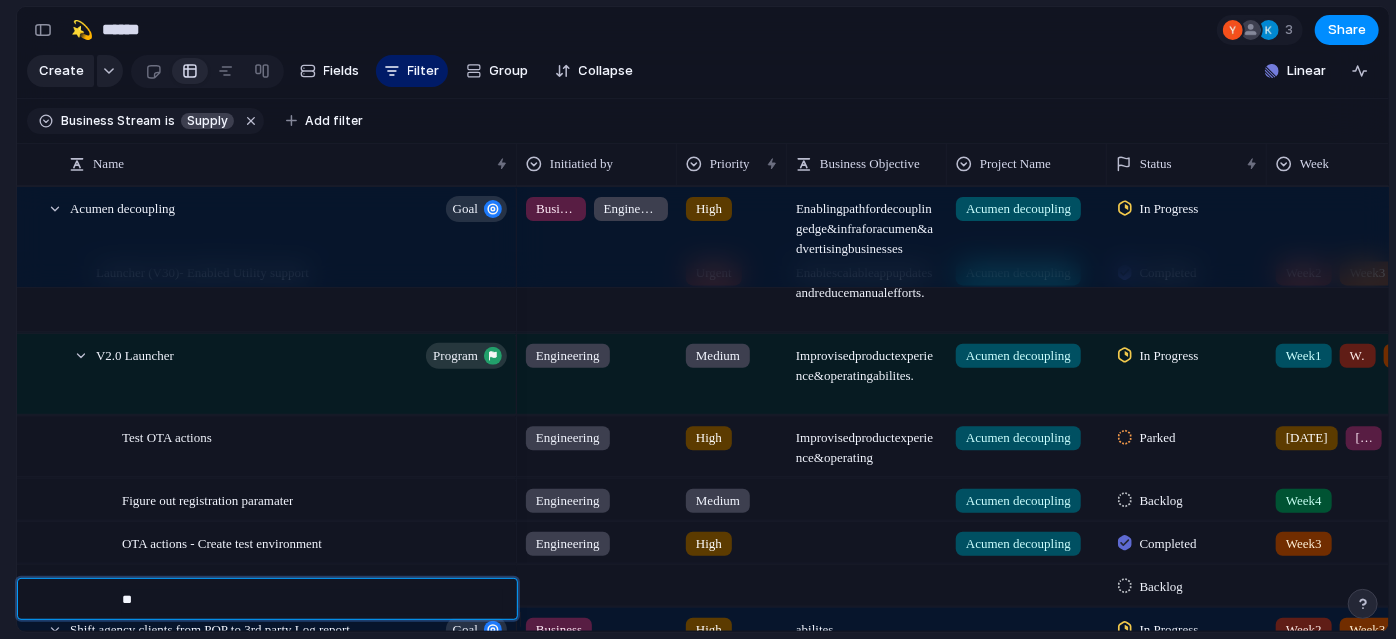 type on "*" 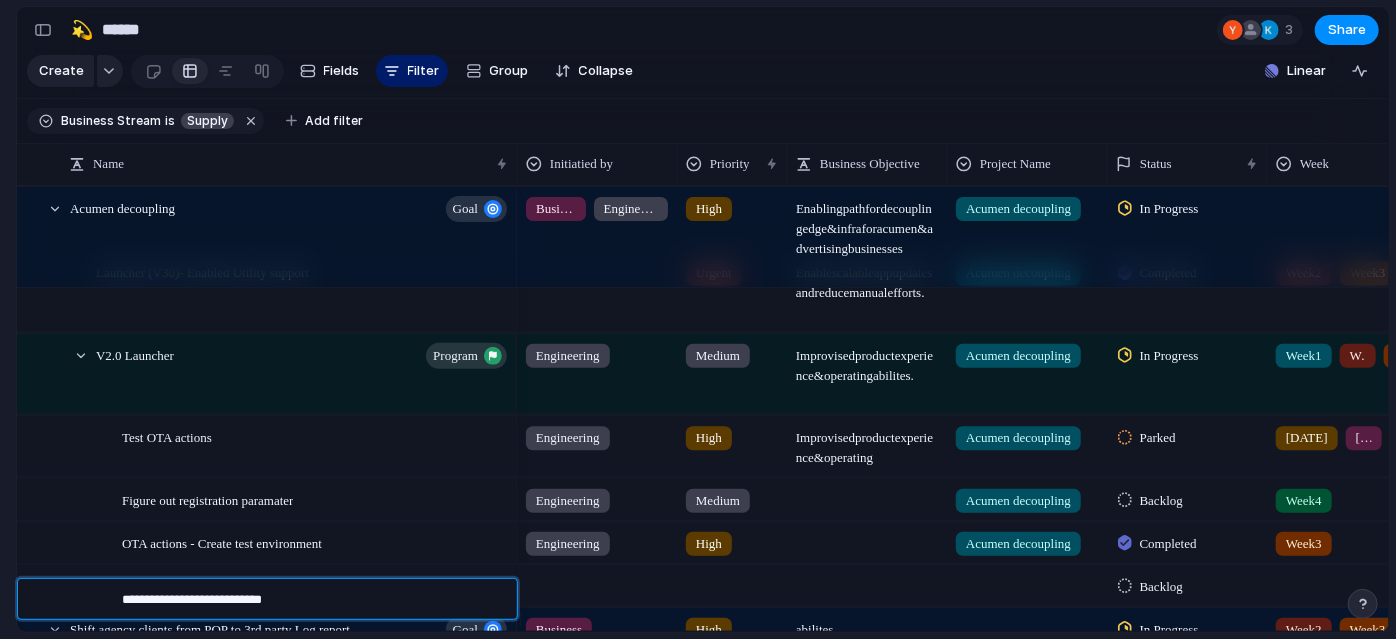 type on "**********" 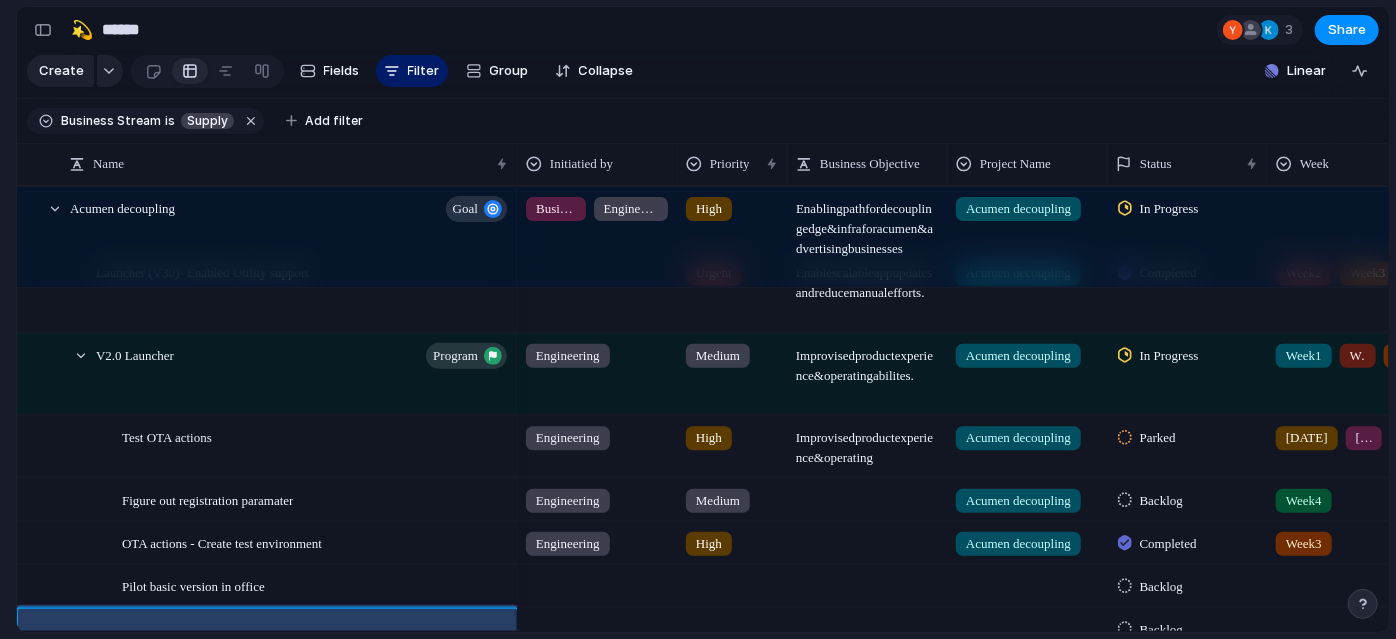 scroll, scrollTop: 1160, scrollLeft: 0, axis: vertical 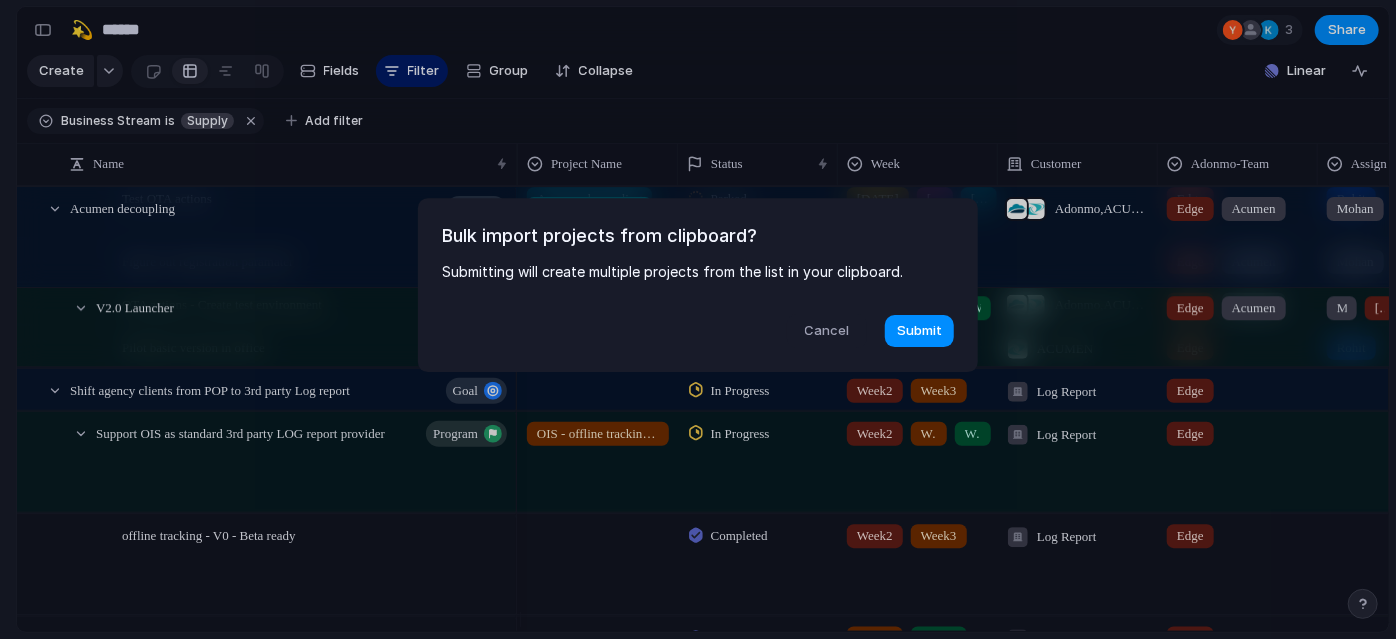 click on "Cancel" at bounding box center (827, 331) 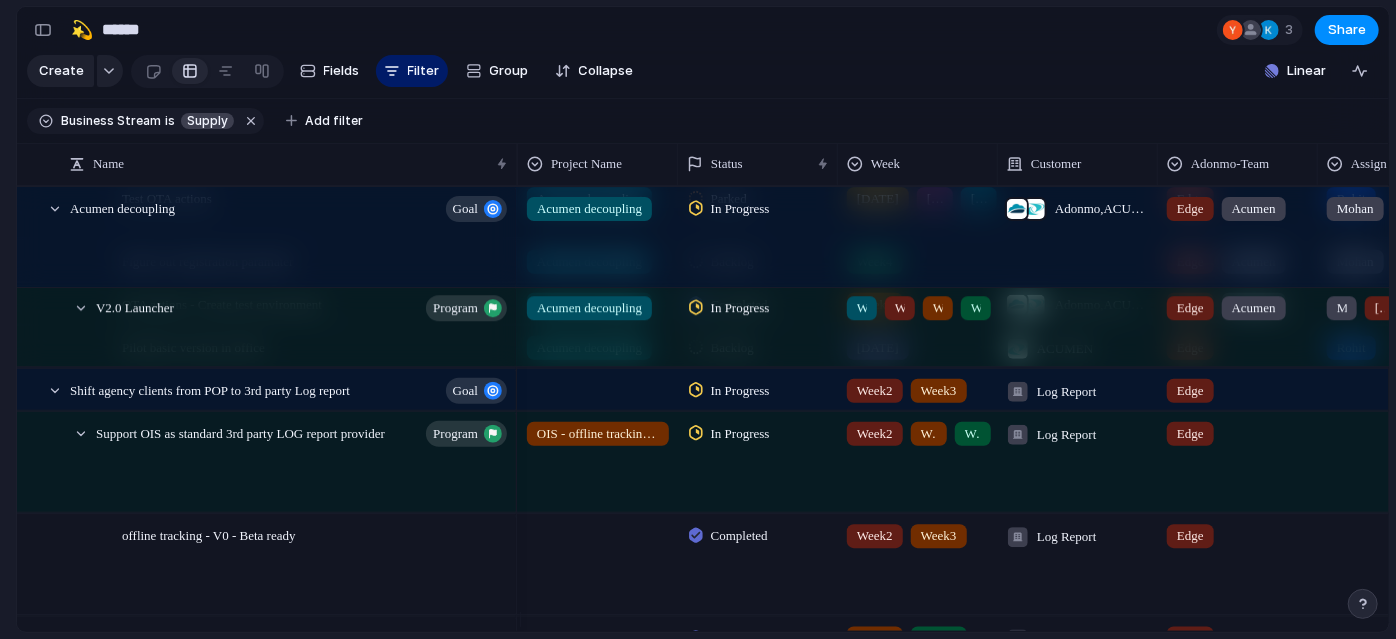 scroll, scrollTop: 0, scrollLeft: 470, axis: horizontal 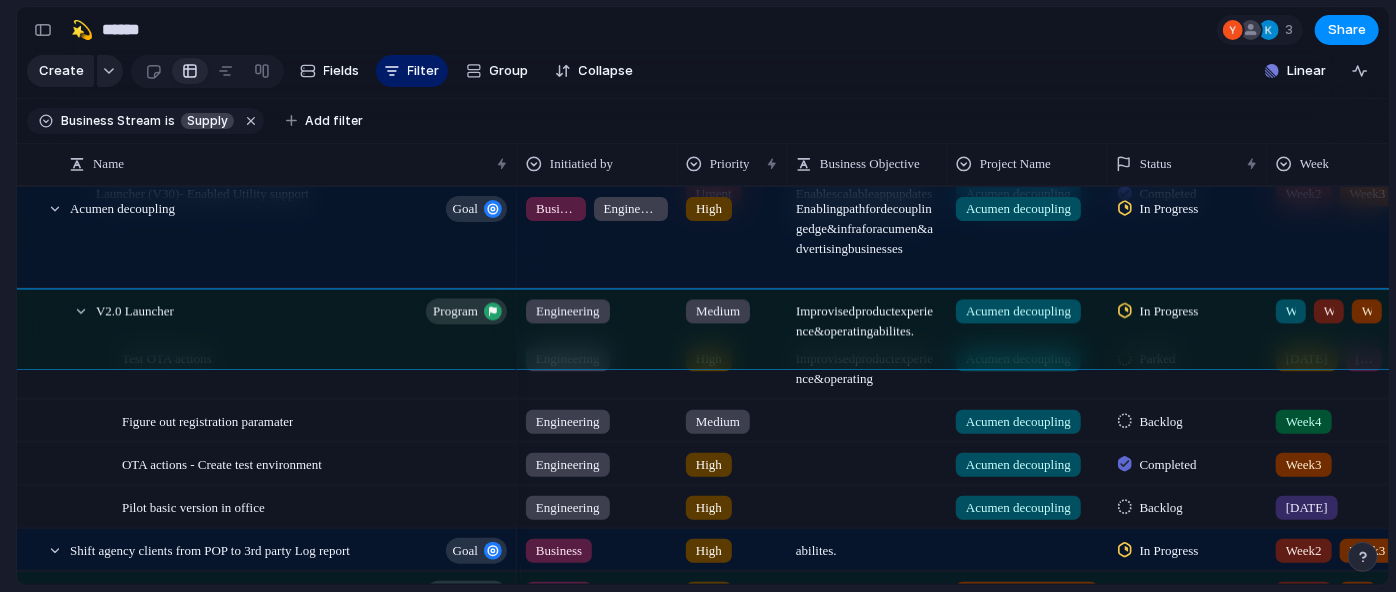 click on "🛠️ Sprint Plan Projects 🍎 June- Digital Plan 🧊 July Test 🤖 Week2 🍎 July- Supply / Edge Plan 📒 New view 💫 Supply
To pick up a draggable item, press the space bar.
While dragging, use the arrow keys to move the item.
Press space again to drop the item in its new position, or press escape to cancel.
Create view" at bounding box center (110, 312) 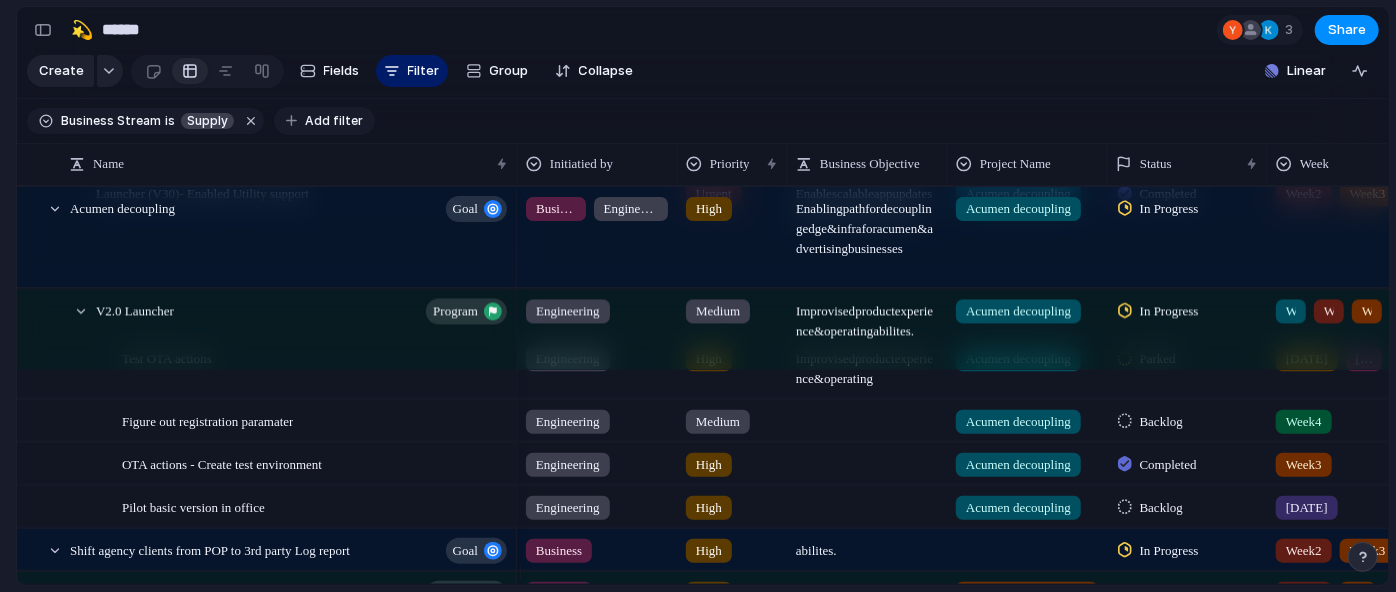 click on "Add filter" at bounding box center (334, 121) 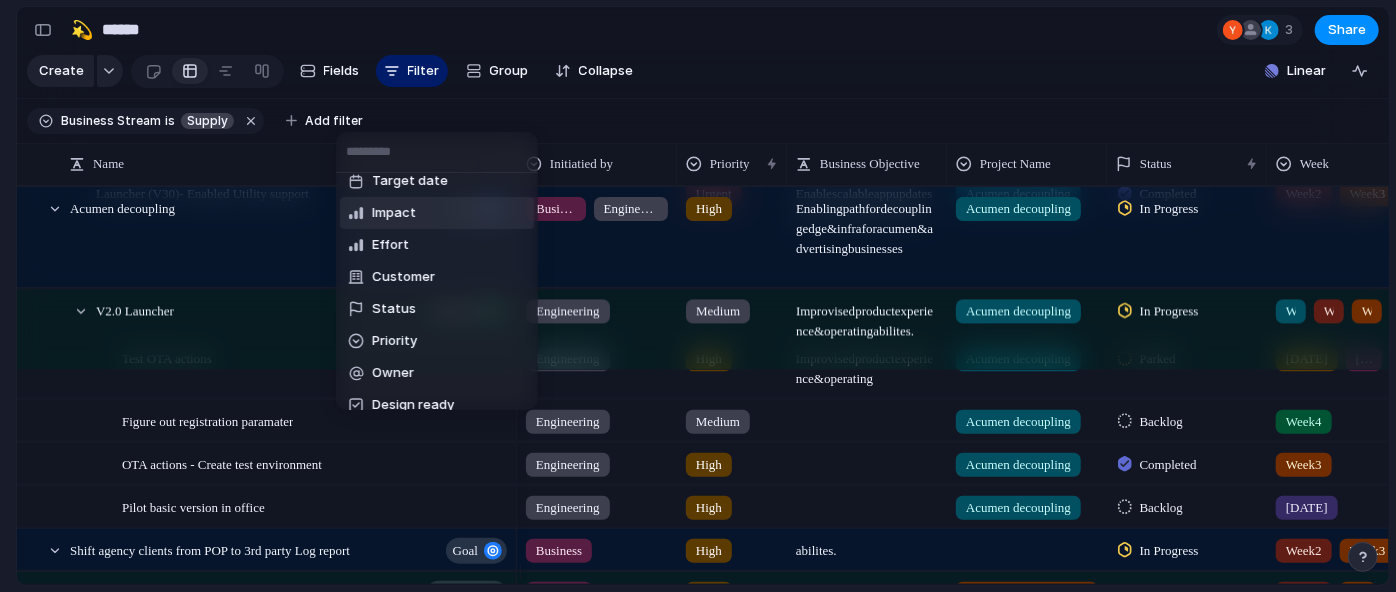 scroll, scrollTop: 196, scrollLeft: 0, axis: vertical 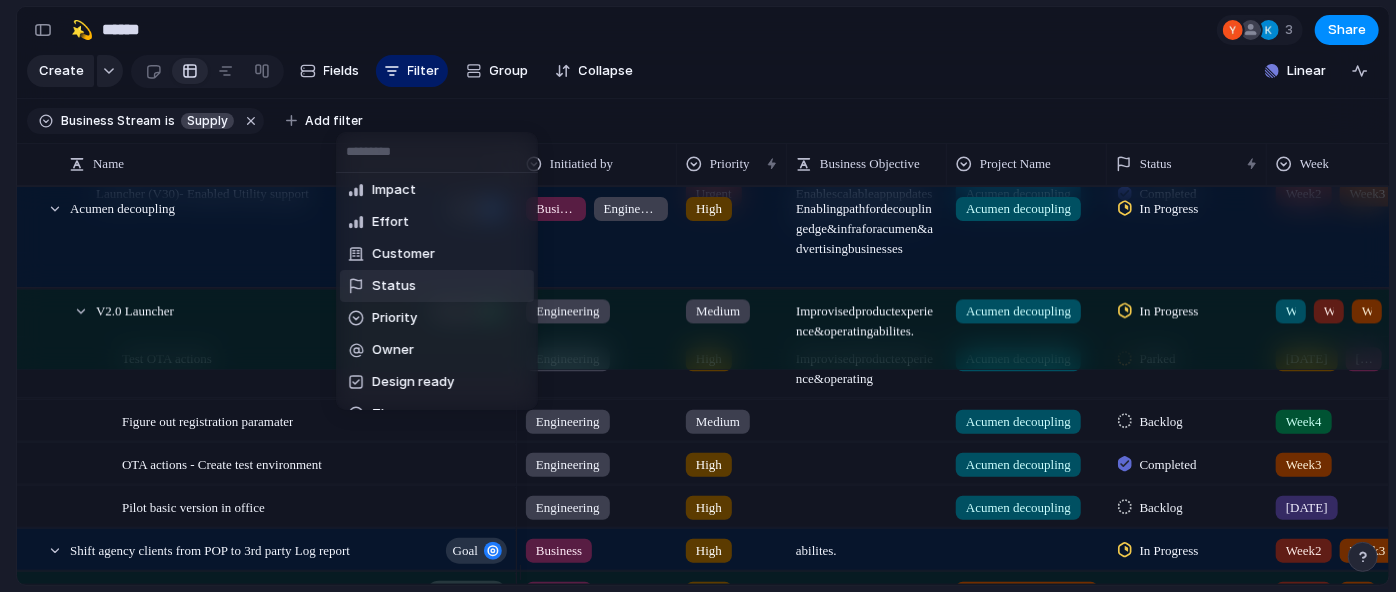 click on "Status" at bounding box center [437, 286] 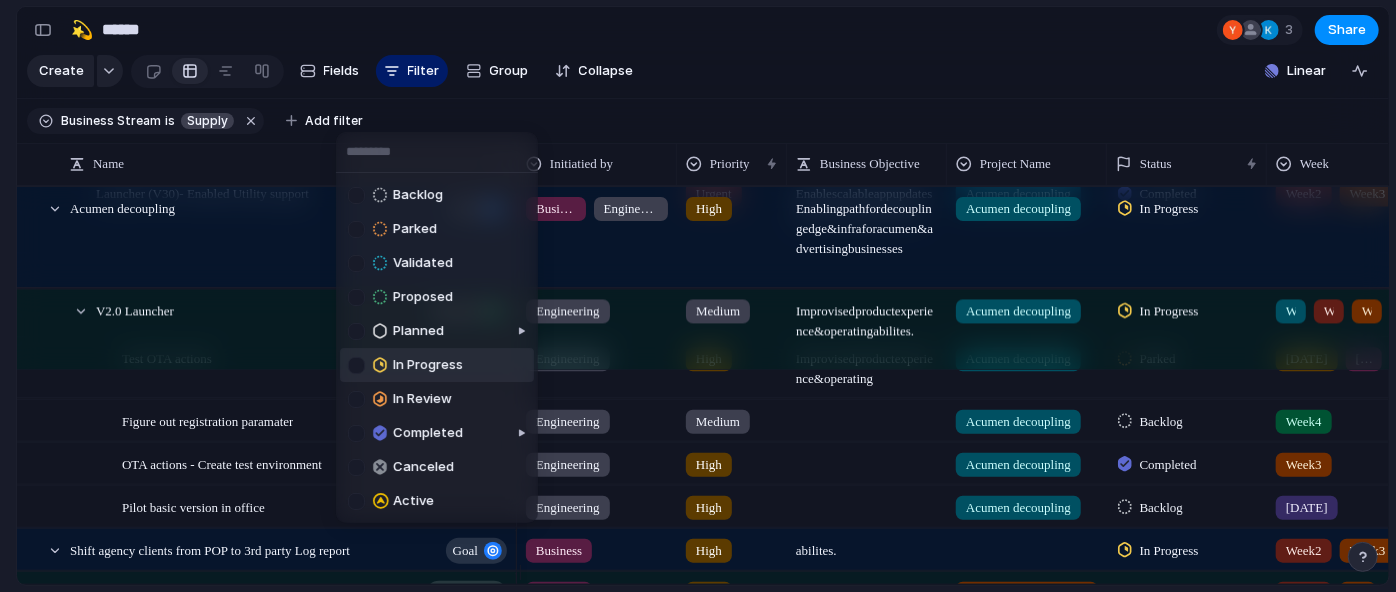click at bounding box center (356, 365) 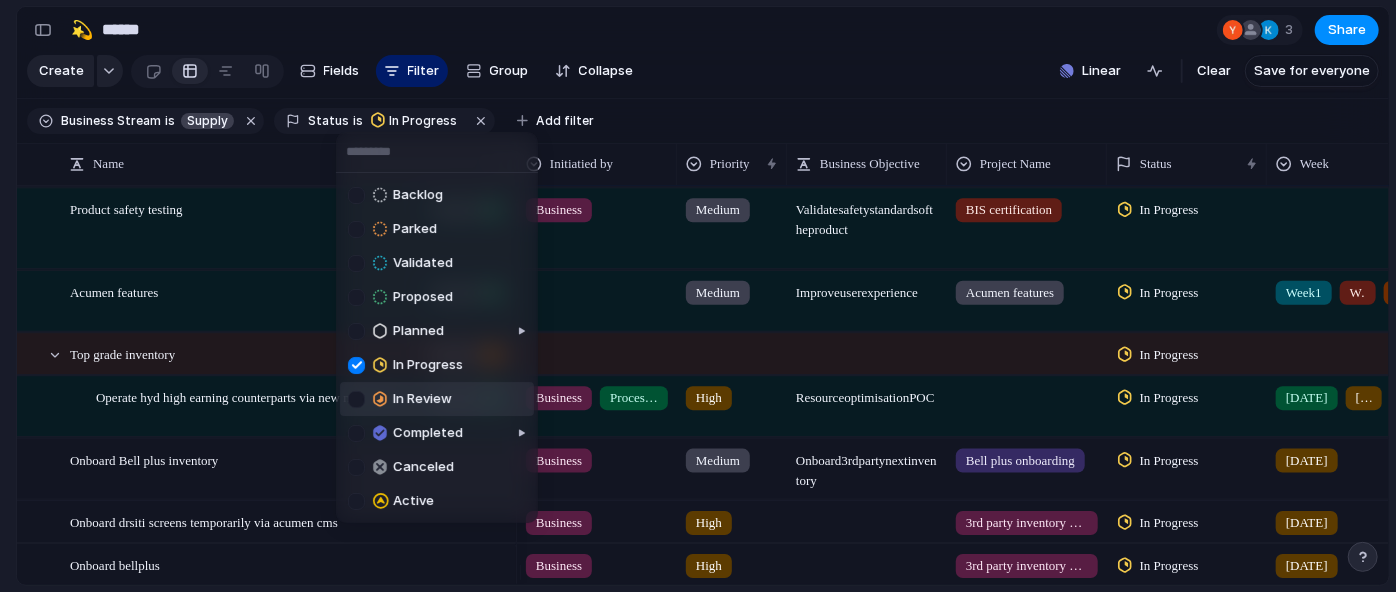 click at bounding box center [356, 399] 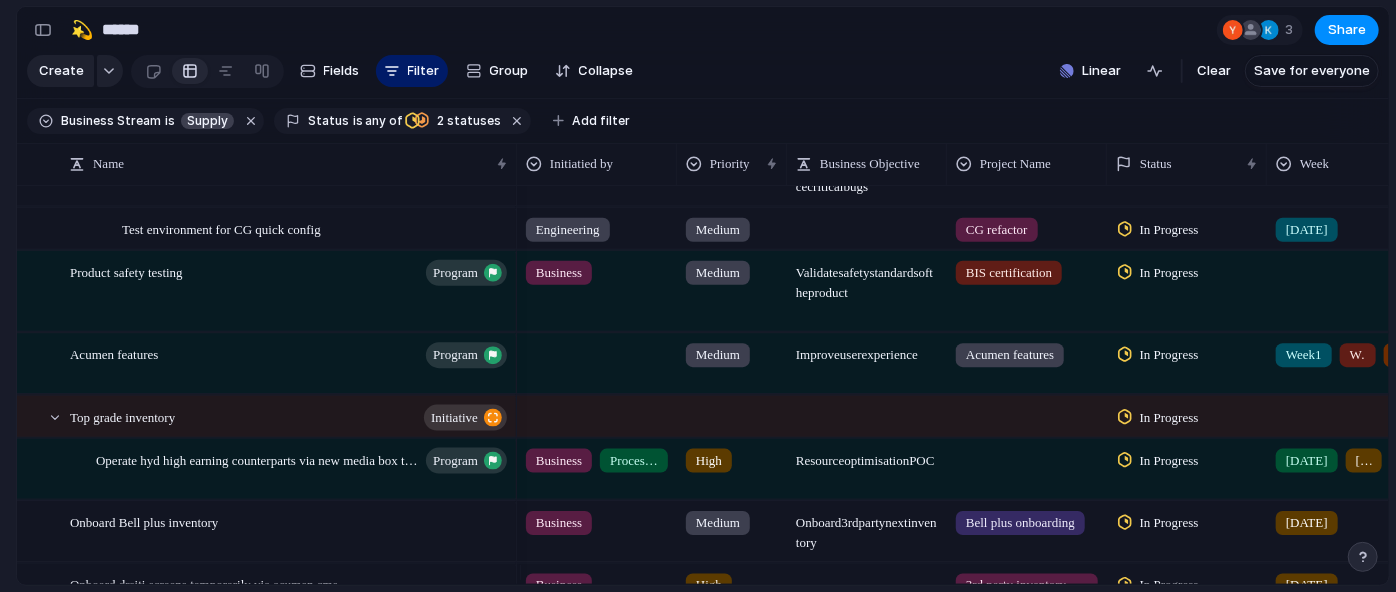 scroll, scrollTop: 0, scrollLeft: 0, axis: both 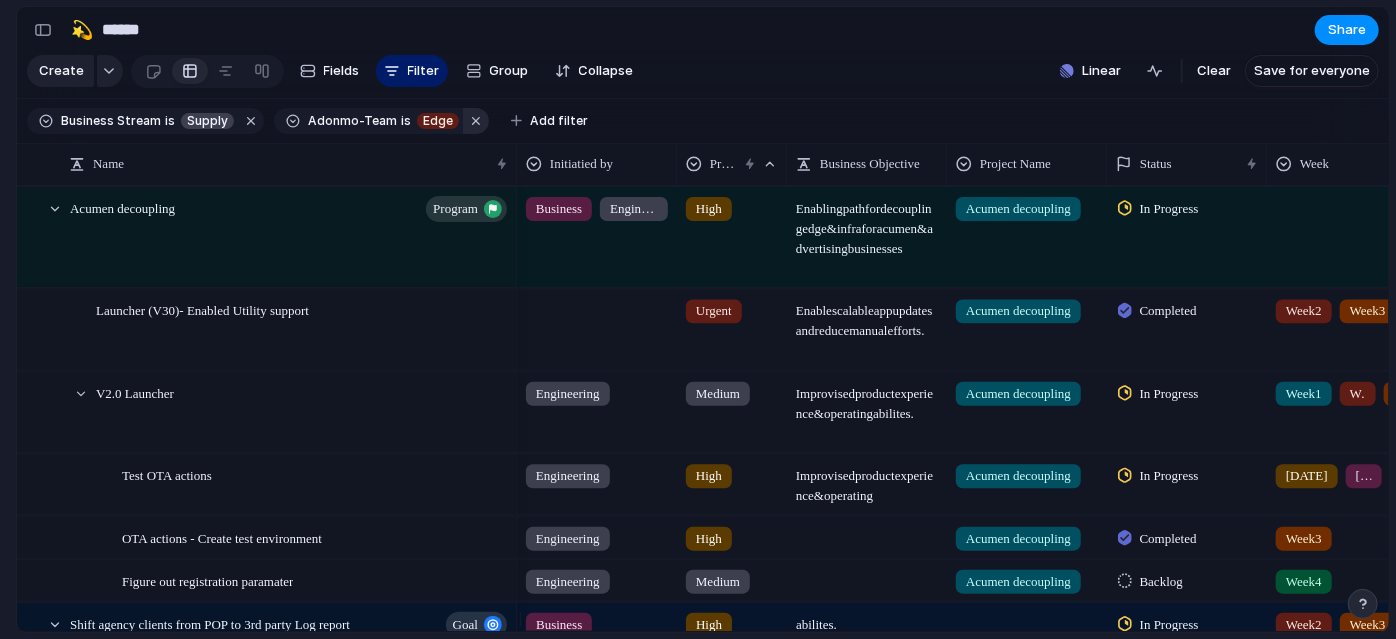 click at bounding box center [476, 121] 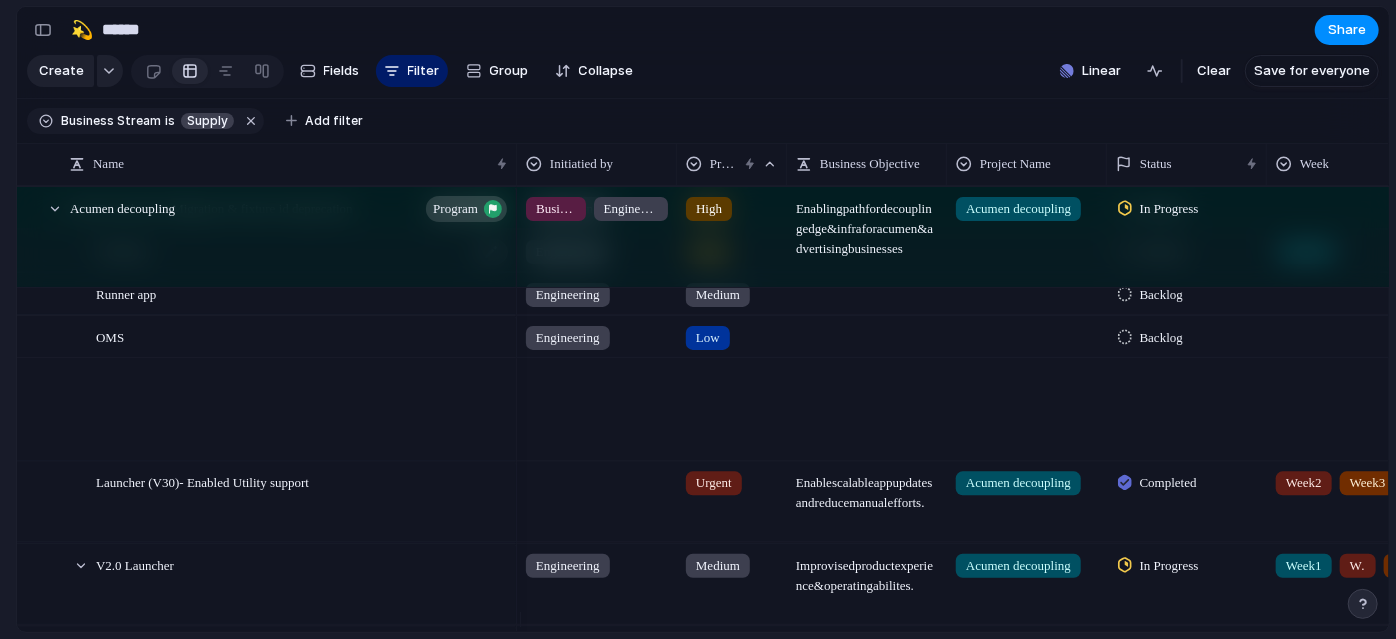 scroll, scrollTop: 317, scrollLeft: 0, axis: vertical 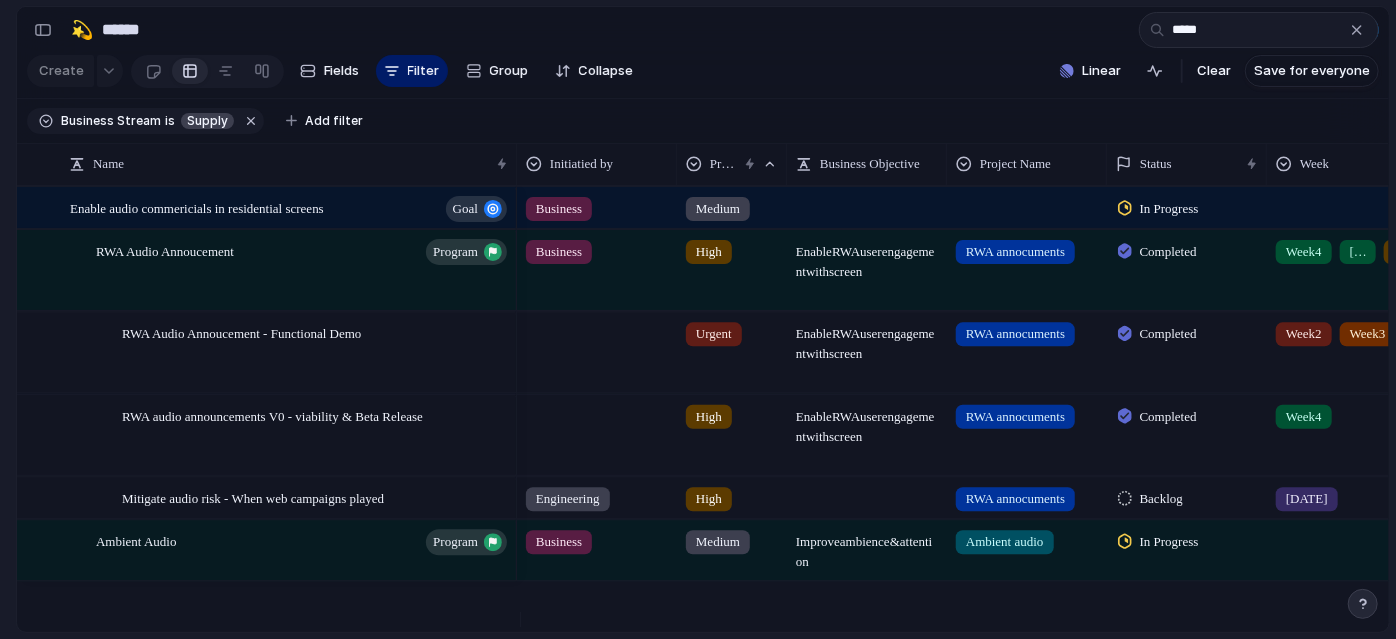 click on "*****" at bounding box center (1259, 30) 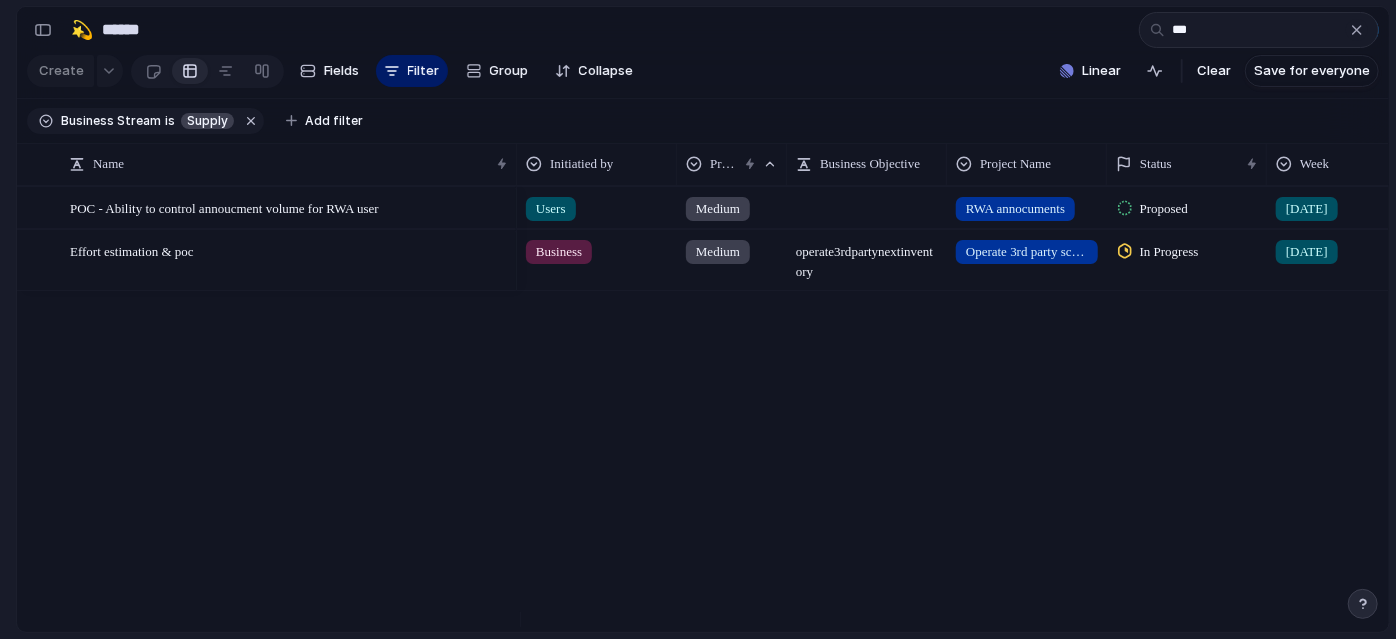 type on "***" 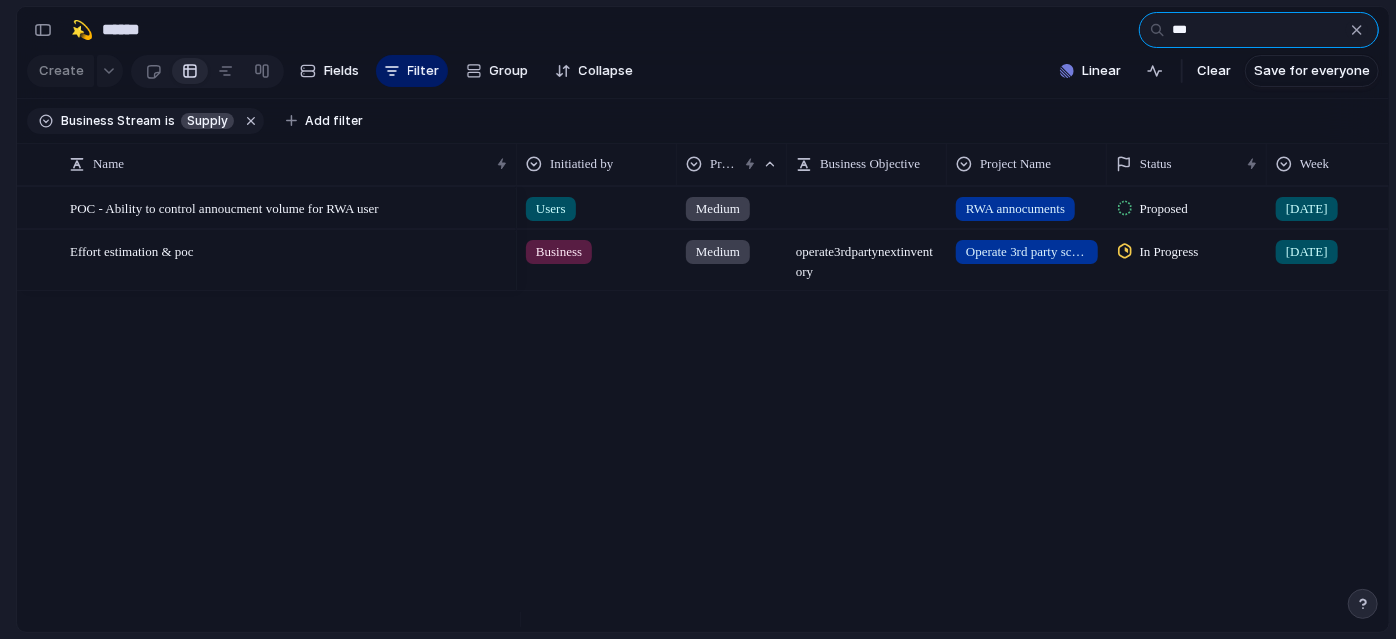 type 